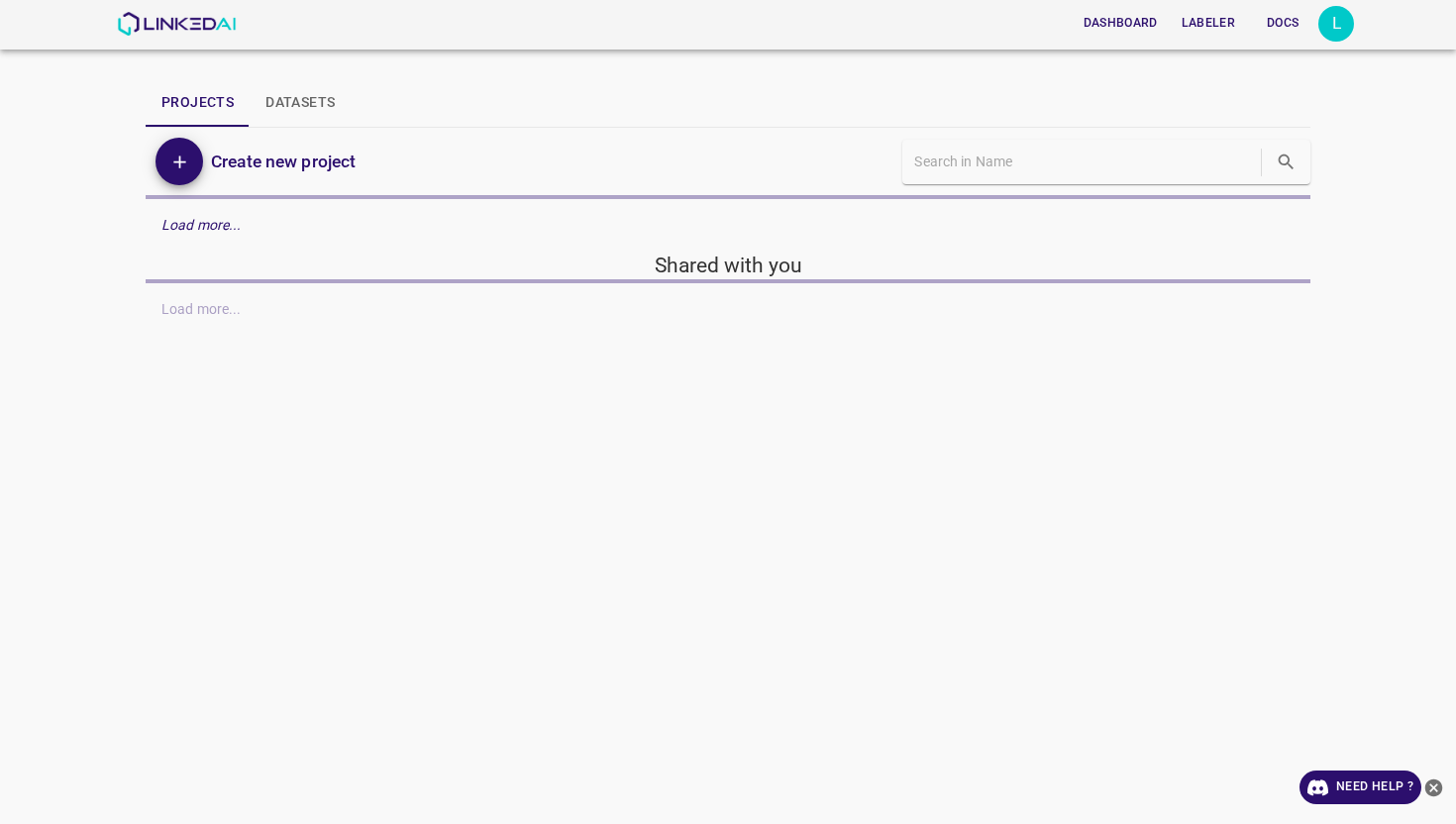 scroll, scrollTop: 0, scrollLeft: 0, axis: both 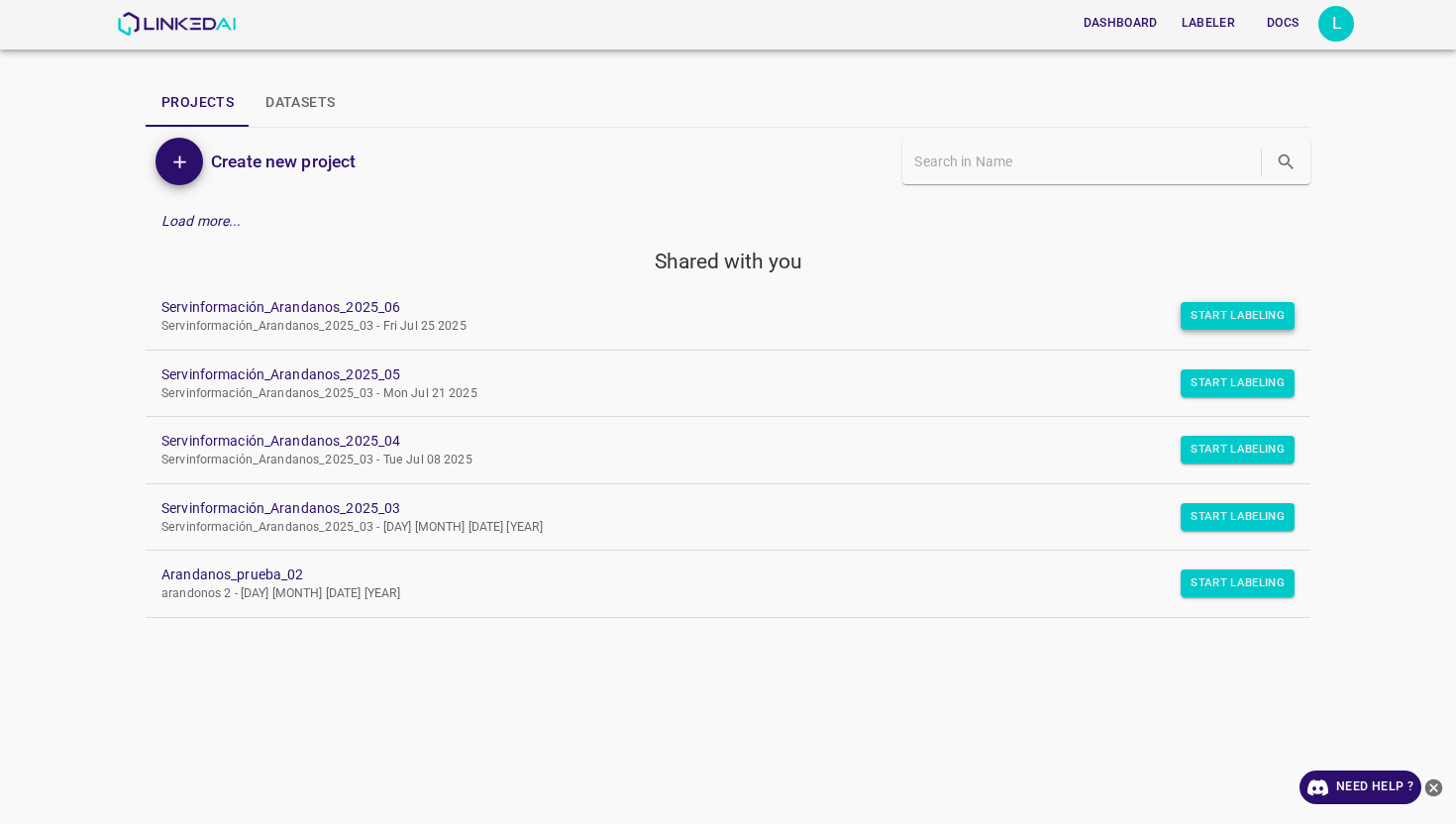 click on "Start Labeling" at bounding box center (1237, 316) 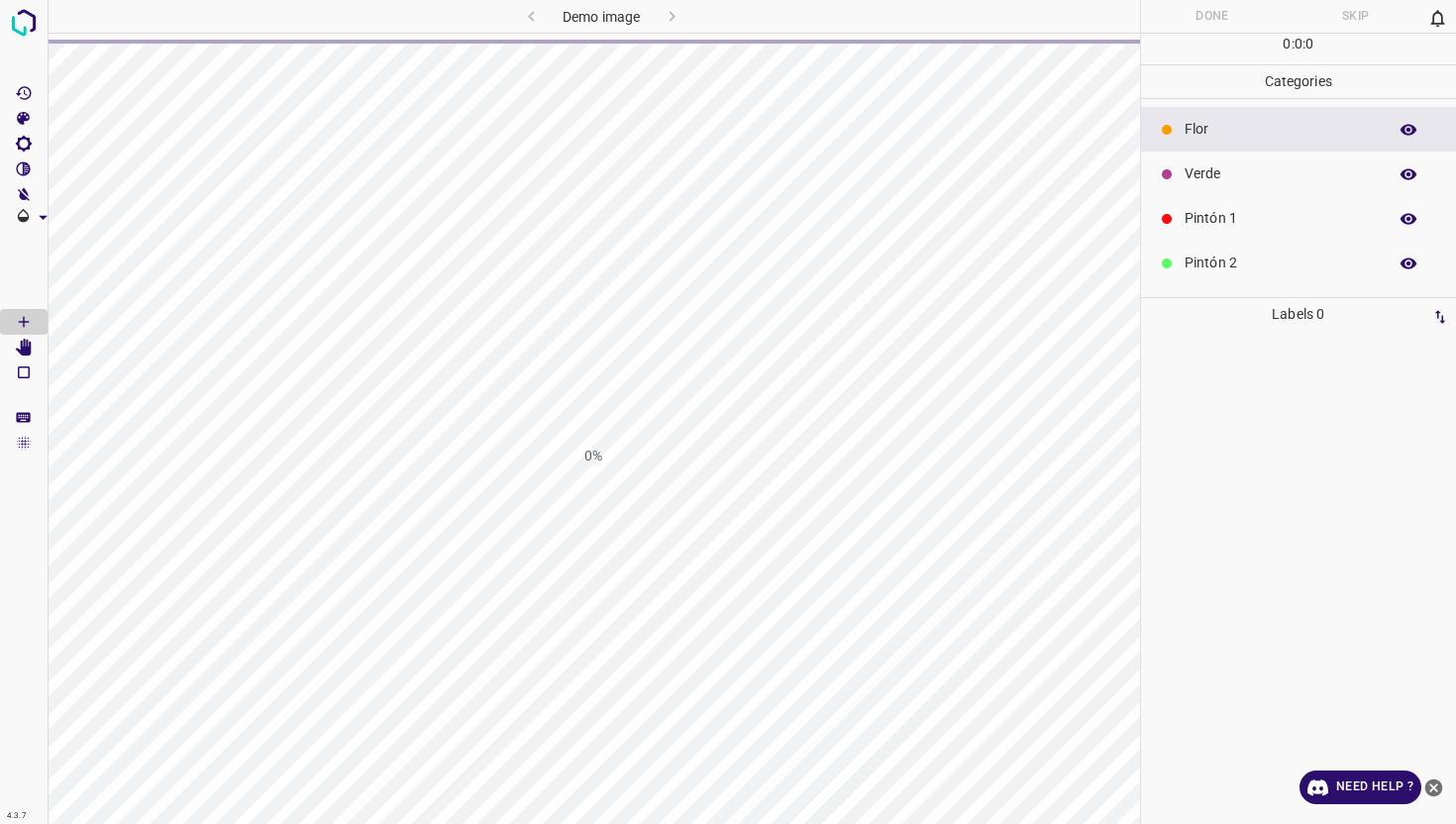 scroll, scrollTop: 0, scrollLeft: 0, axis: both 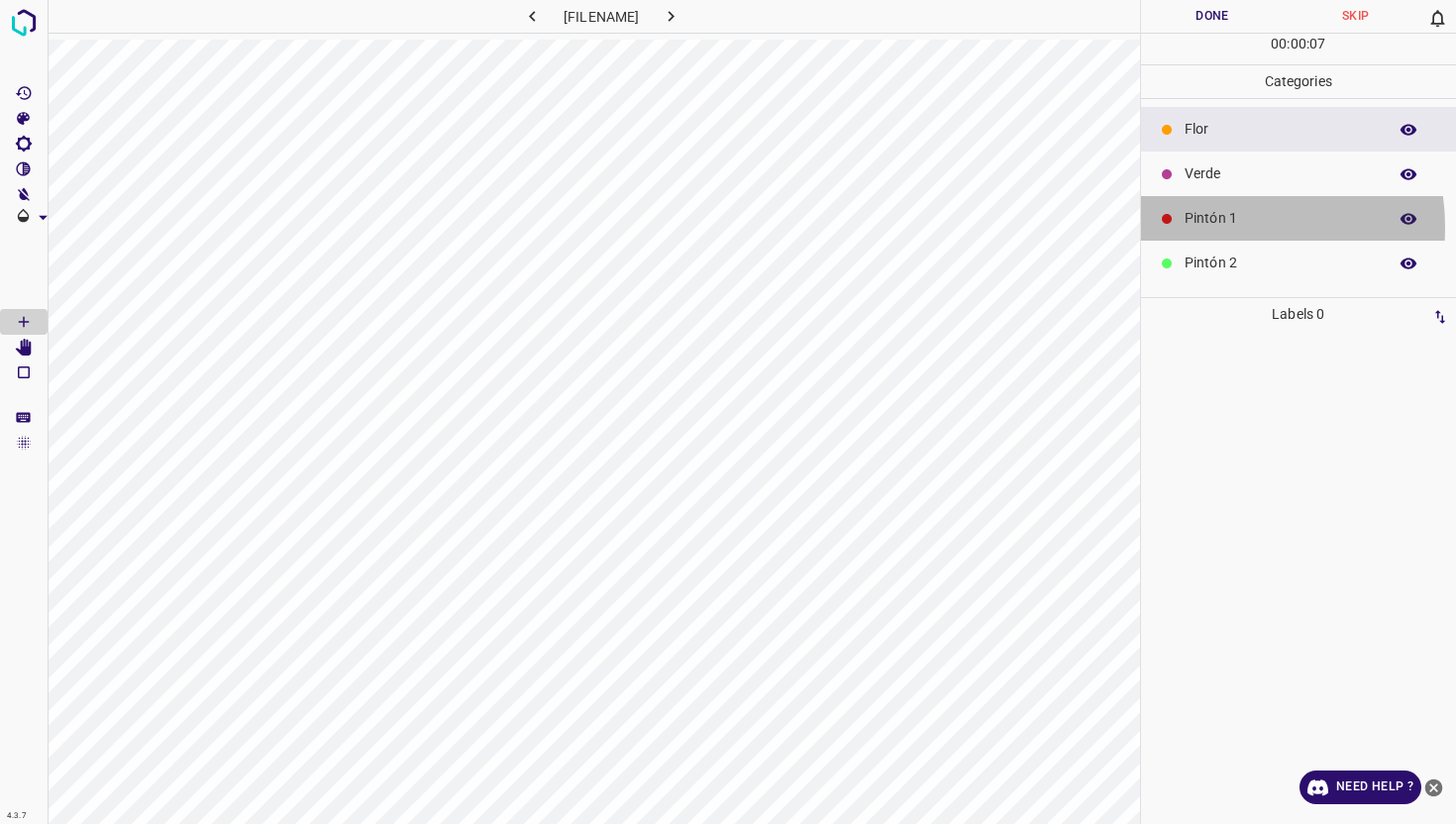 click on "Pintón 1" at bounding box center [1281, 218] 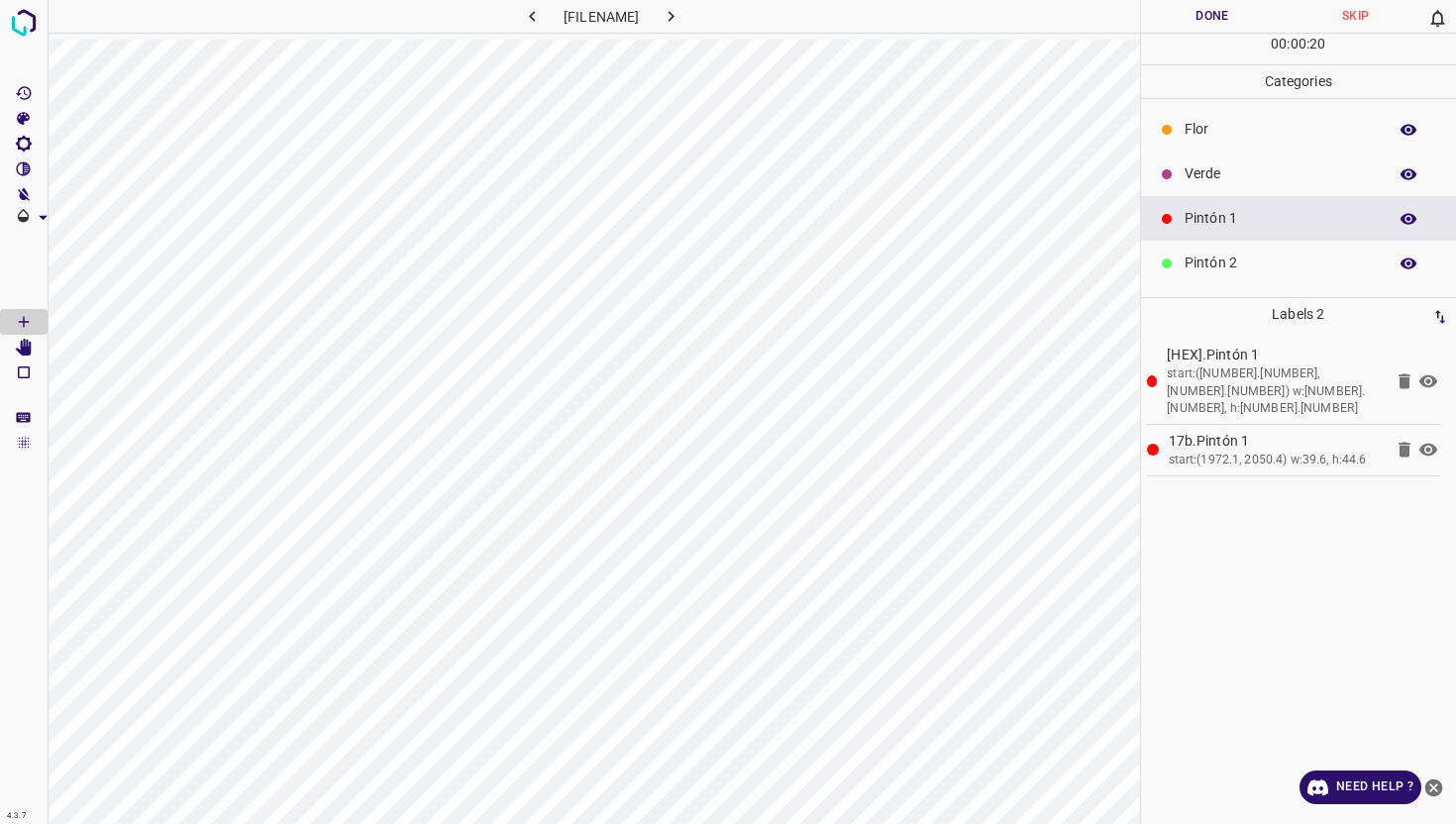 click on "Verde" at bounding box center [1281, 173] 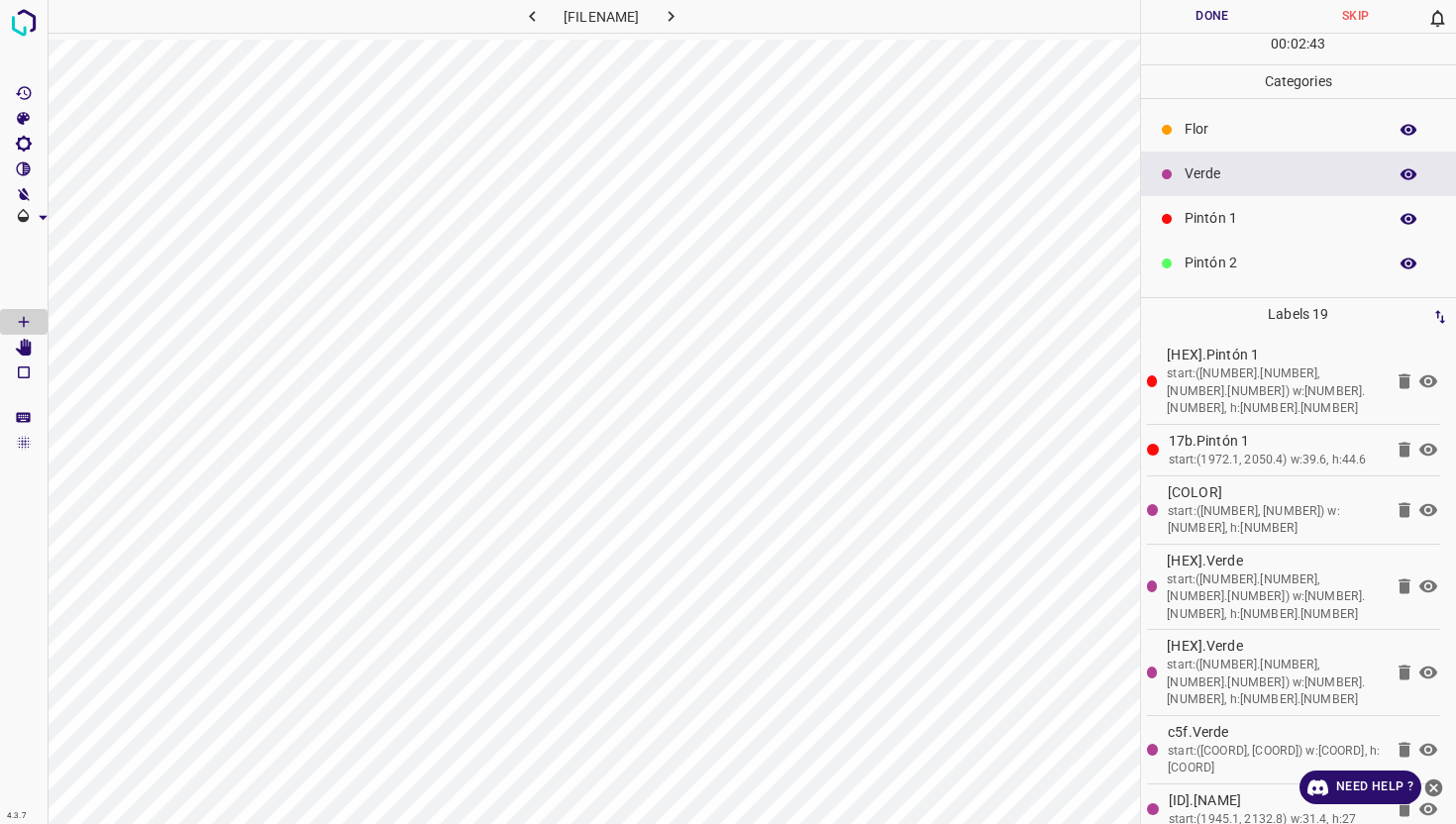click on "Pintón 1" at bounding box center [1281, 218] 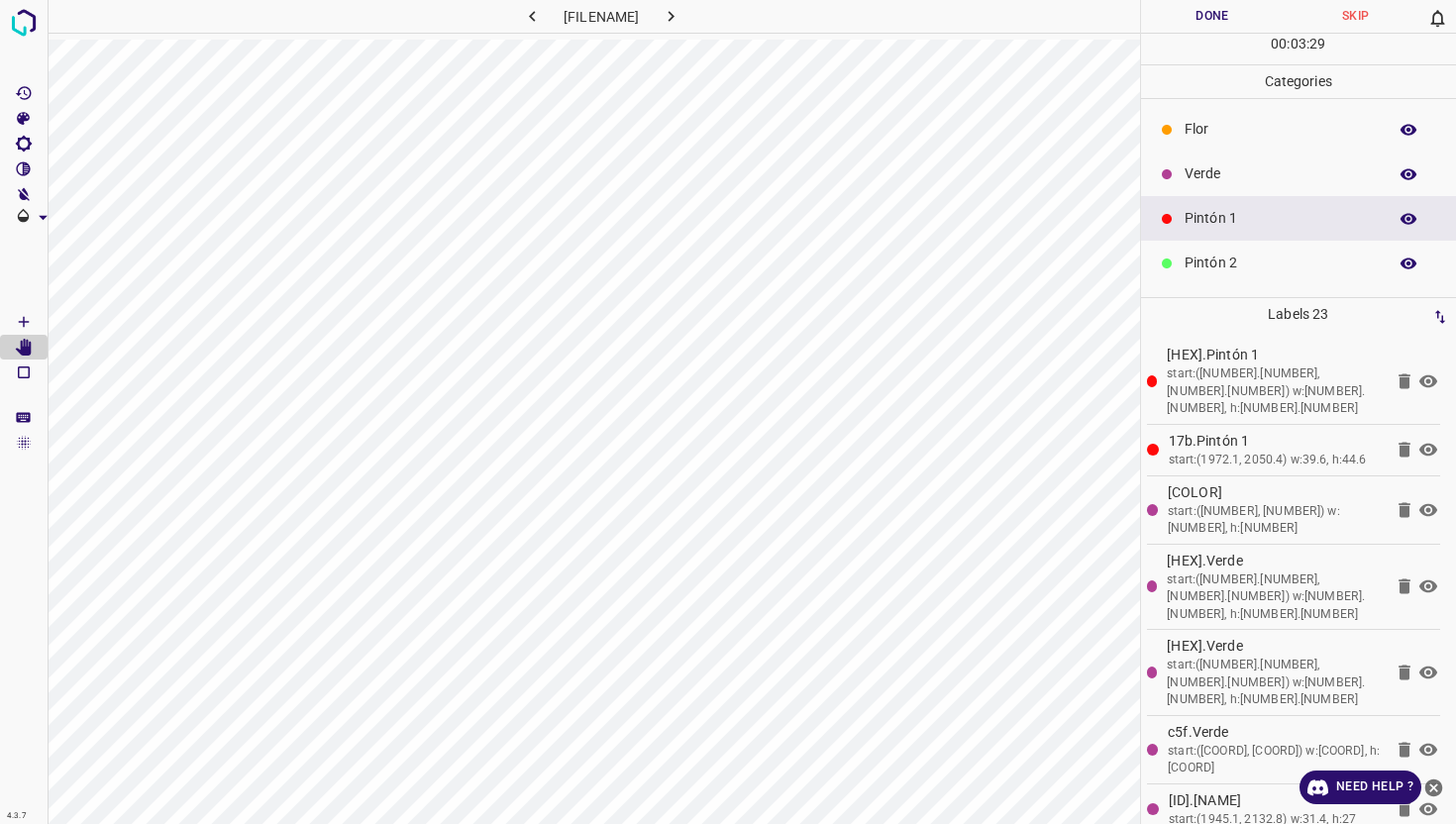 click on "Verde" at bounding box center [1281, 173] 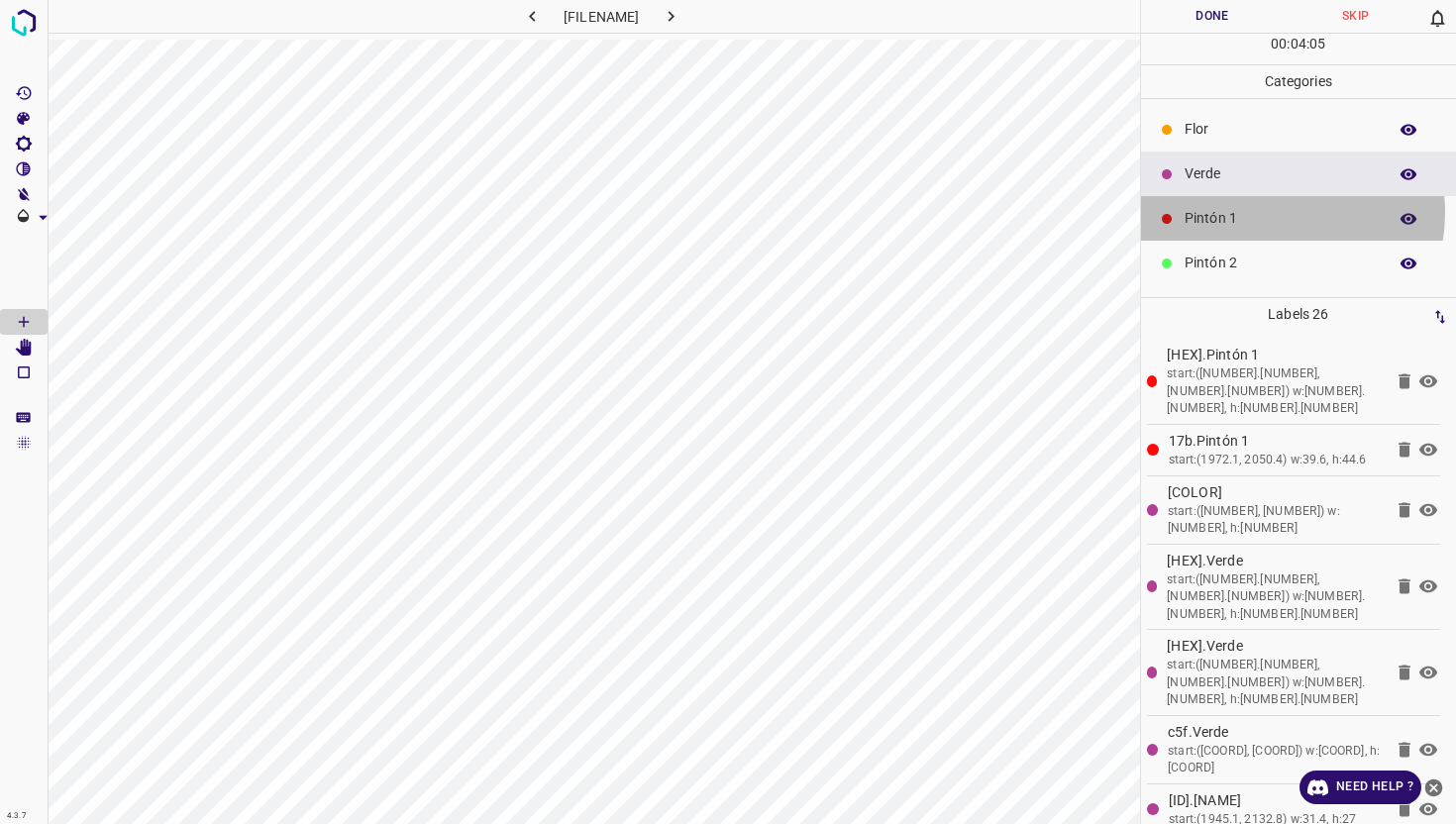 click on "Pintón 1" at bounding box center [1281, 218] 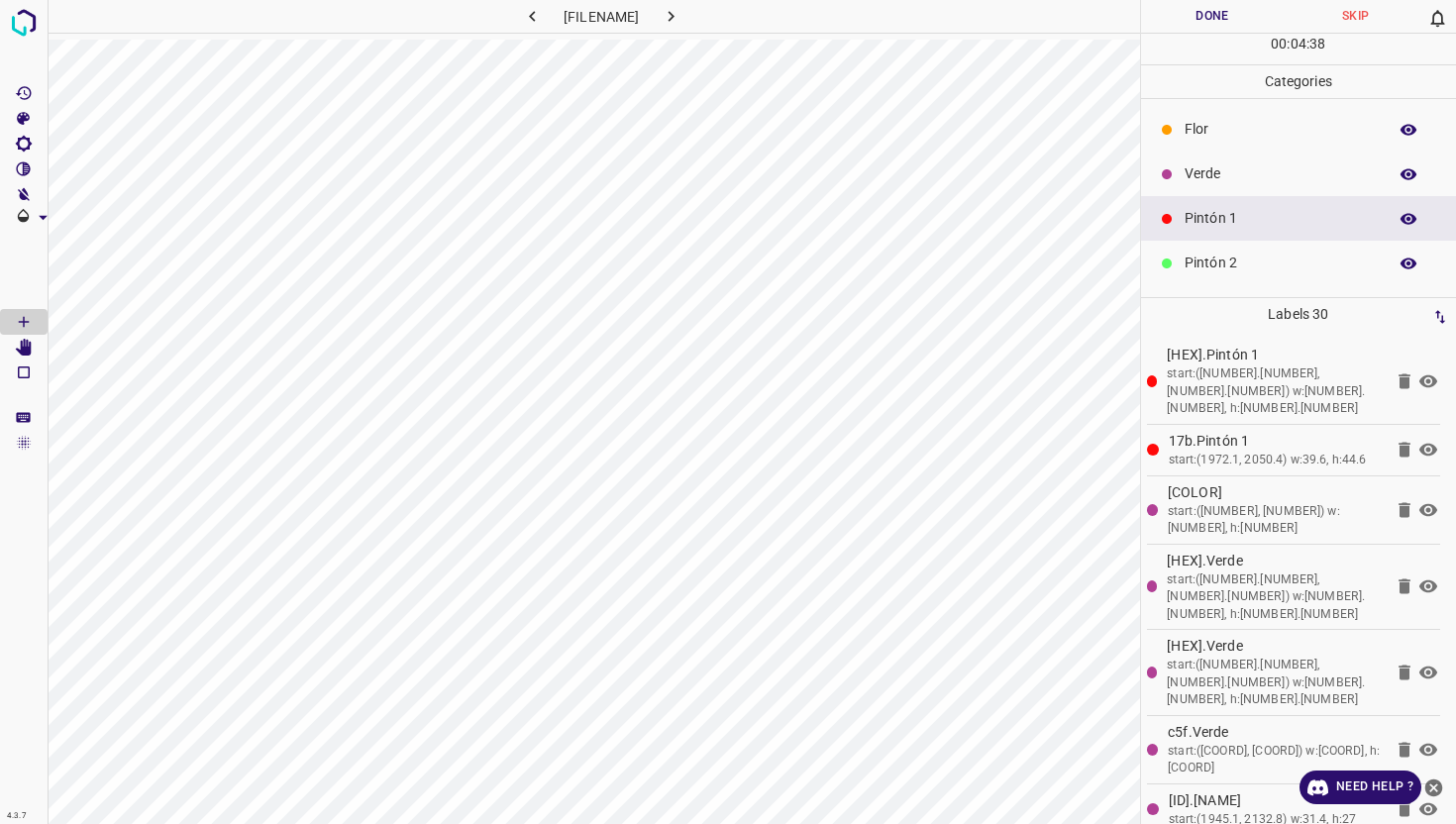 click on "Verde" at bounding box center [1281, 173] 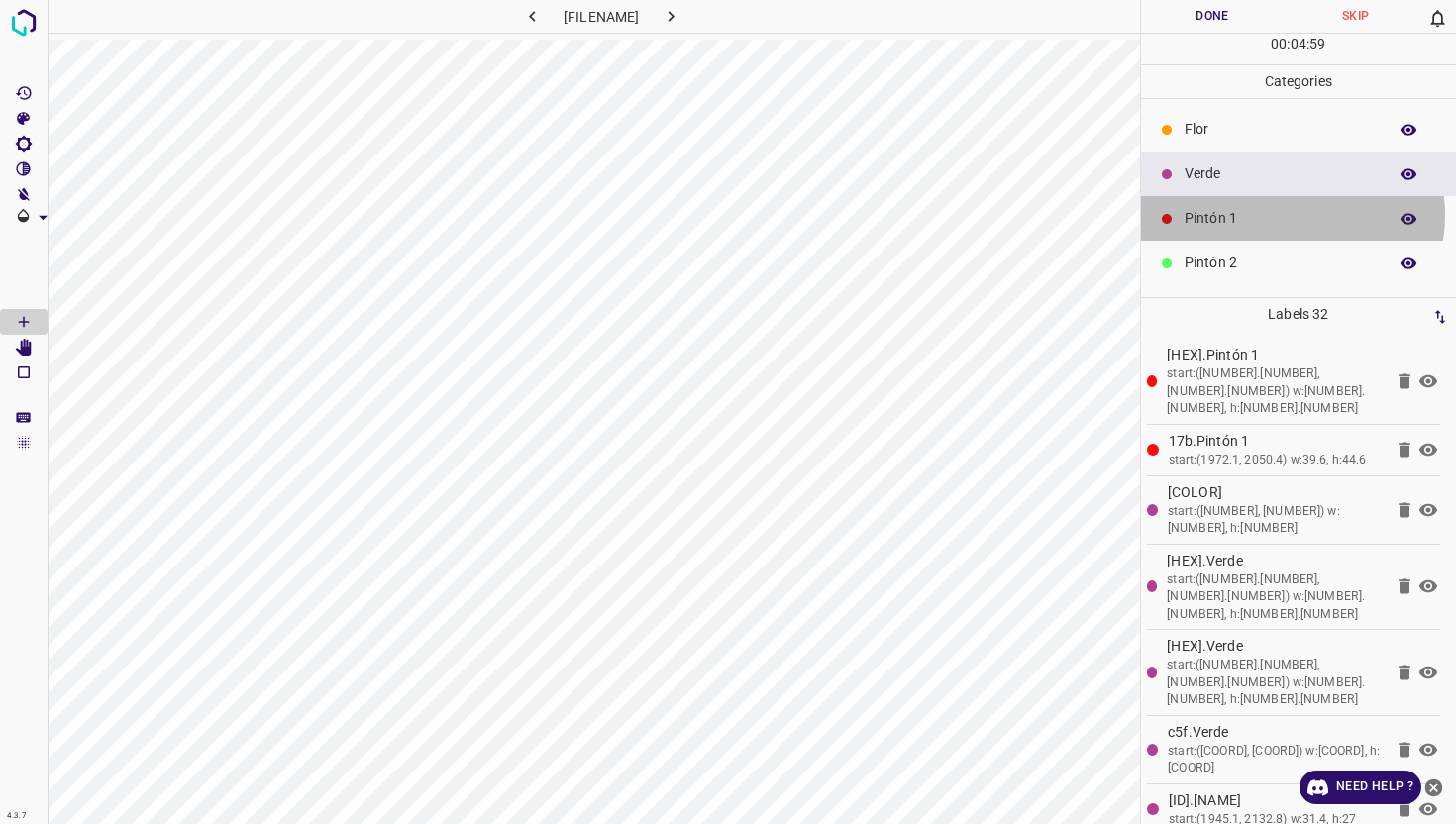 click on "Pintón 1" at bounding box center [1281, 218] 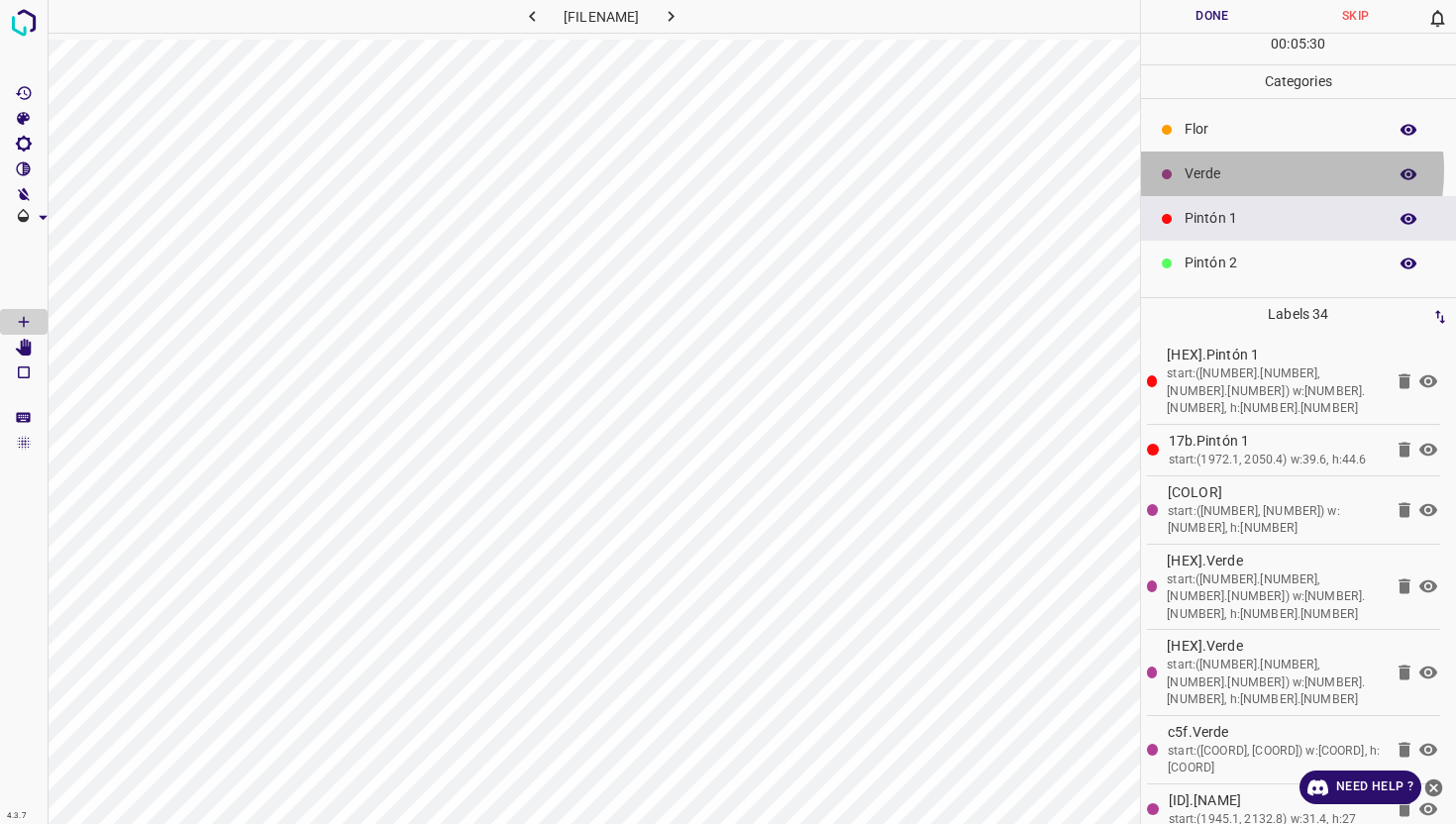 click on "Verde" at bounding box center (1281, 173) 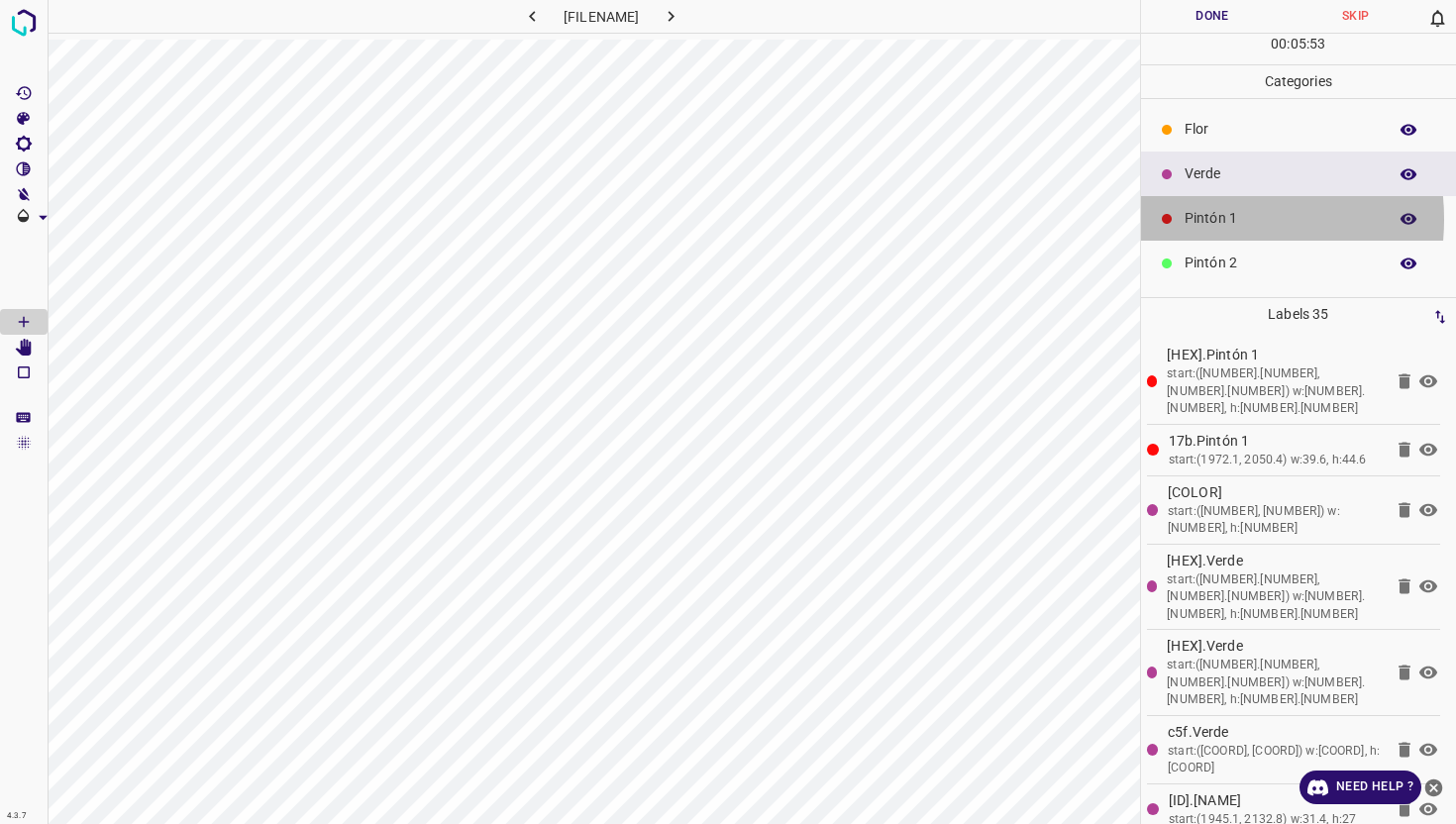 click on "Pintón 1" at bounding box center [1281, 218] 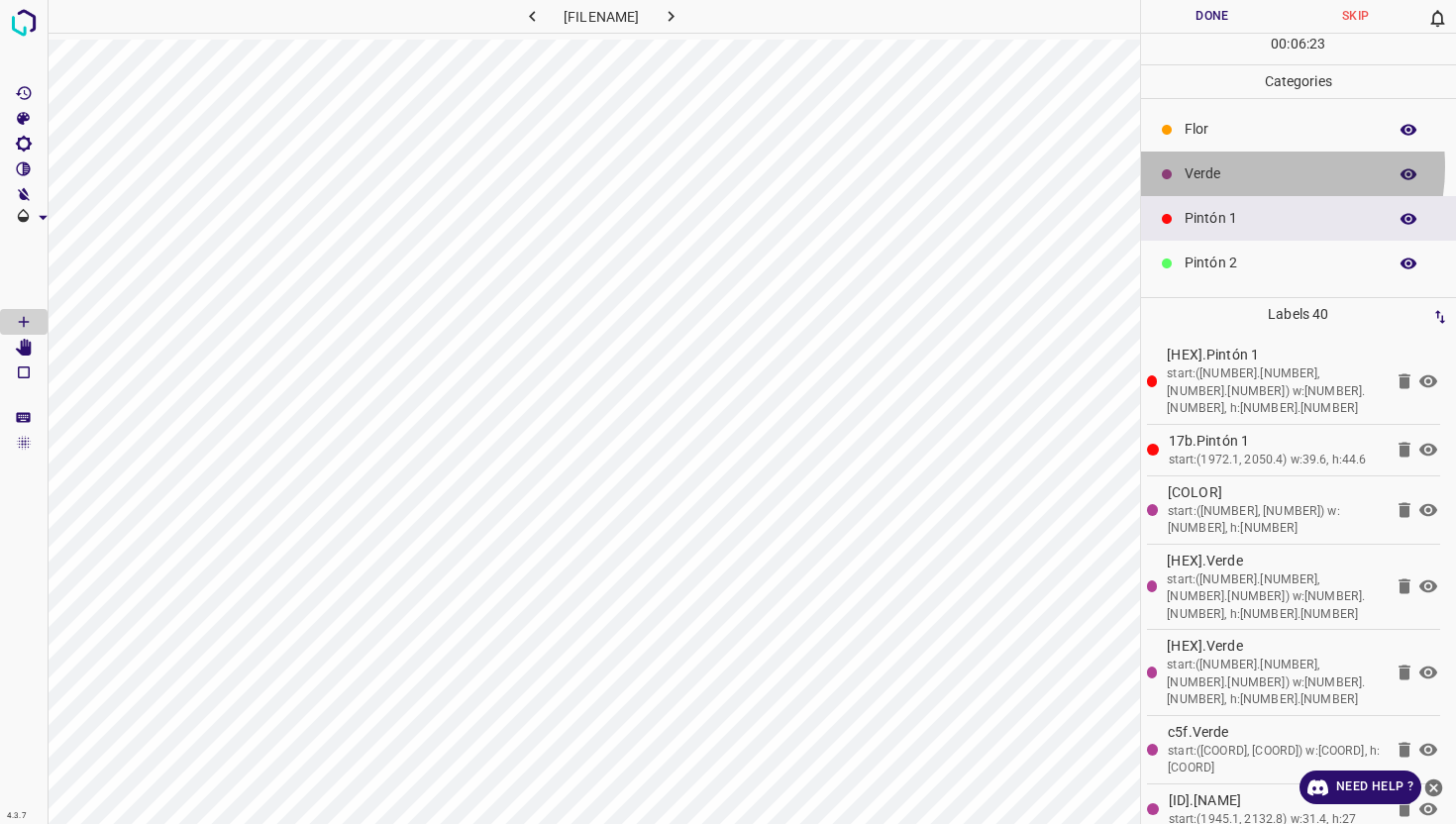click on "Verde" at bounding box center (1281, 173) 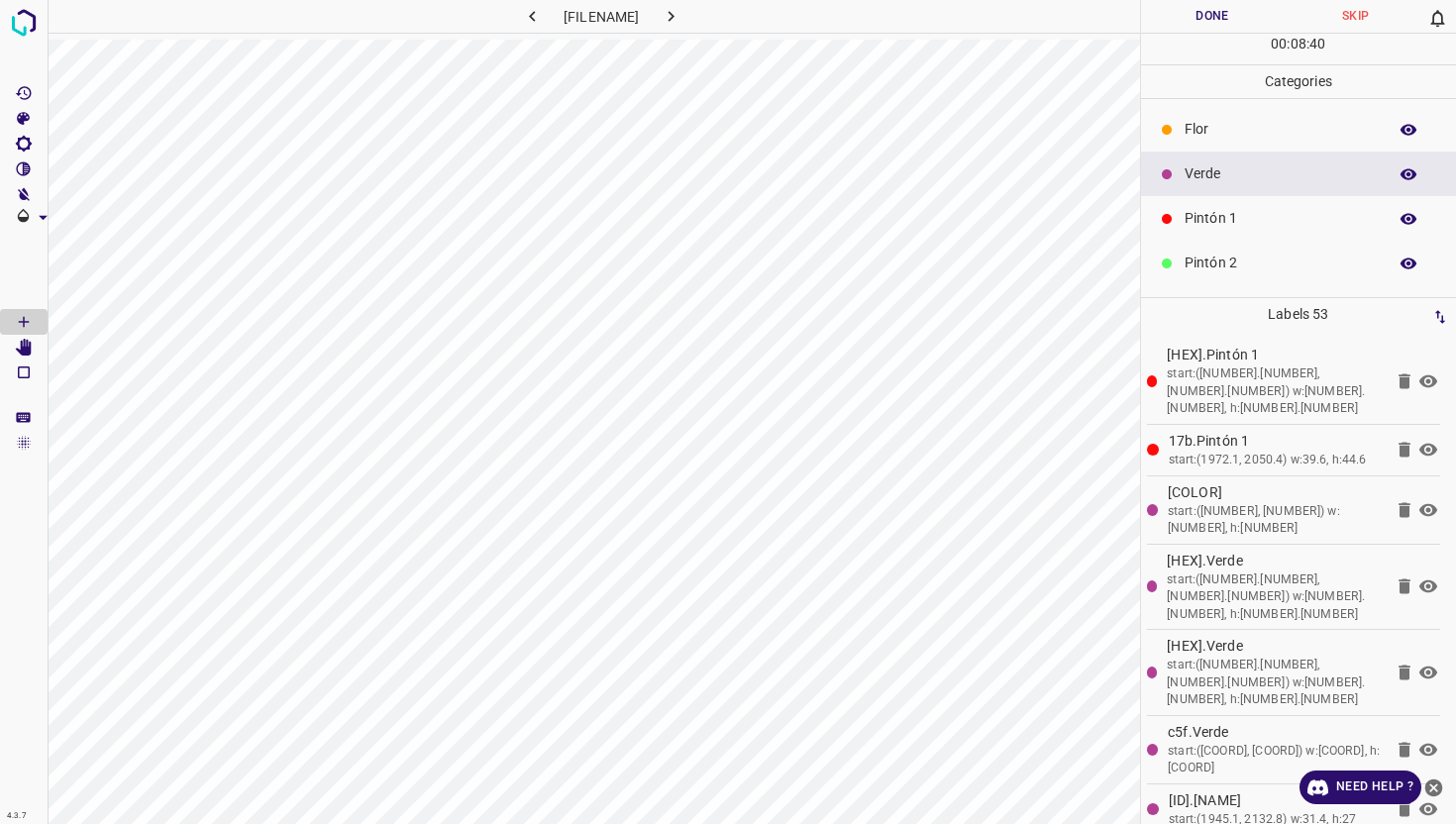 click on "Pintón 1" at bounding box center (1299, 218) 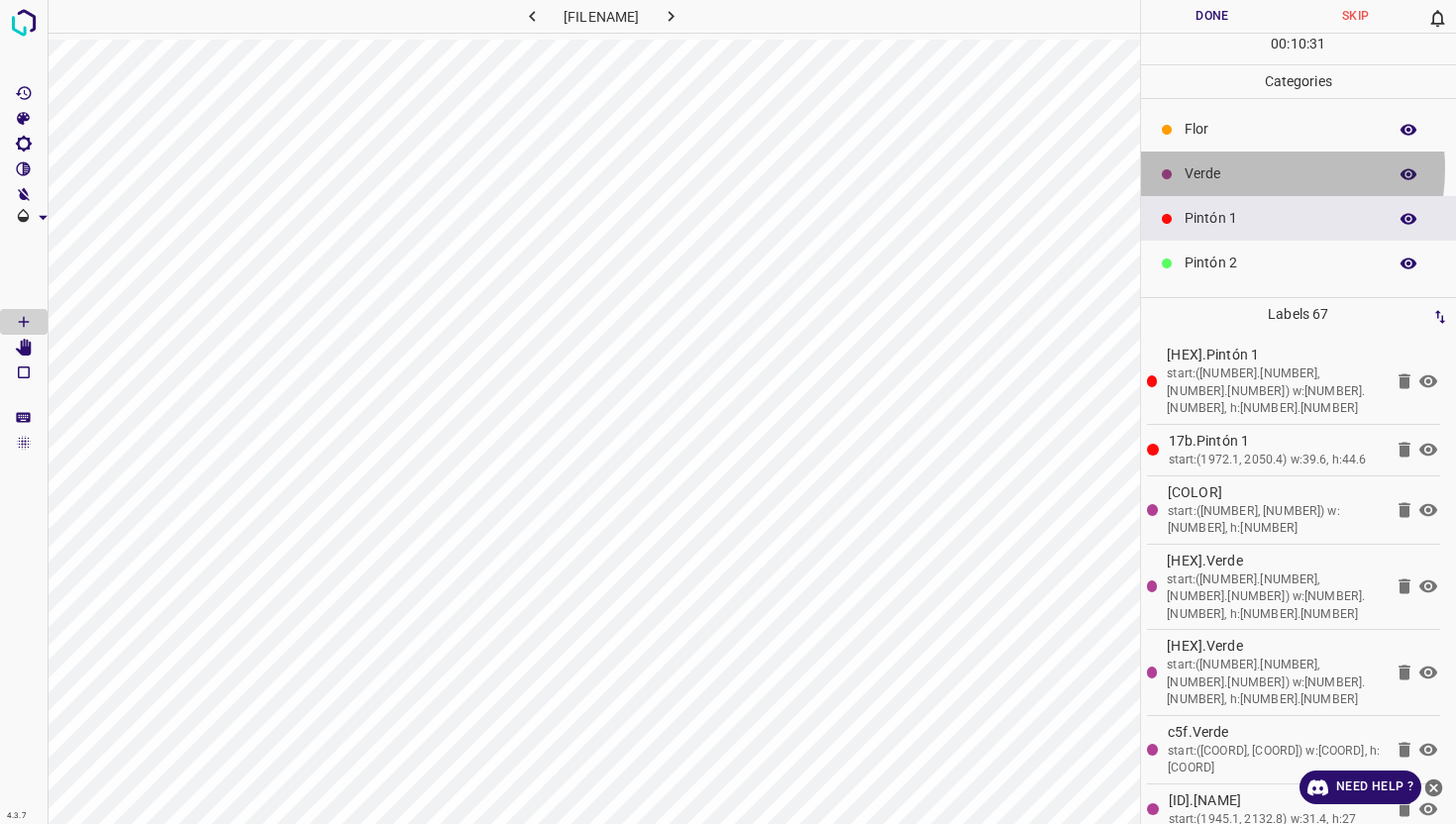 click on "Verde" at bounding box center (1281, 173) 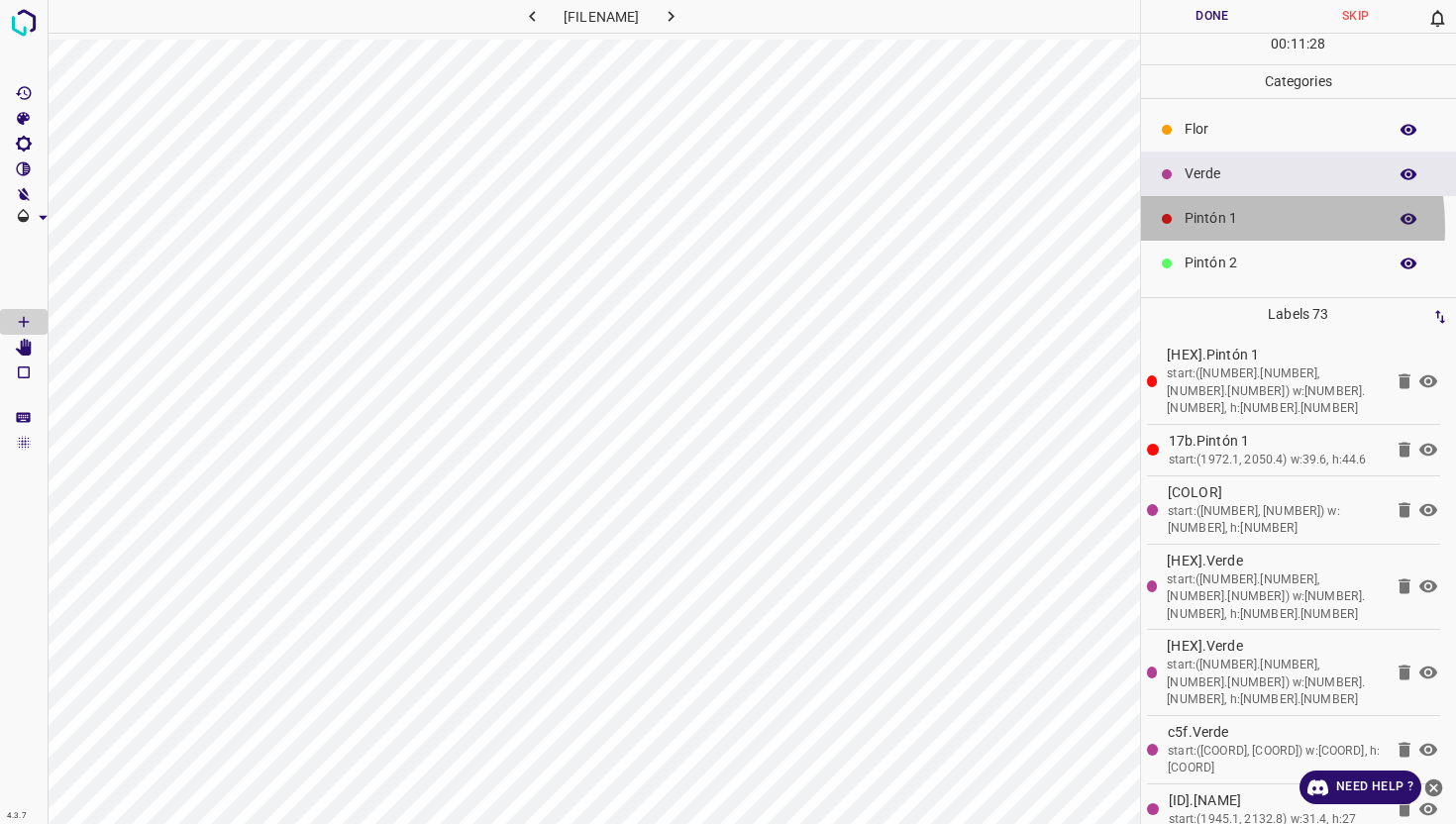 click on "Pintón 1" at bounding box center [1281, 218] 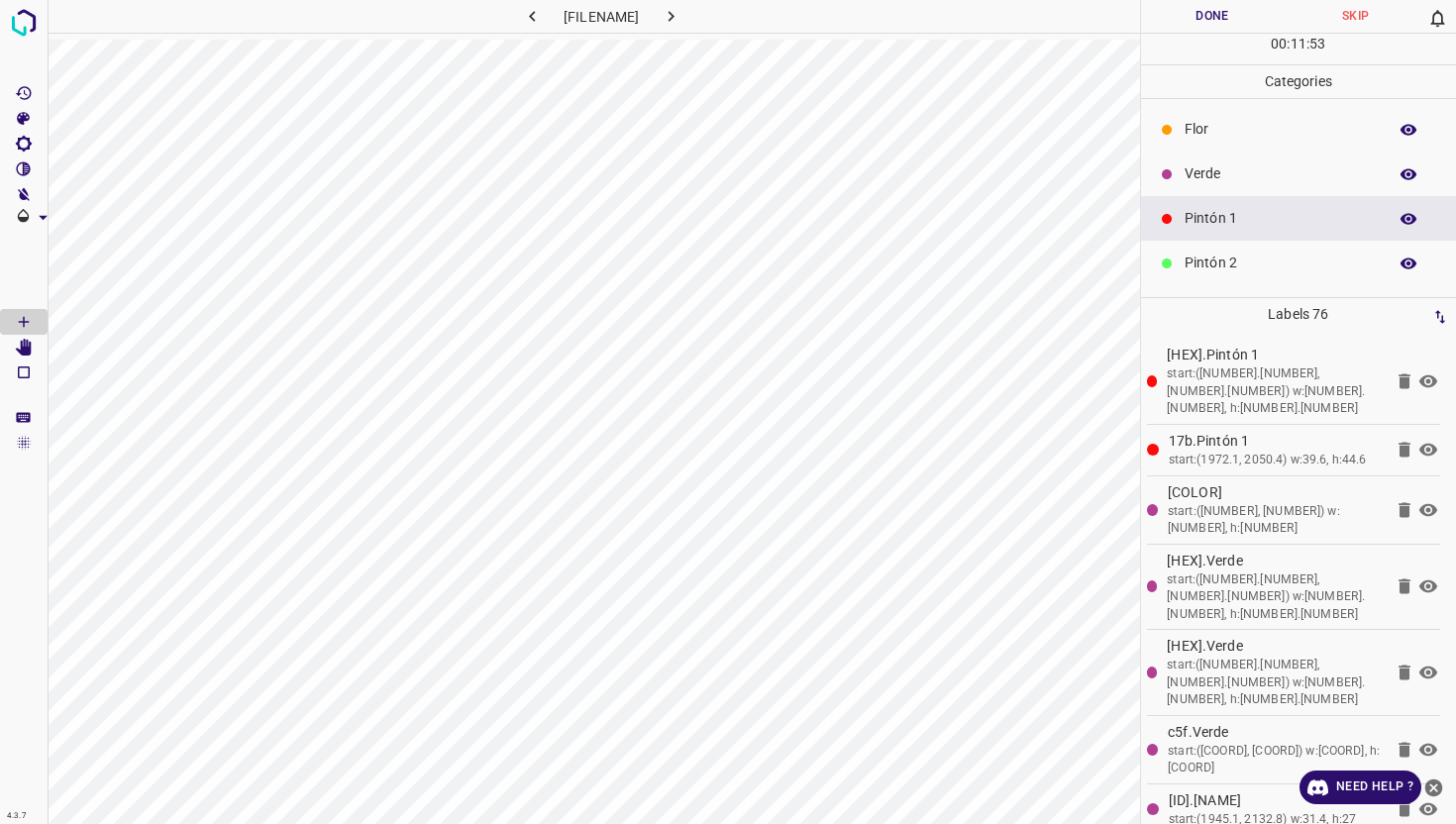 click on "Verde" at bounding box center [1281, 173] 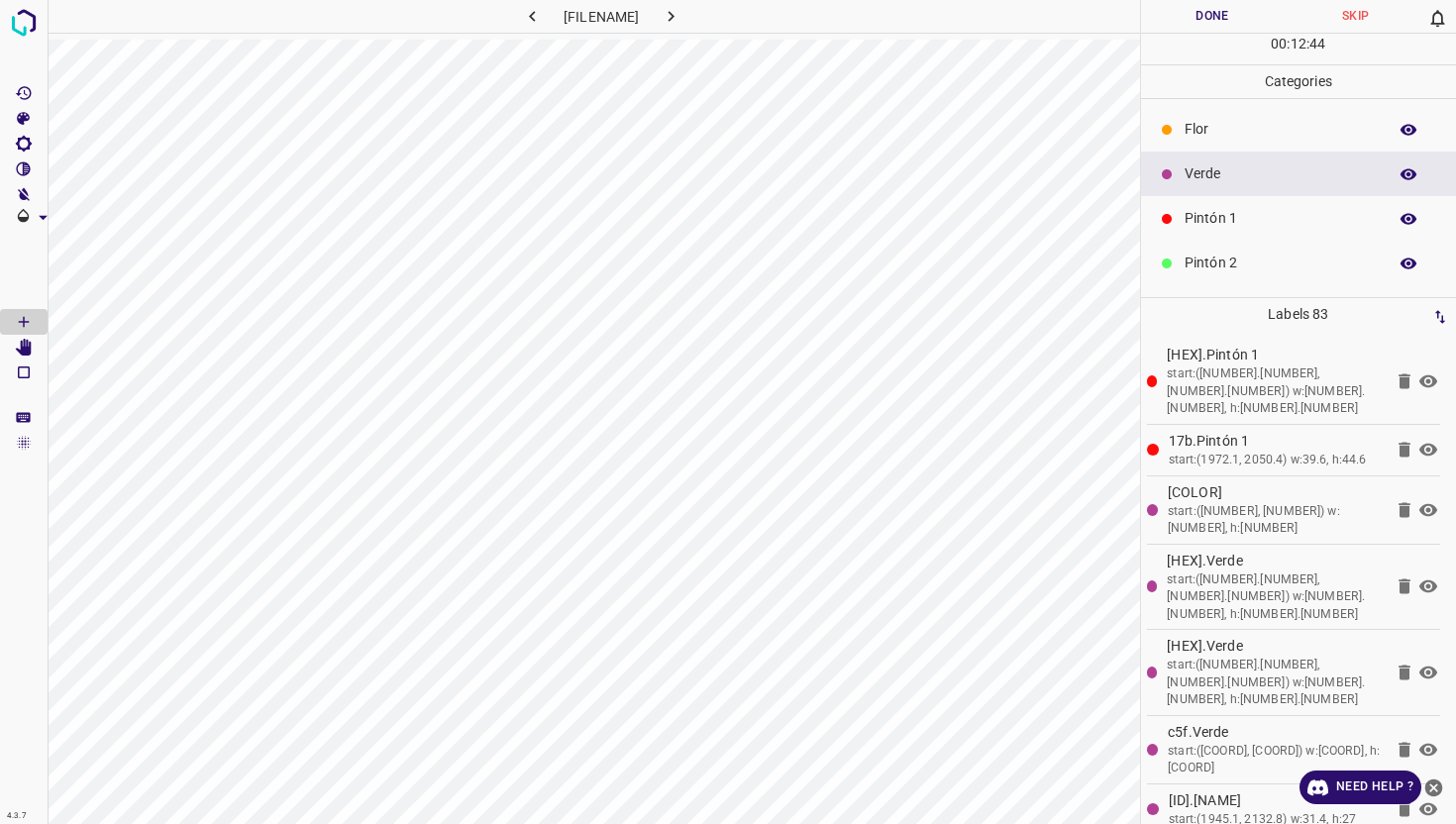 click on "Pintón 1" at bounding box center [1281, 218] 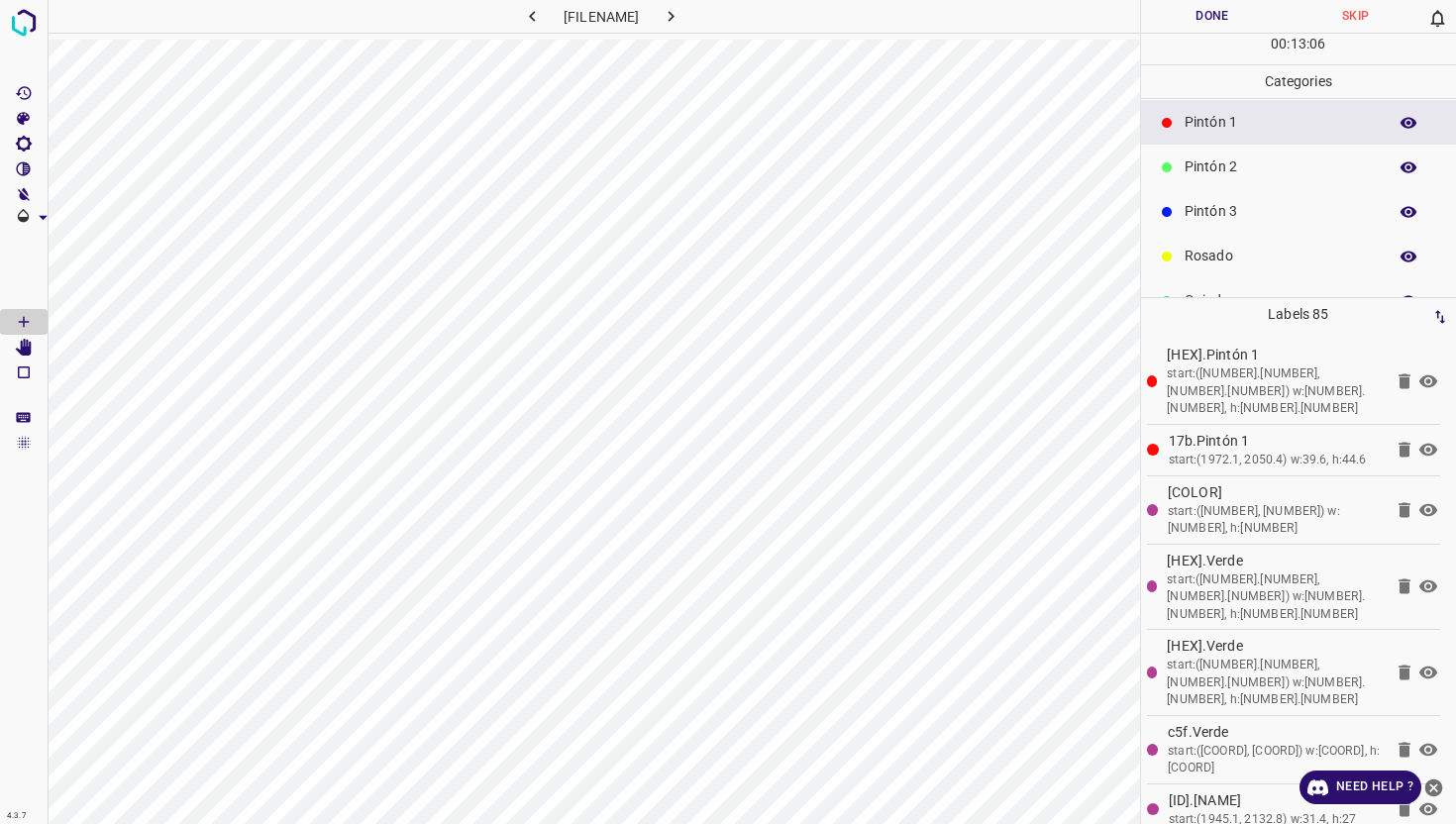 scroll, scrollTop: 99, scrollLeft: 0, axis: vertical 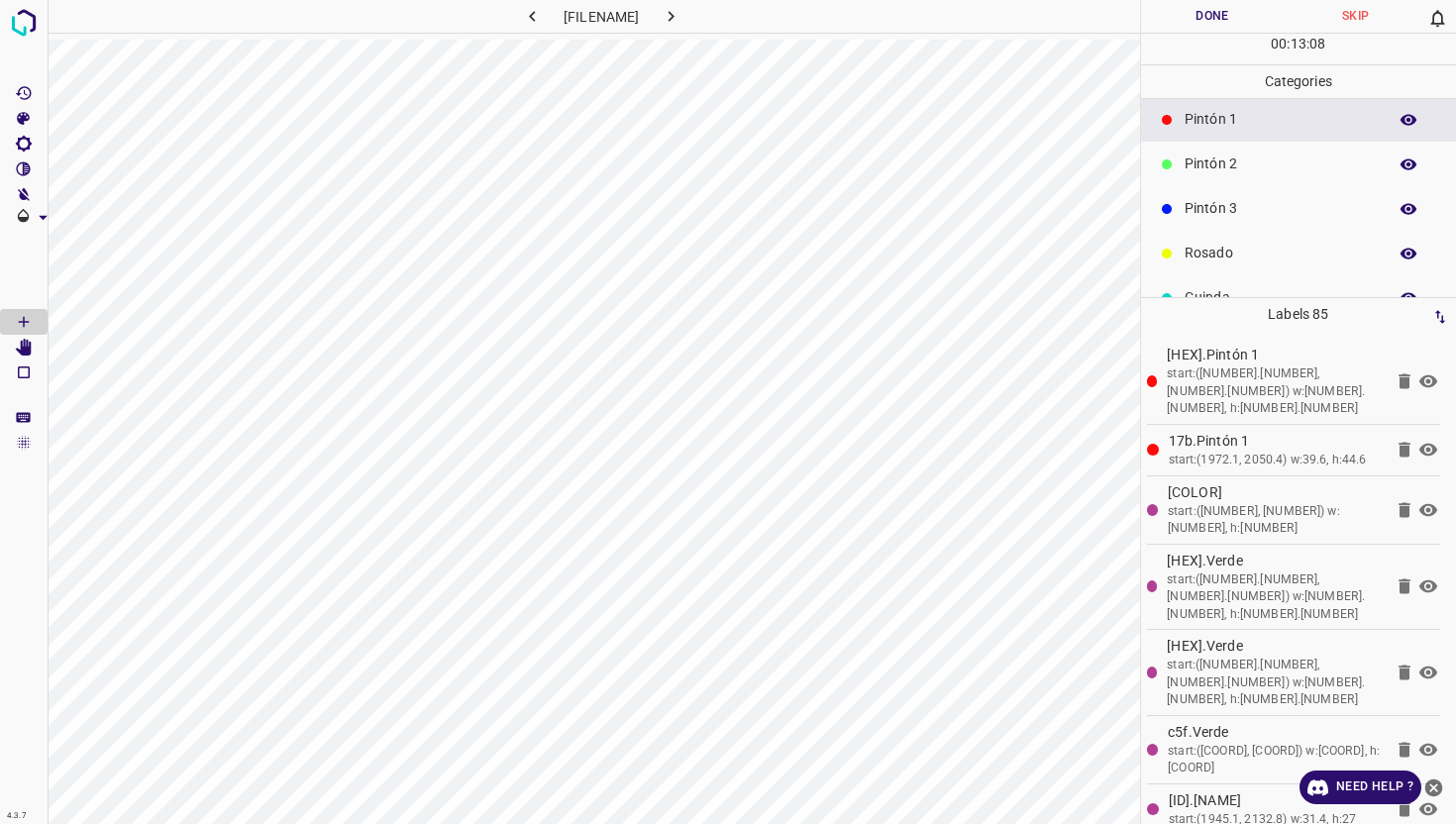 click on "Rosado" at bounding box center [1281, 253] 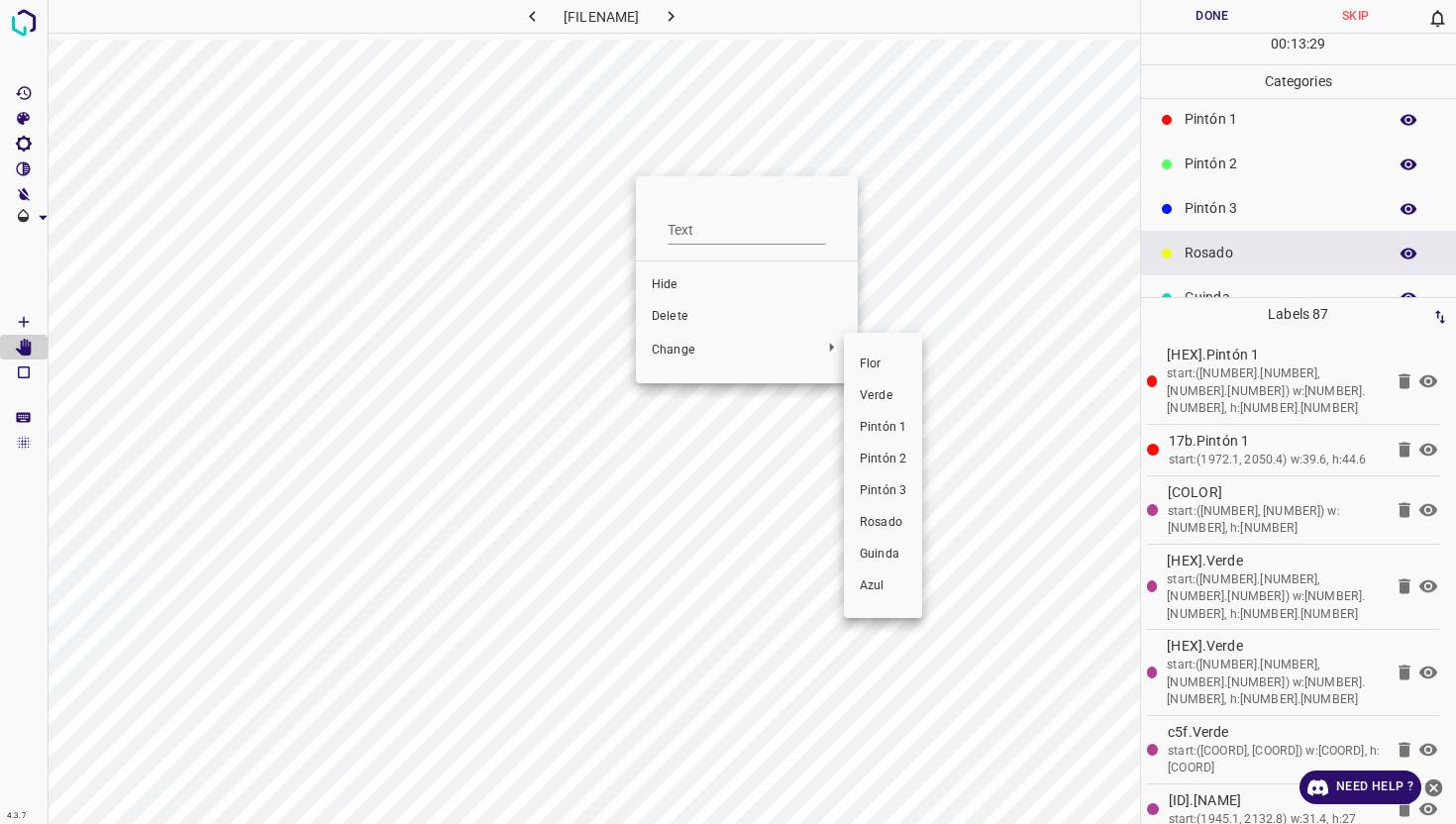 click on "Pintón 3" at bounding box center (883, 491) 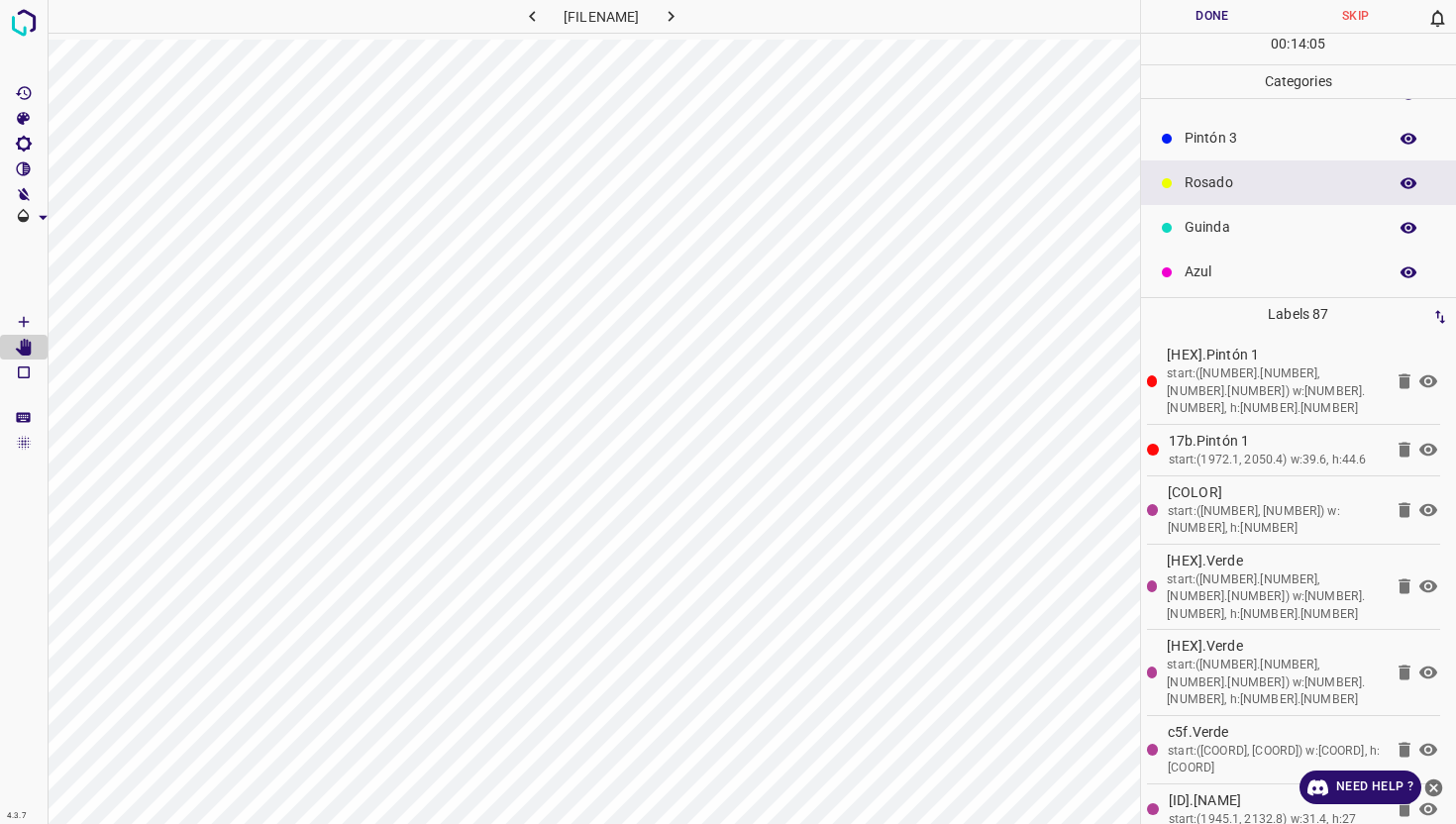 scroll, scrollTop: 174, scrollLeft: 0, axis: vertical 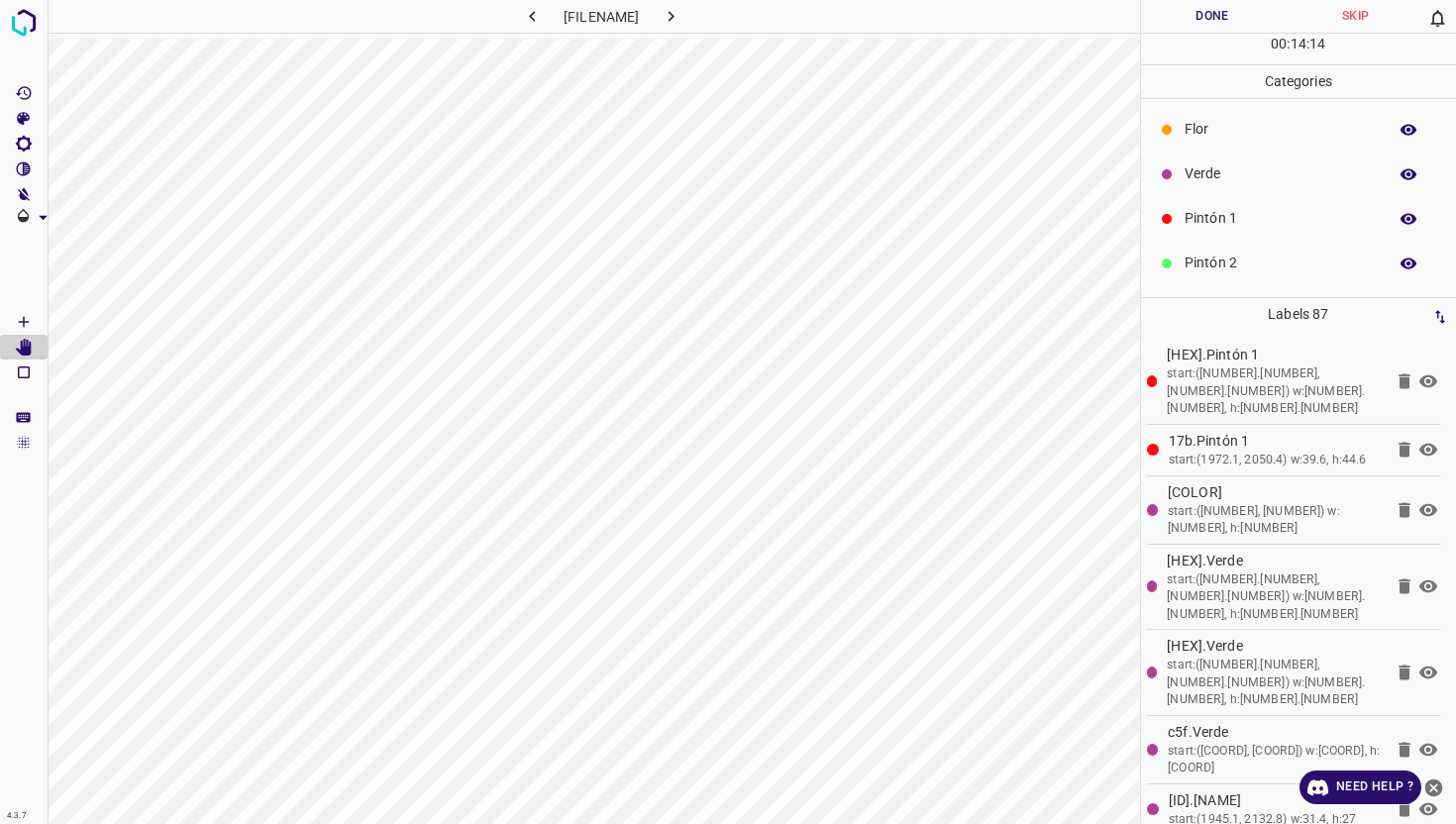 click on "Verde" at bounding box center [1281, 173] 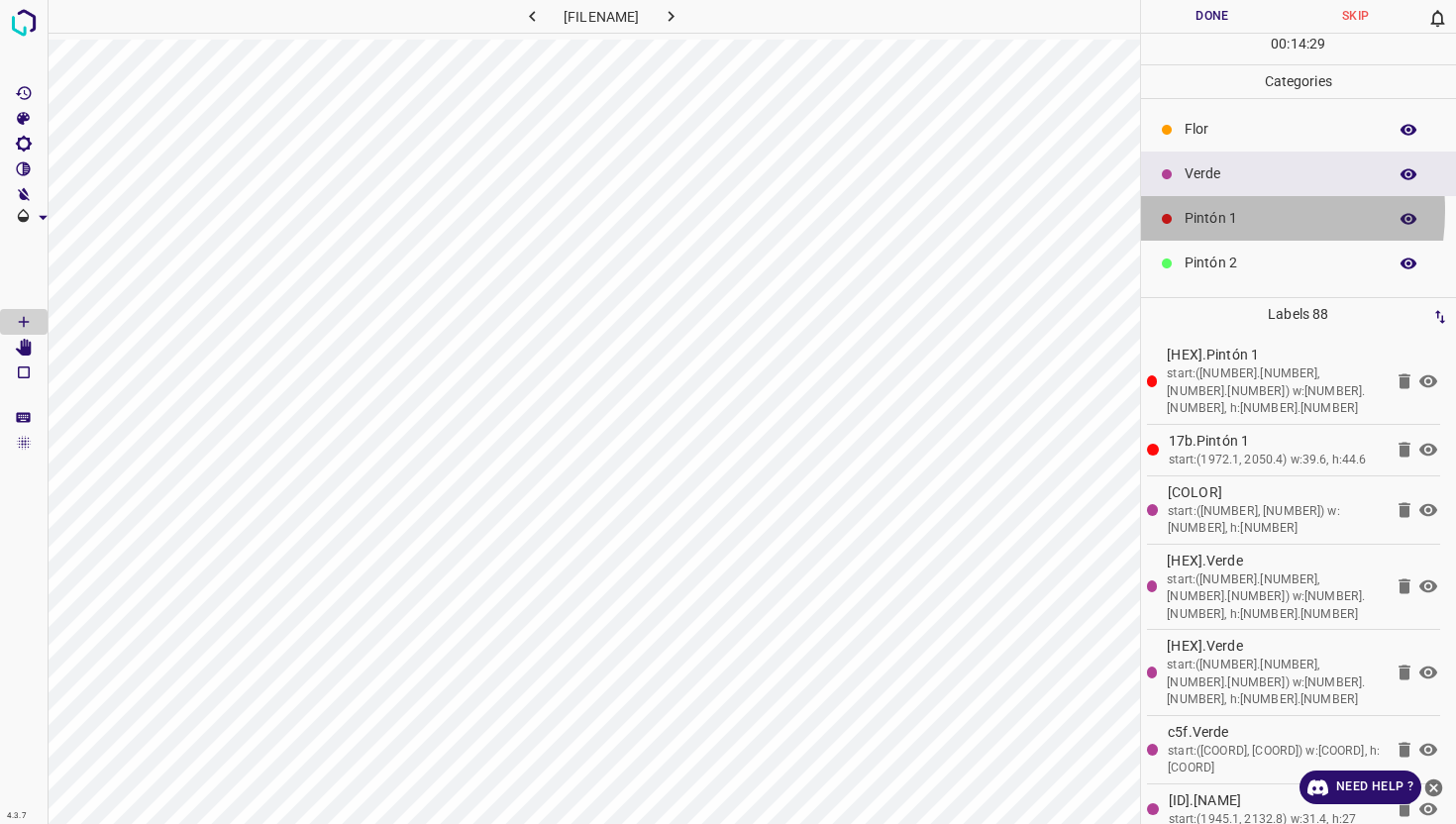 click on "Pintón 1" at bounding box center [1281, 218] 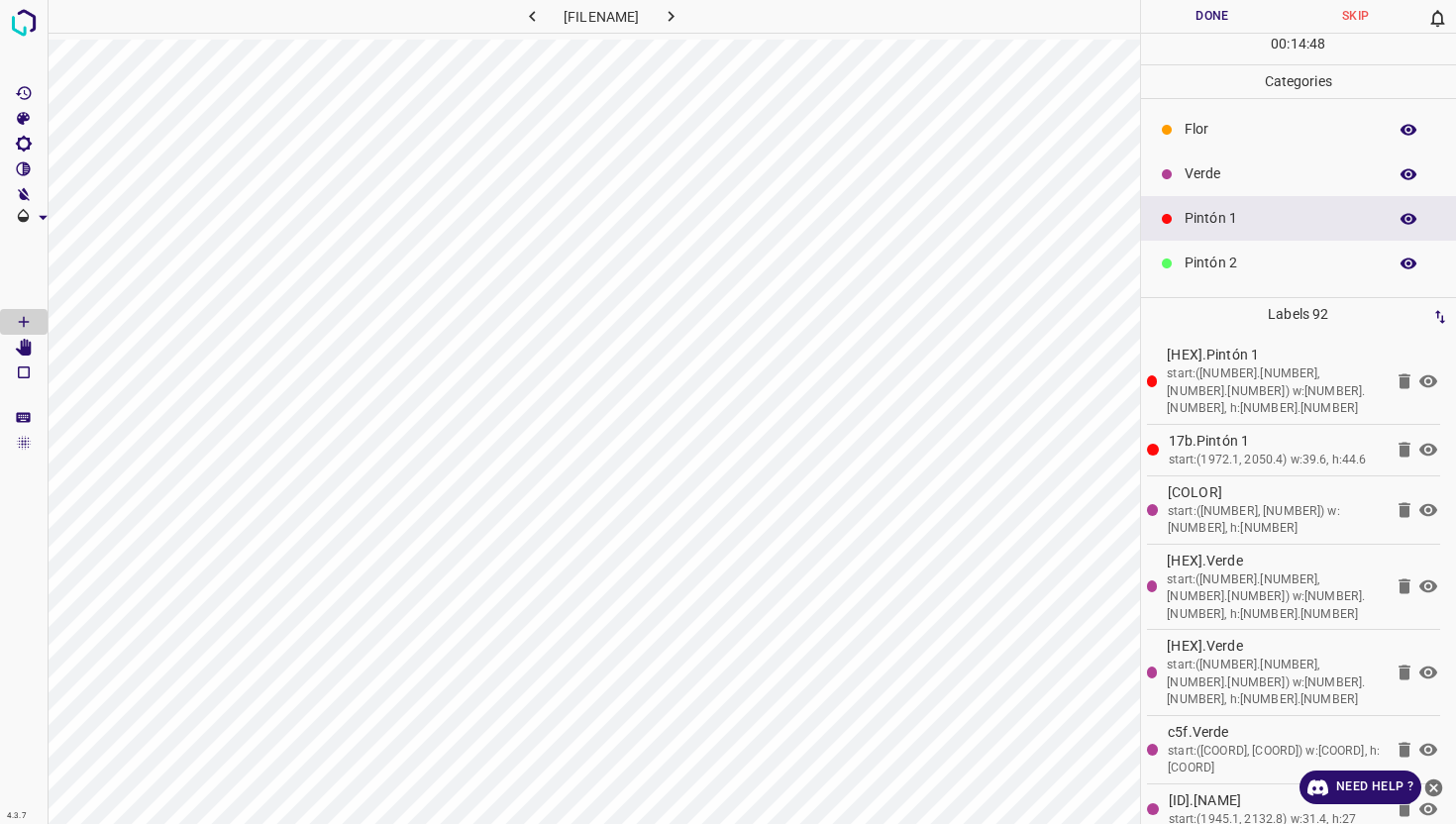 click on "Verde" at bounding box center [1281, 173] 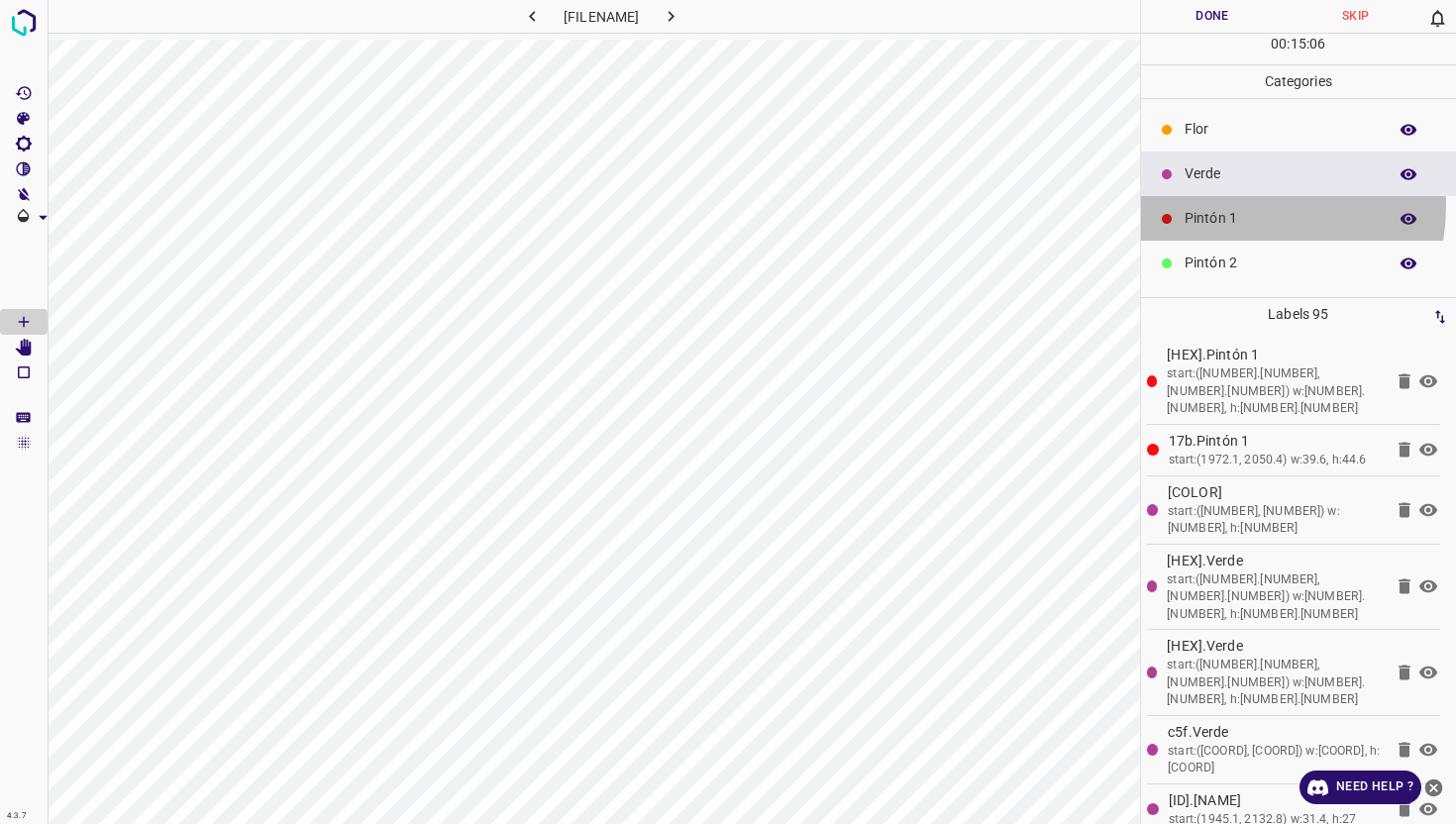 click on "Pintón 1" at bounding box center (1299, 218) 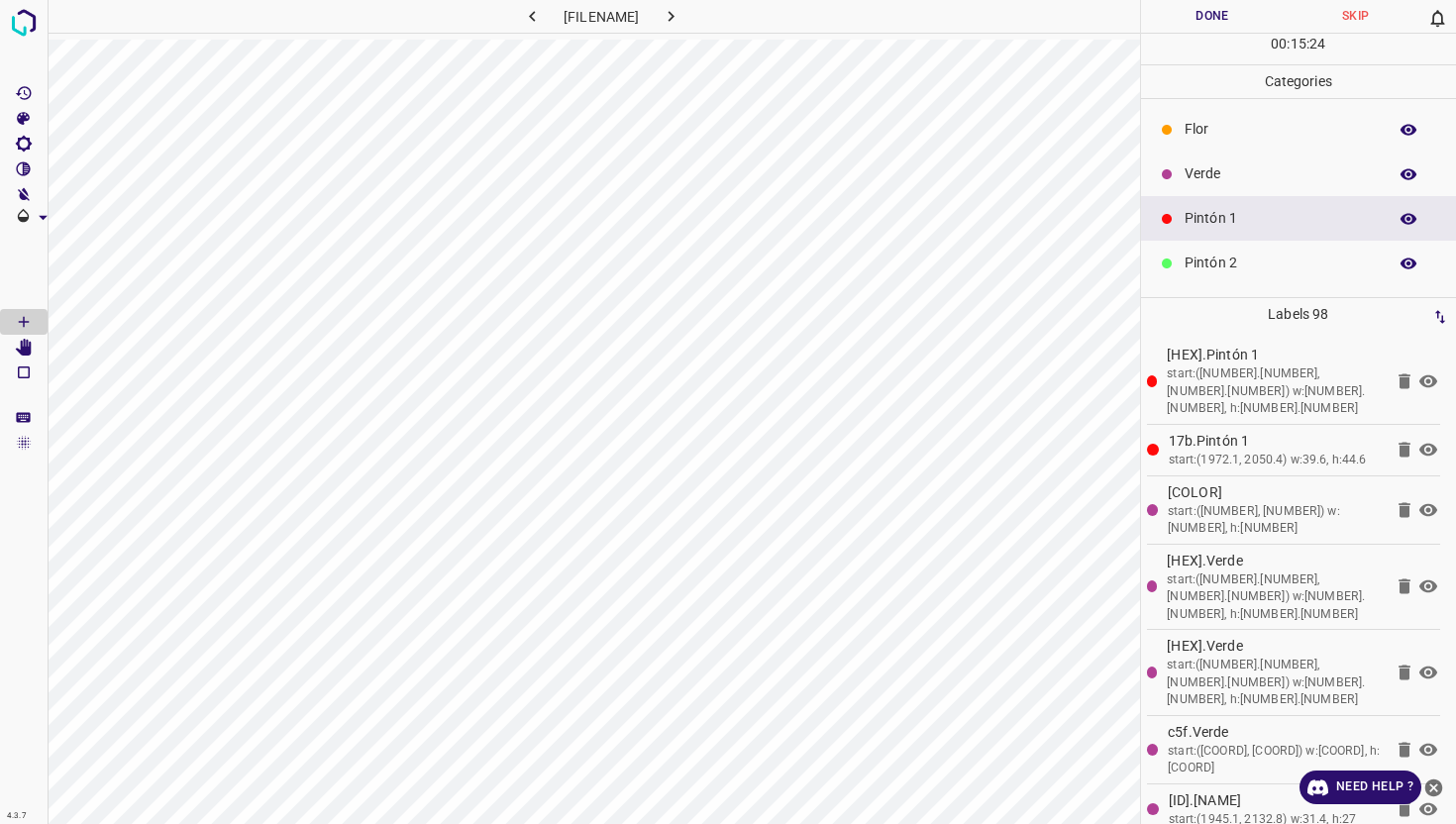 click on "Verde" at bounding box center [1281, 173] 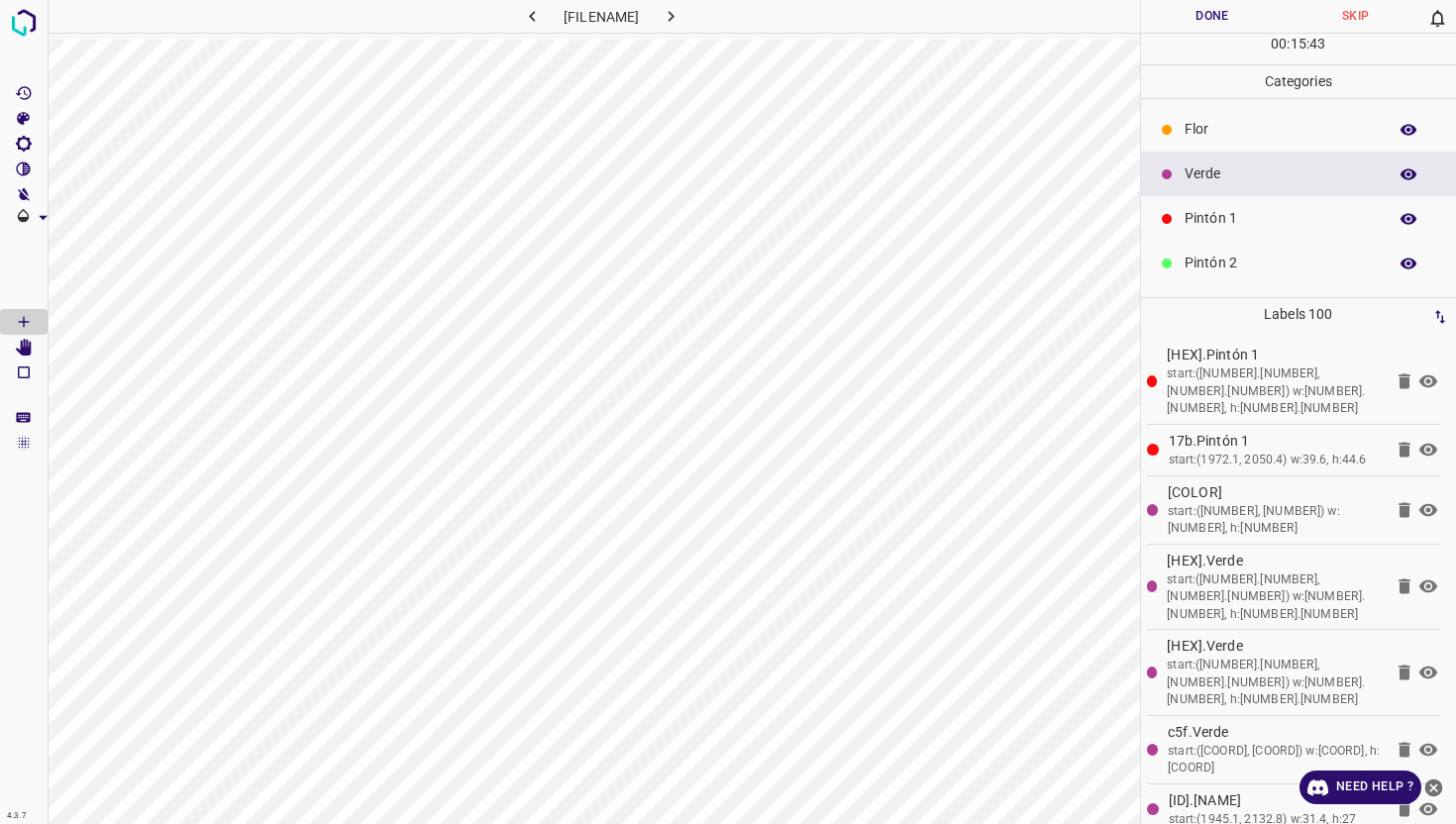click on "Pintón 1" at bounding box center (1299, 218) 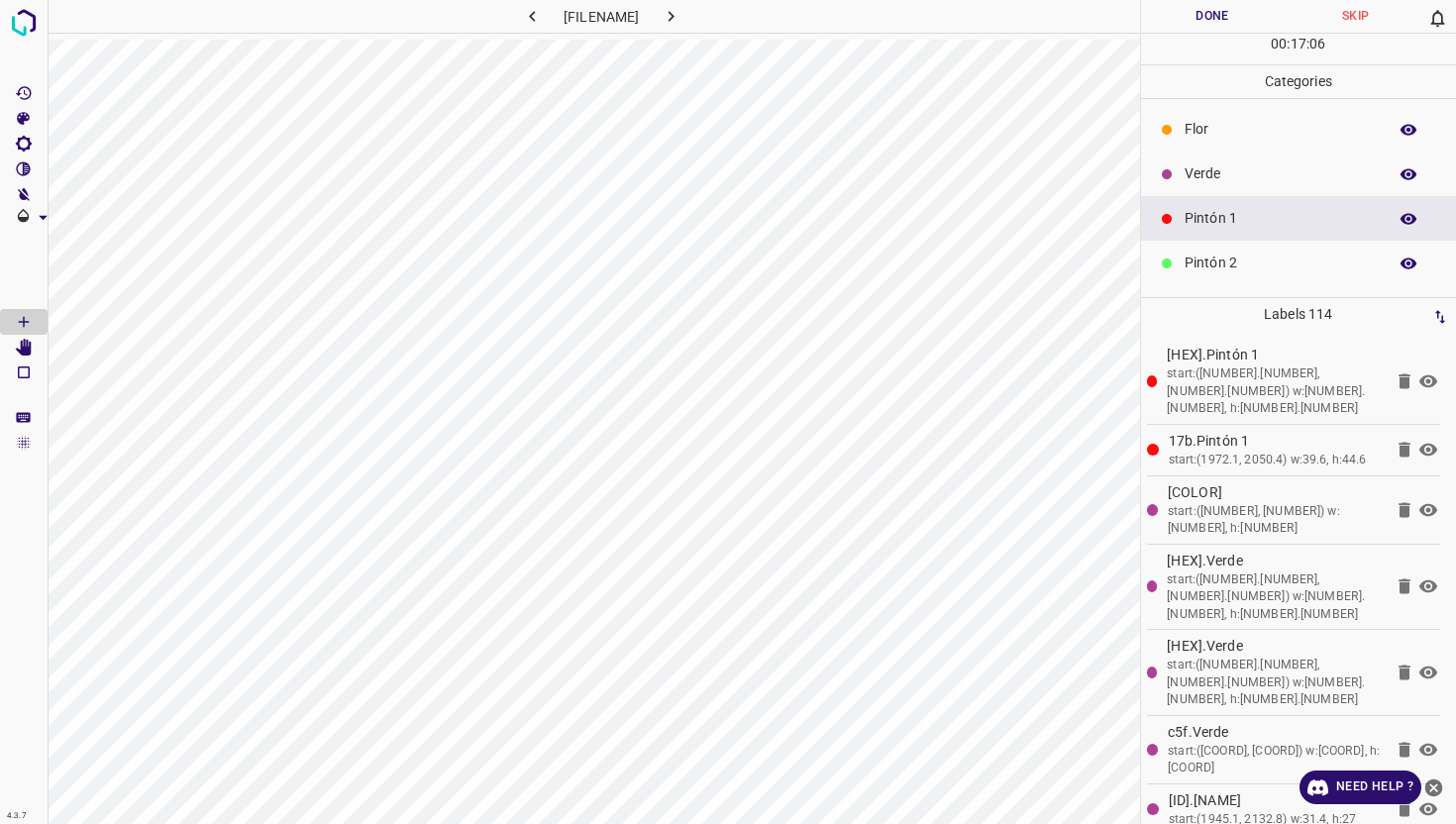 click on "Verde" at bounding box center [1281, 173] 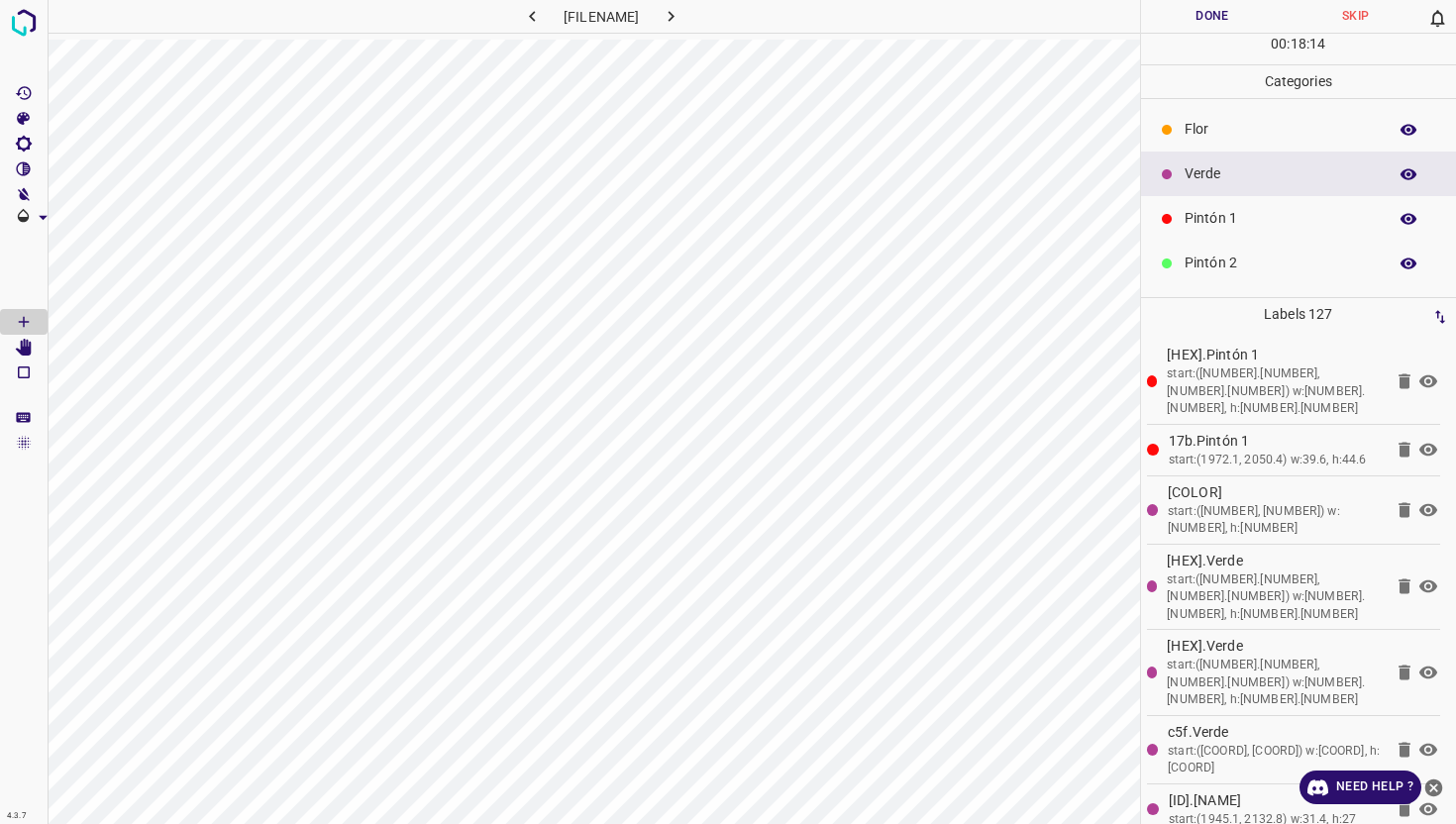 click on "Pintón 1" at bounding box center [1281, 218] 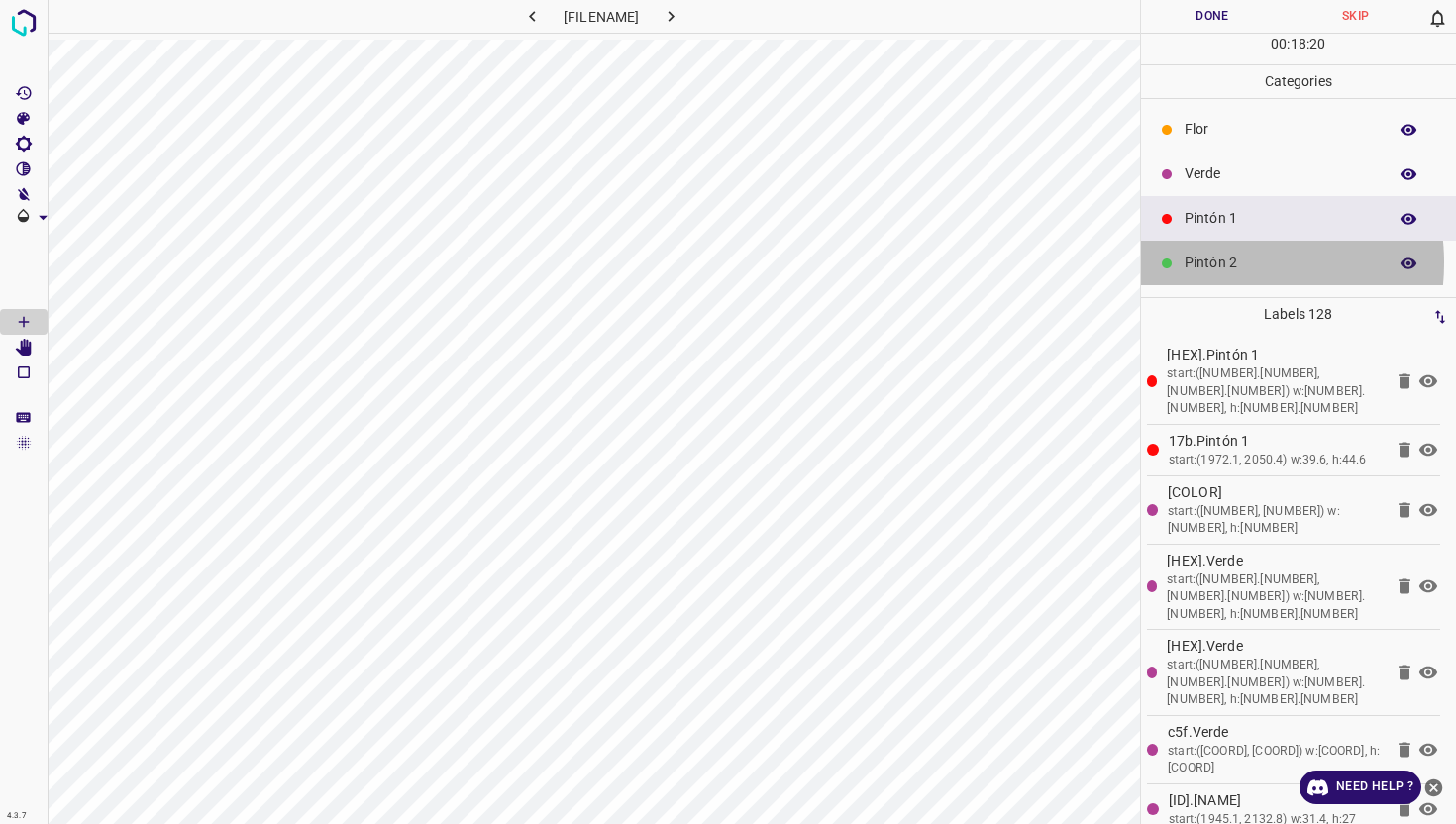 click on "Pintón 2" at bounding box center [1281, 262] 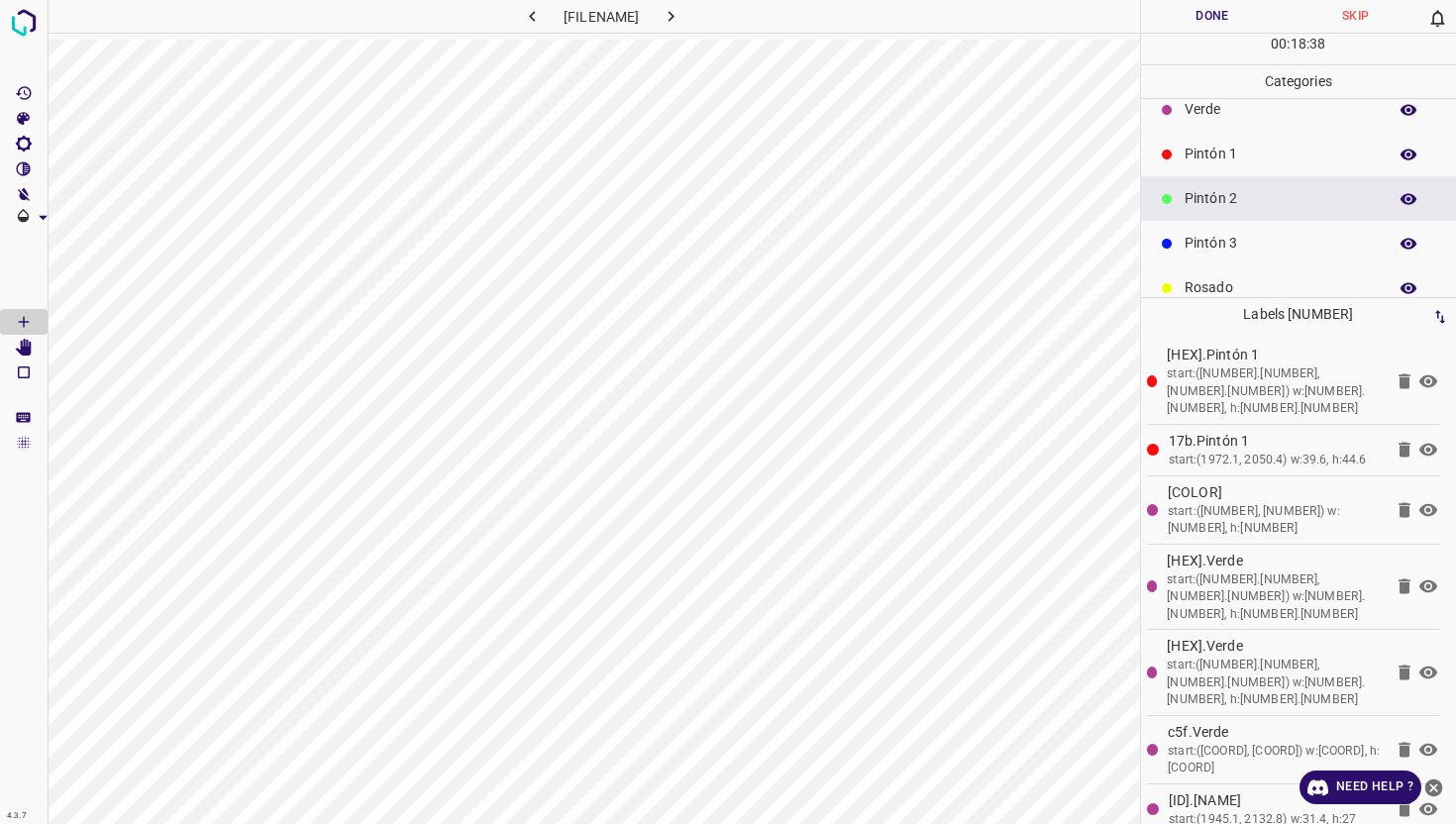 scroll, scrollTop: 70, scrollLeft: 0, axis: vertical 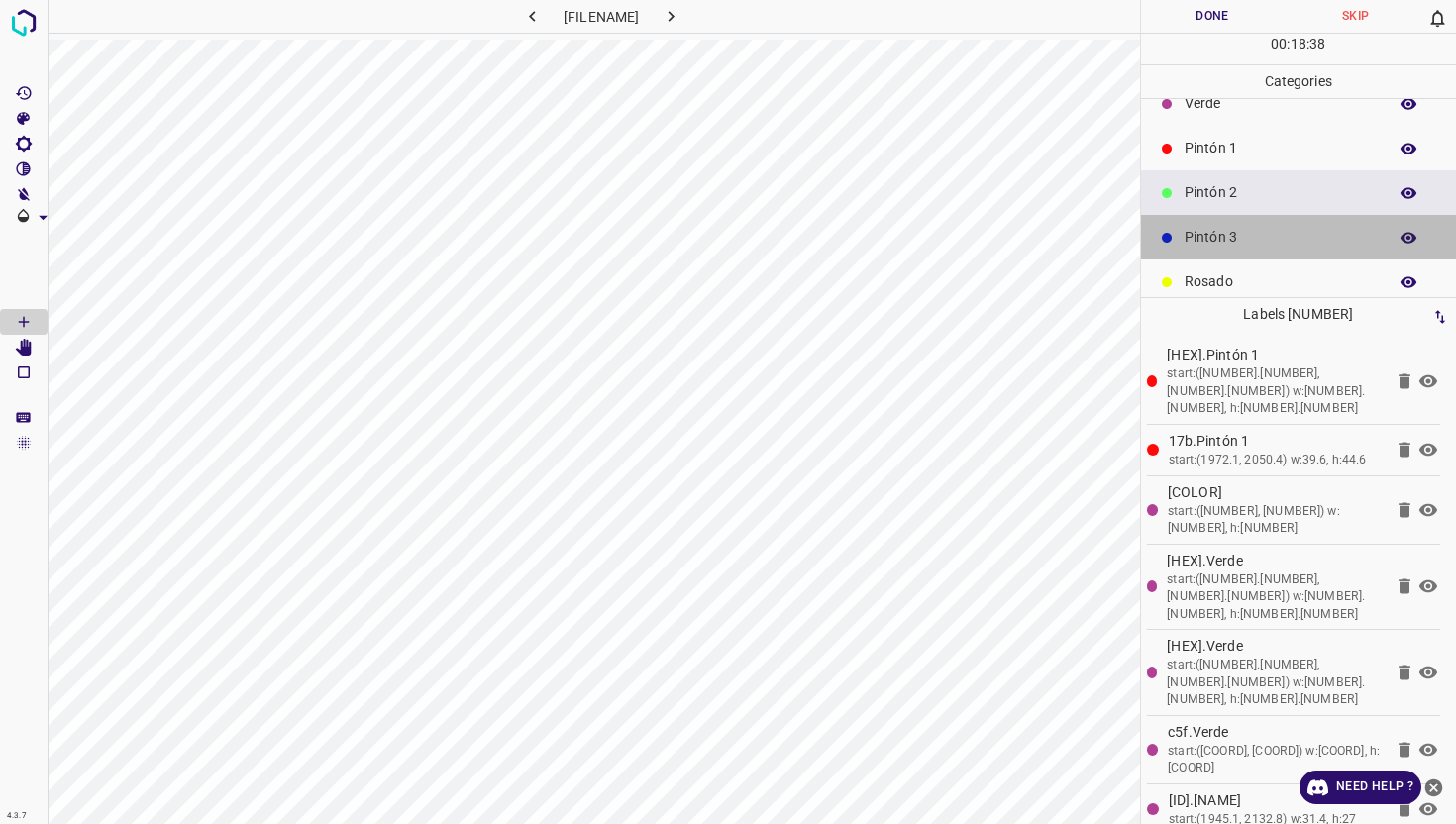 click on "Pintón 3" at bounding box center (1281, 237) 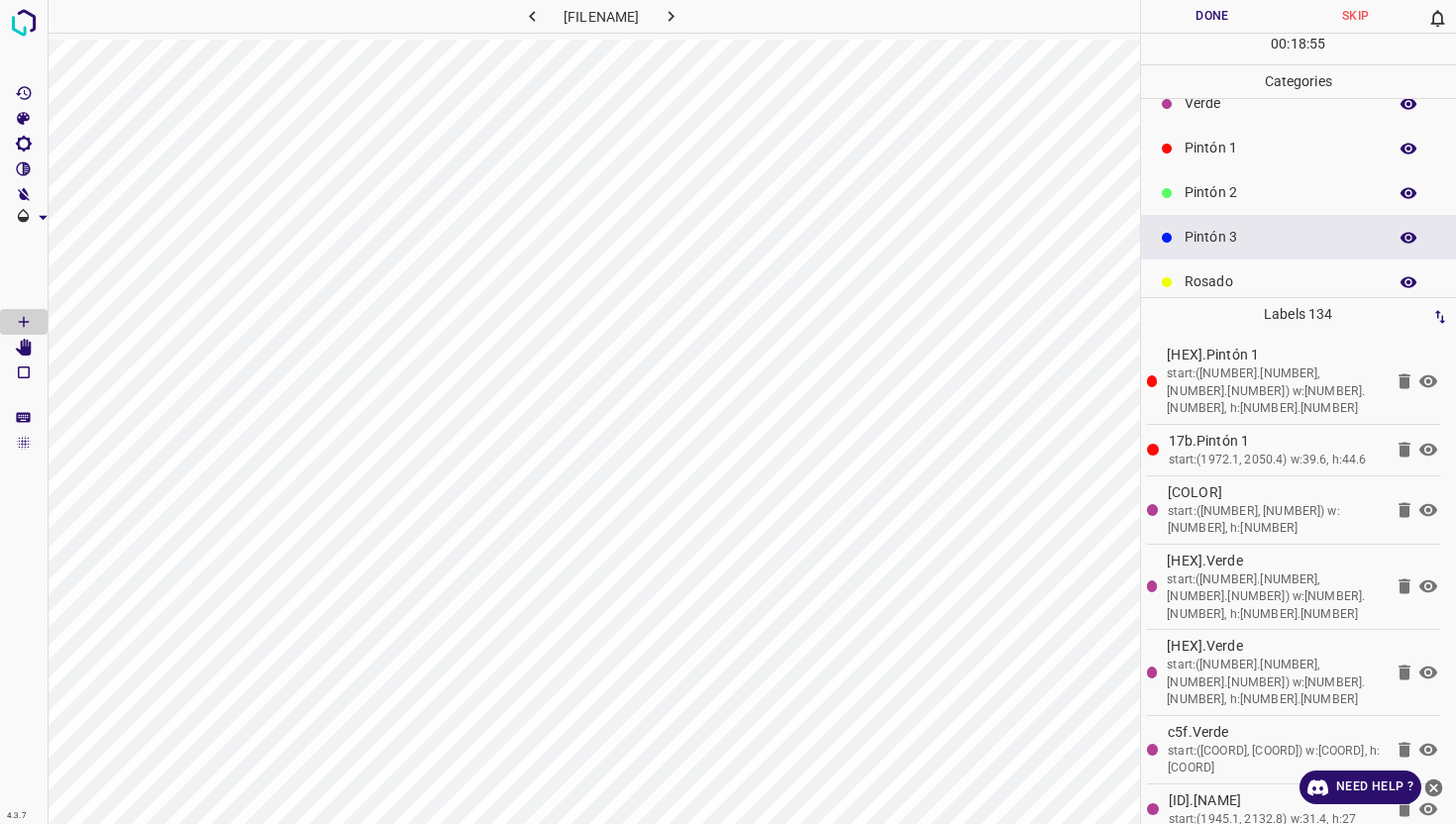 click on "Pintón 2" at bounding box center (1281, 192) 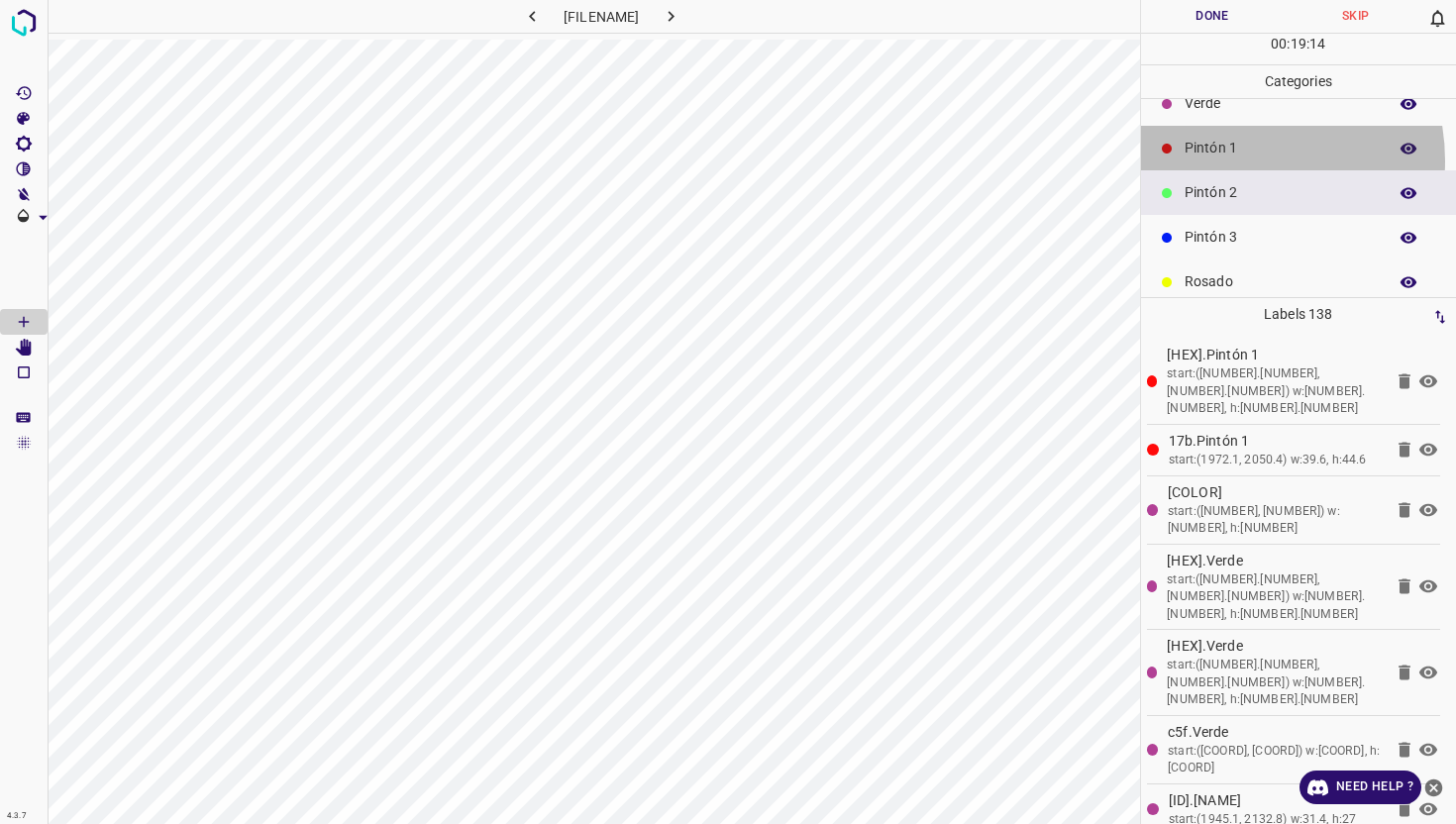 click on "Pintón 1" at bounding box center (1299, 148) 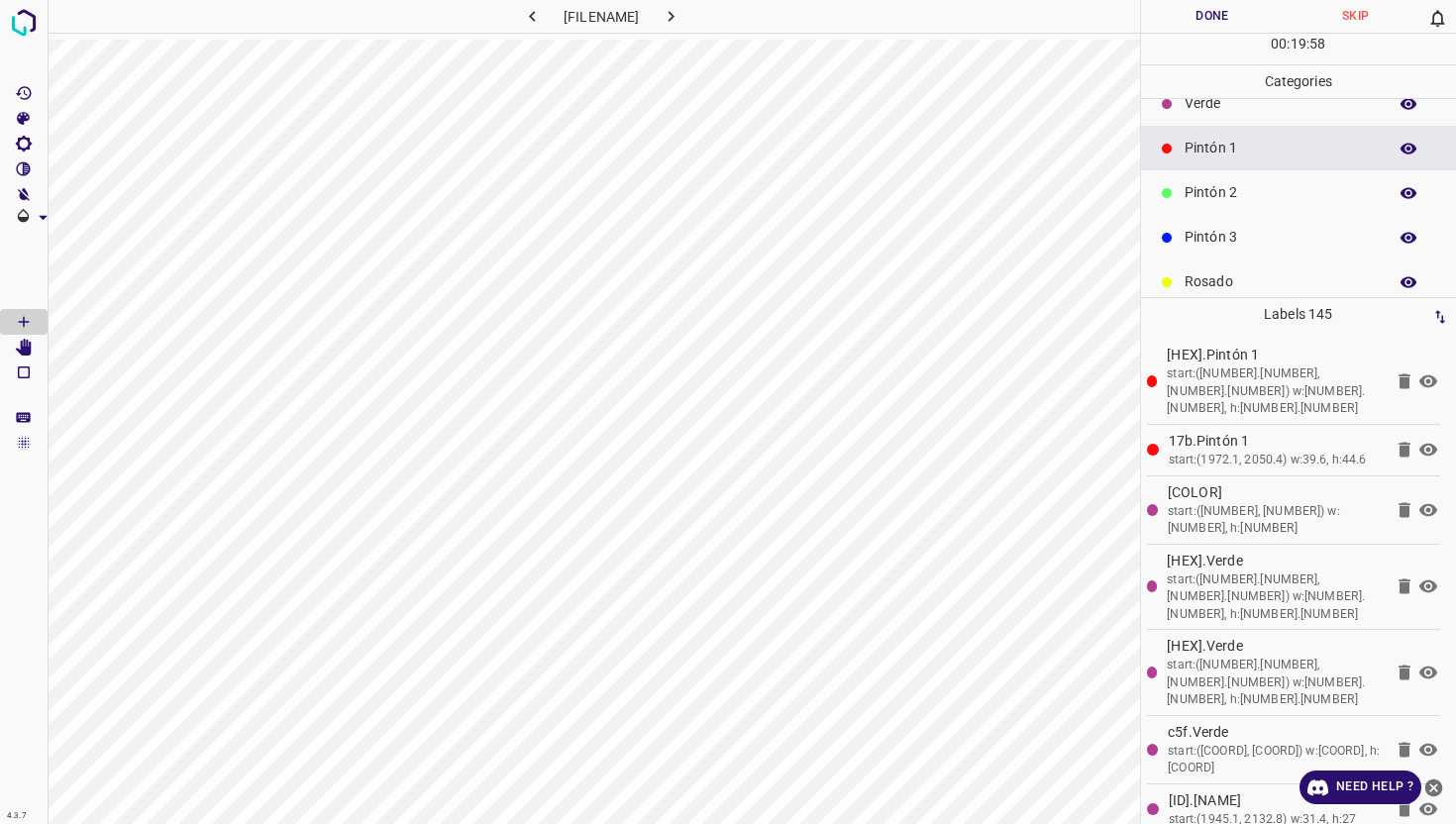 click on "Verde" at bounding box center [1299, 103] 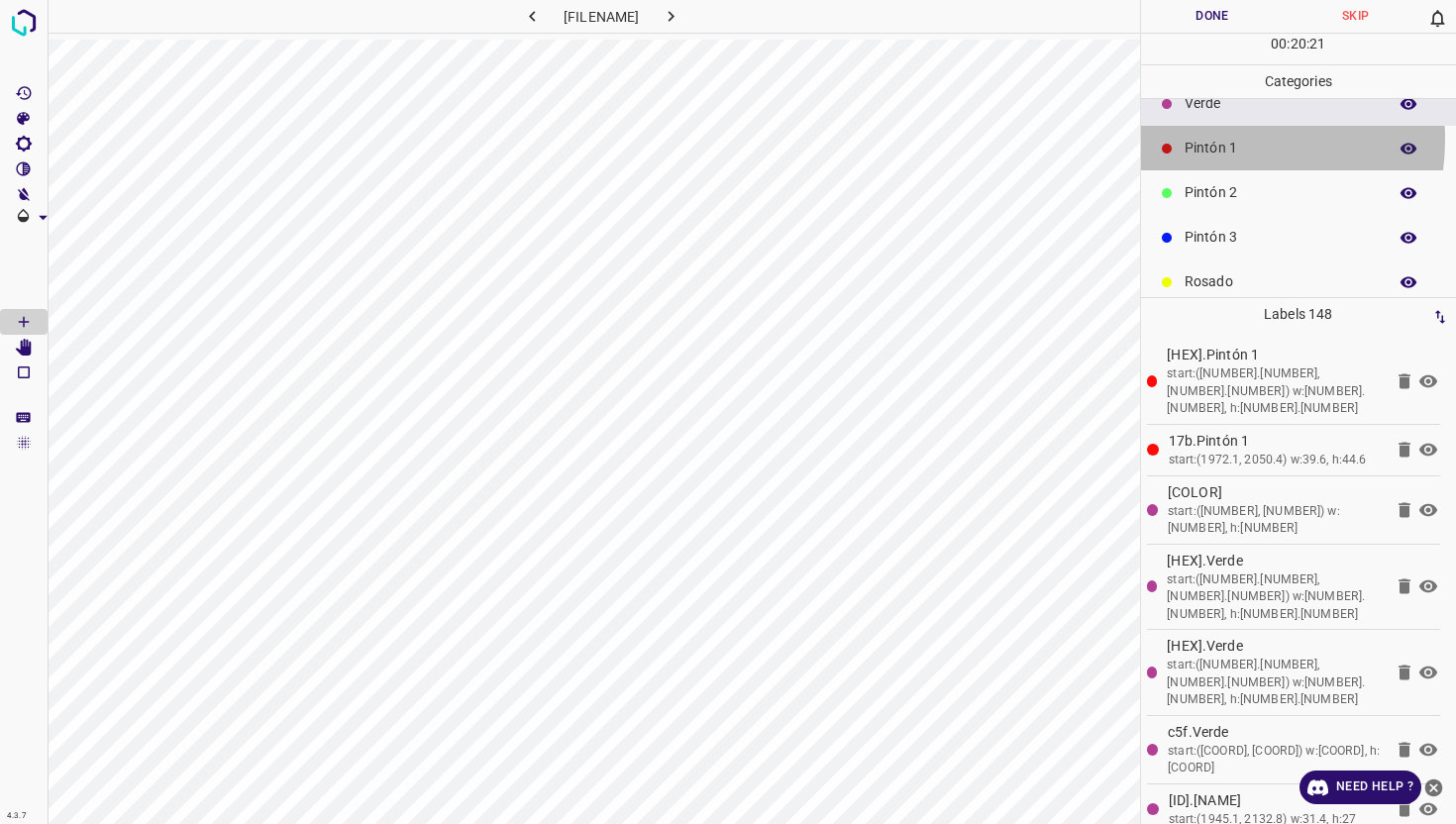 click on "Pintón 1" at bounding box center (1281, 148) 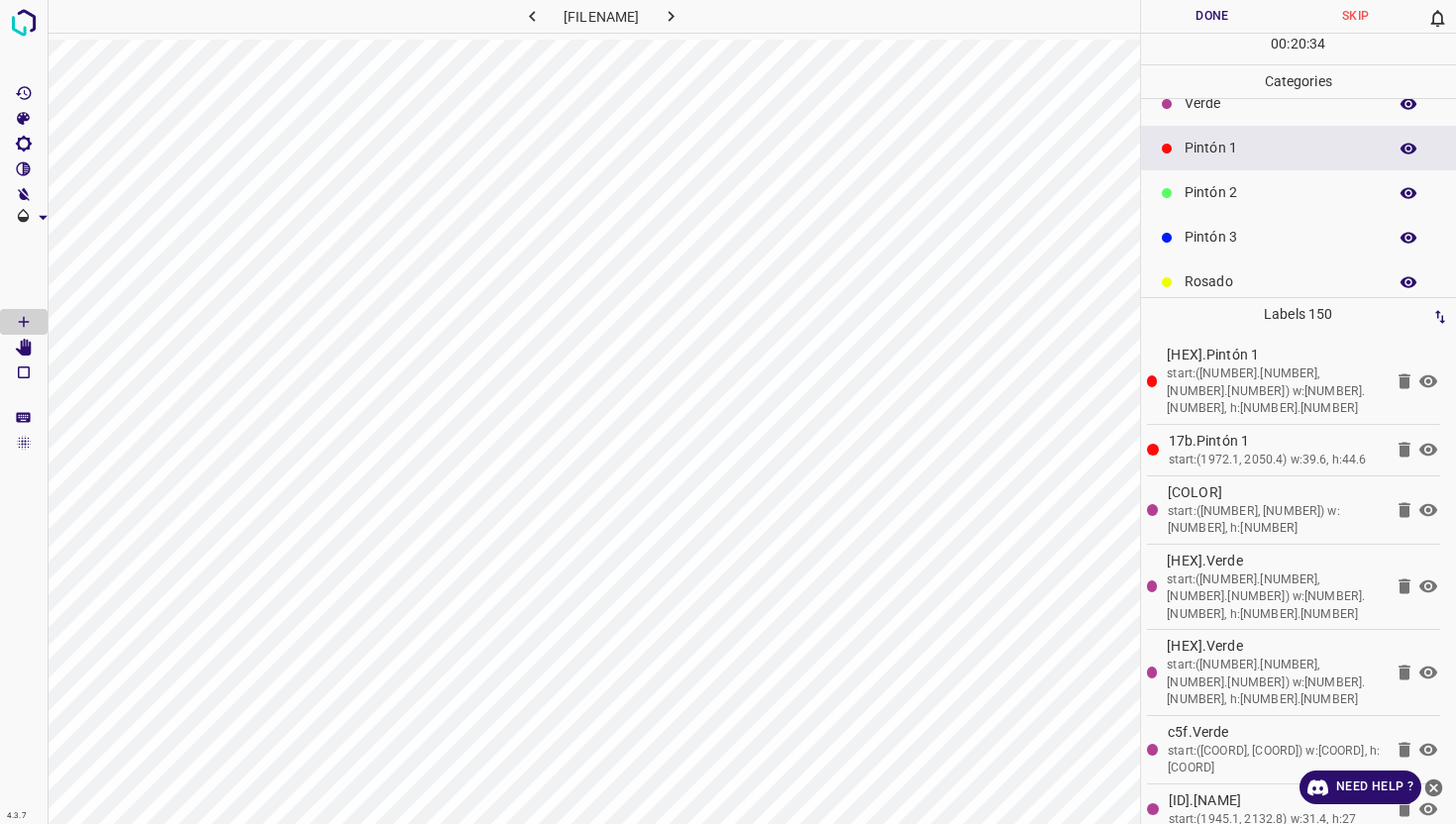 click on "Verde" at bounding box center (1299, 103) 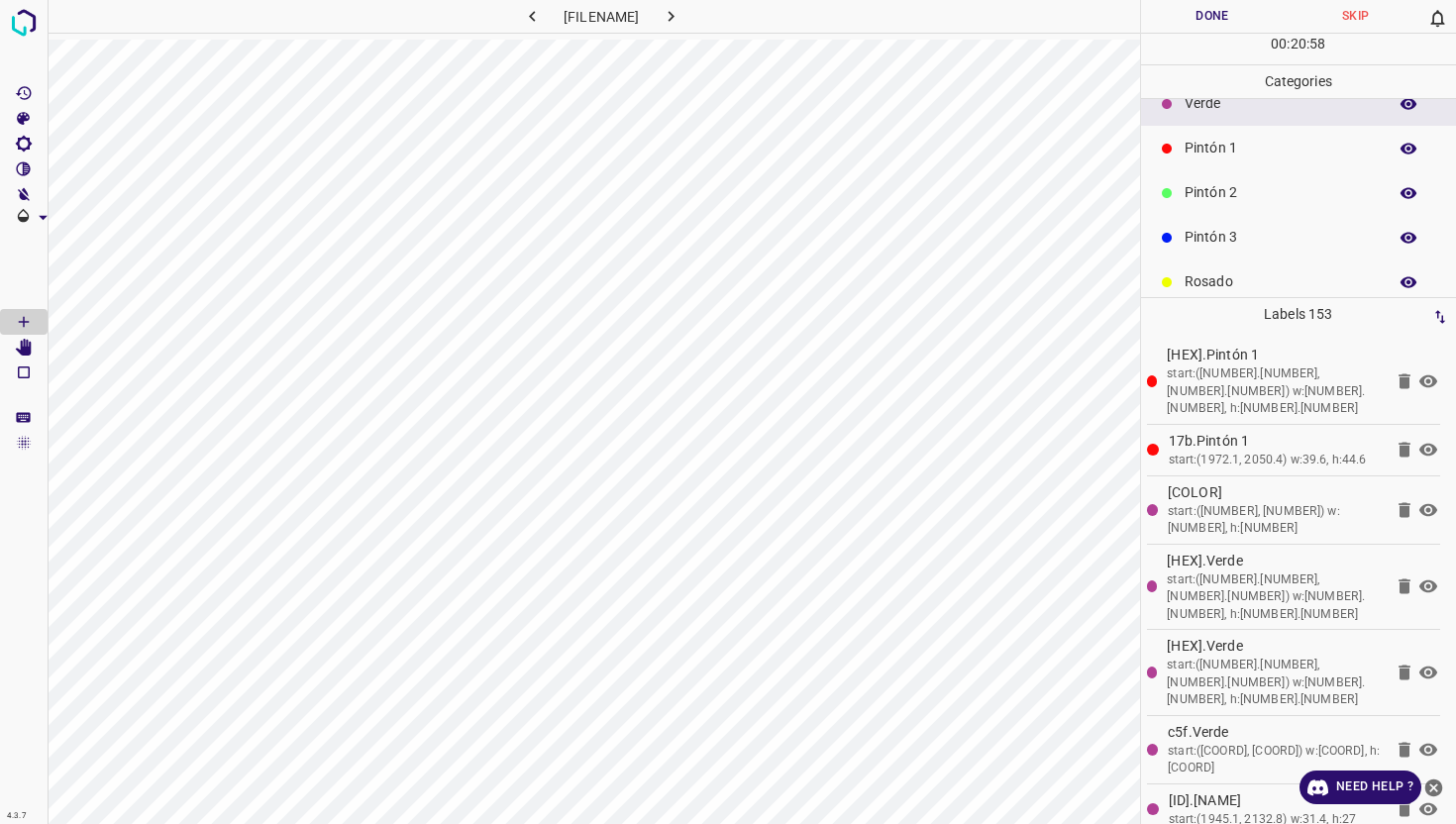 scroll, scrollTop: 0, scrollLeft: 0, axis: both 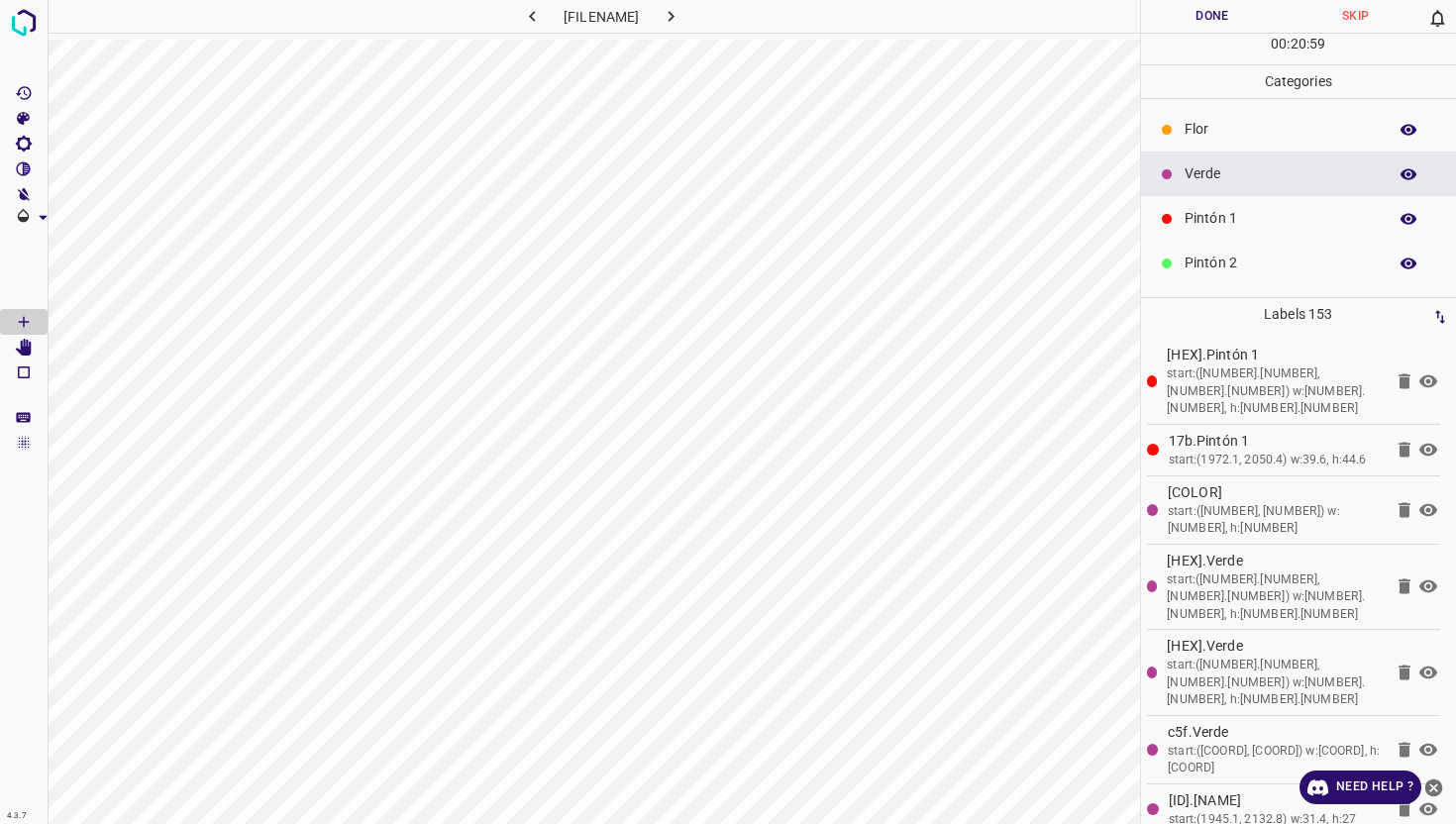 click on "Flor" at bounding box center [1281, 129] 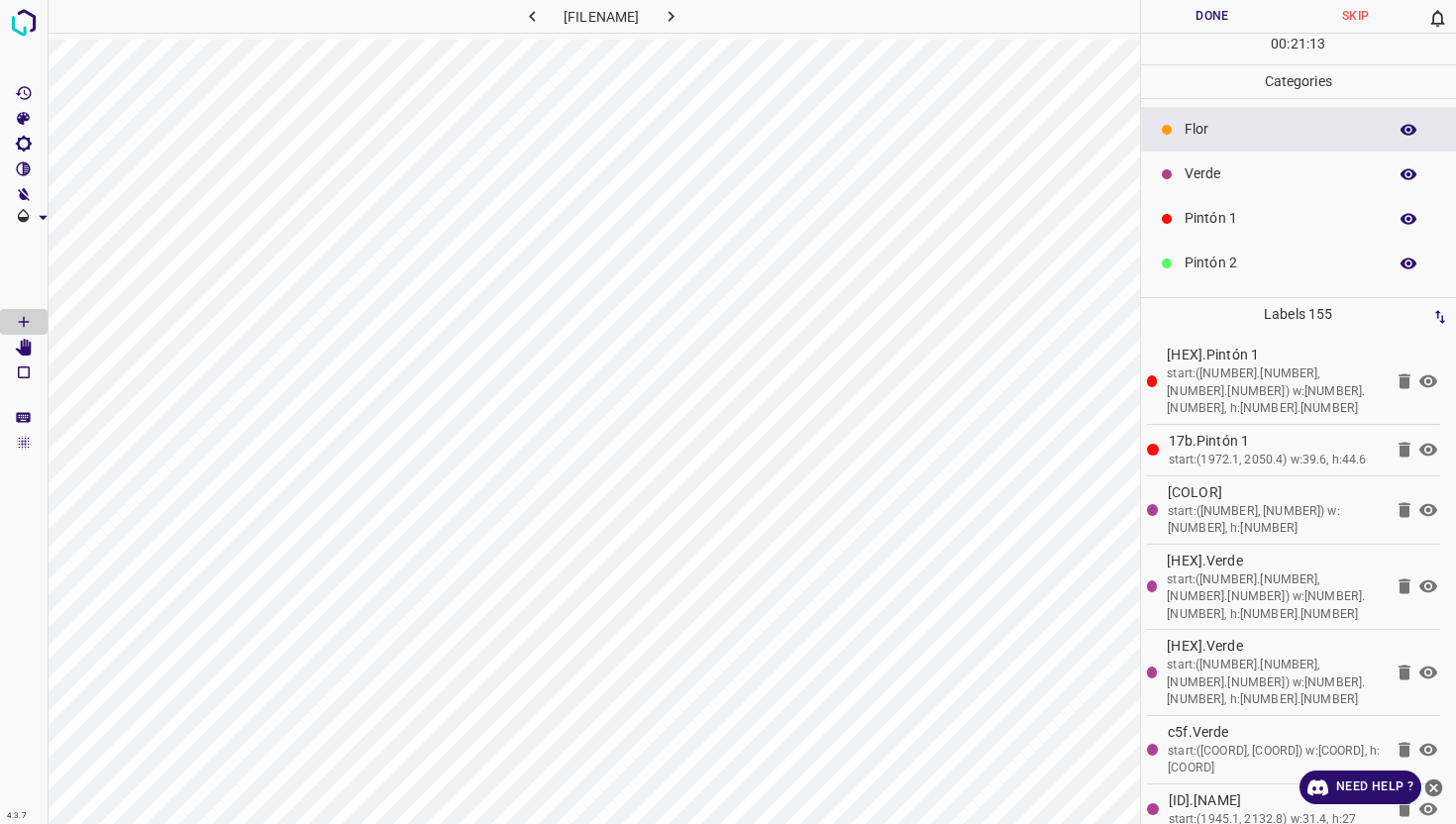 click on "Verde" at bounding box center (1281, 173) 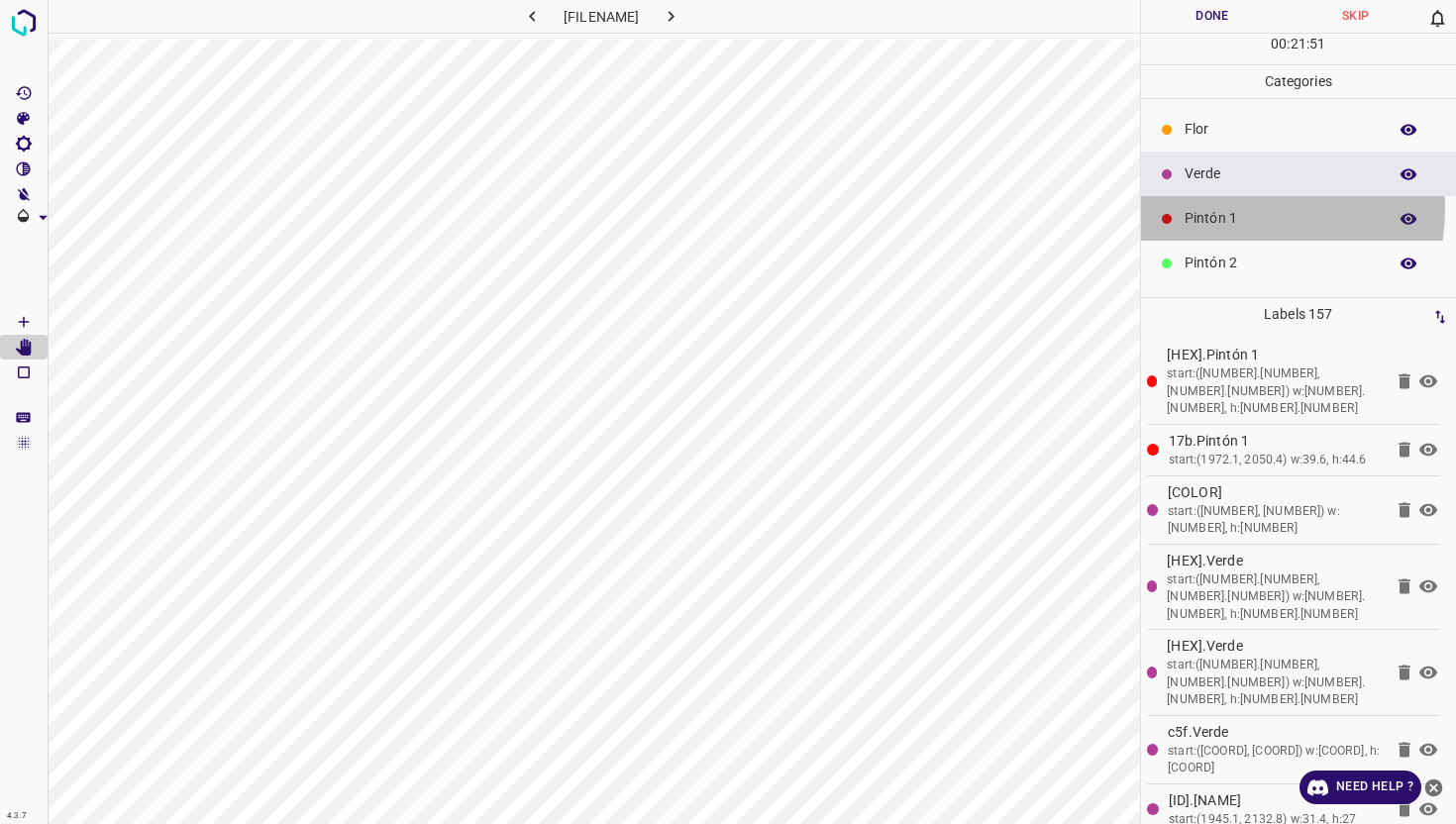 click on "Pintón 1" at bounding box center [1281, 218] 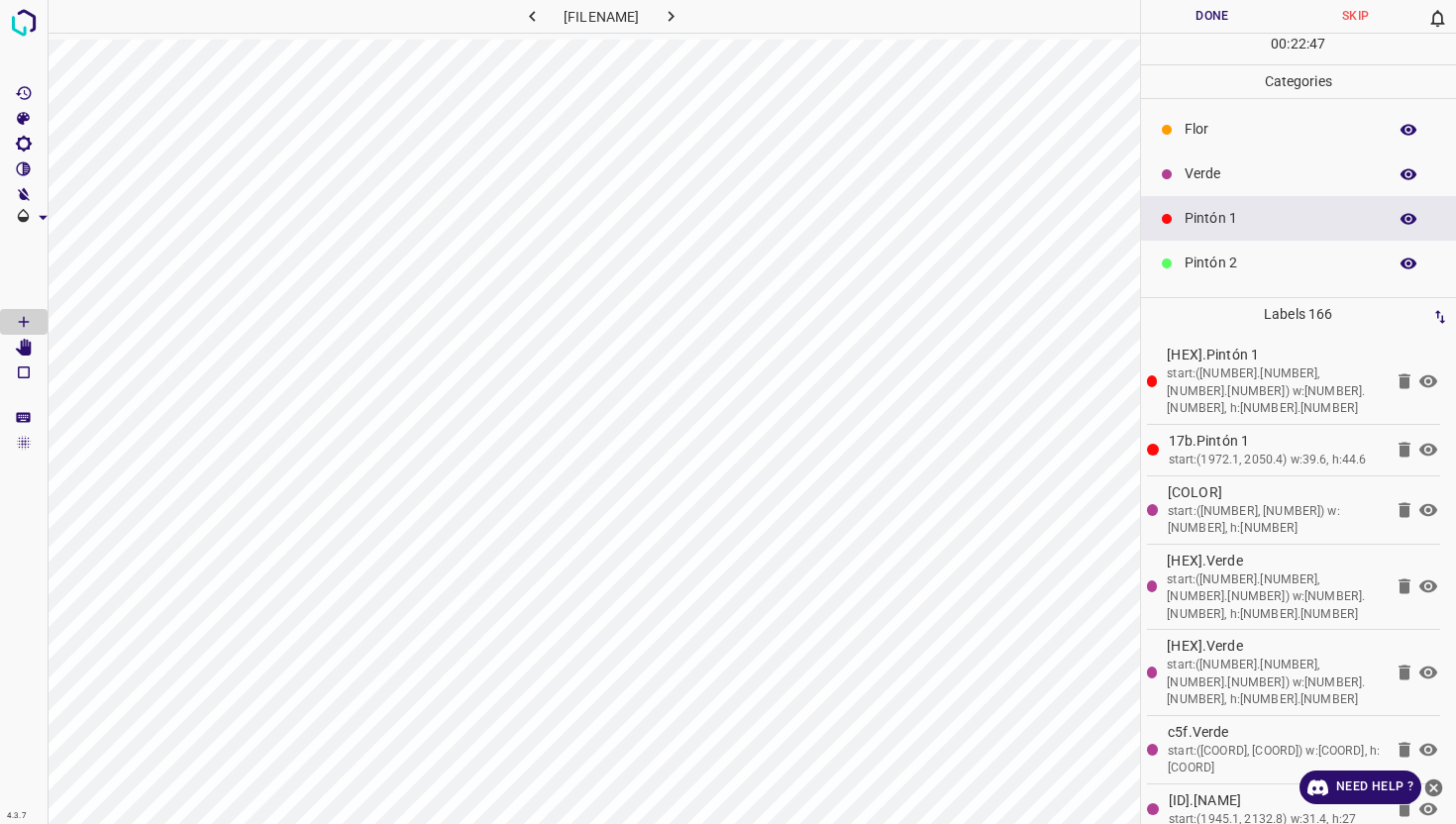 click on "Verde" at bounding box center (1281, 173) 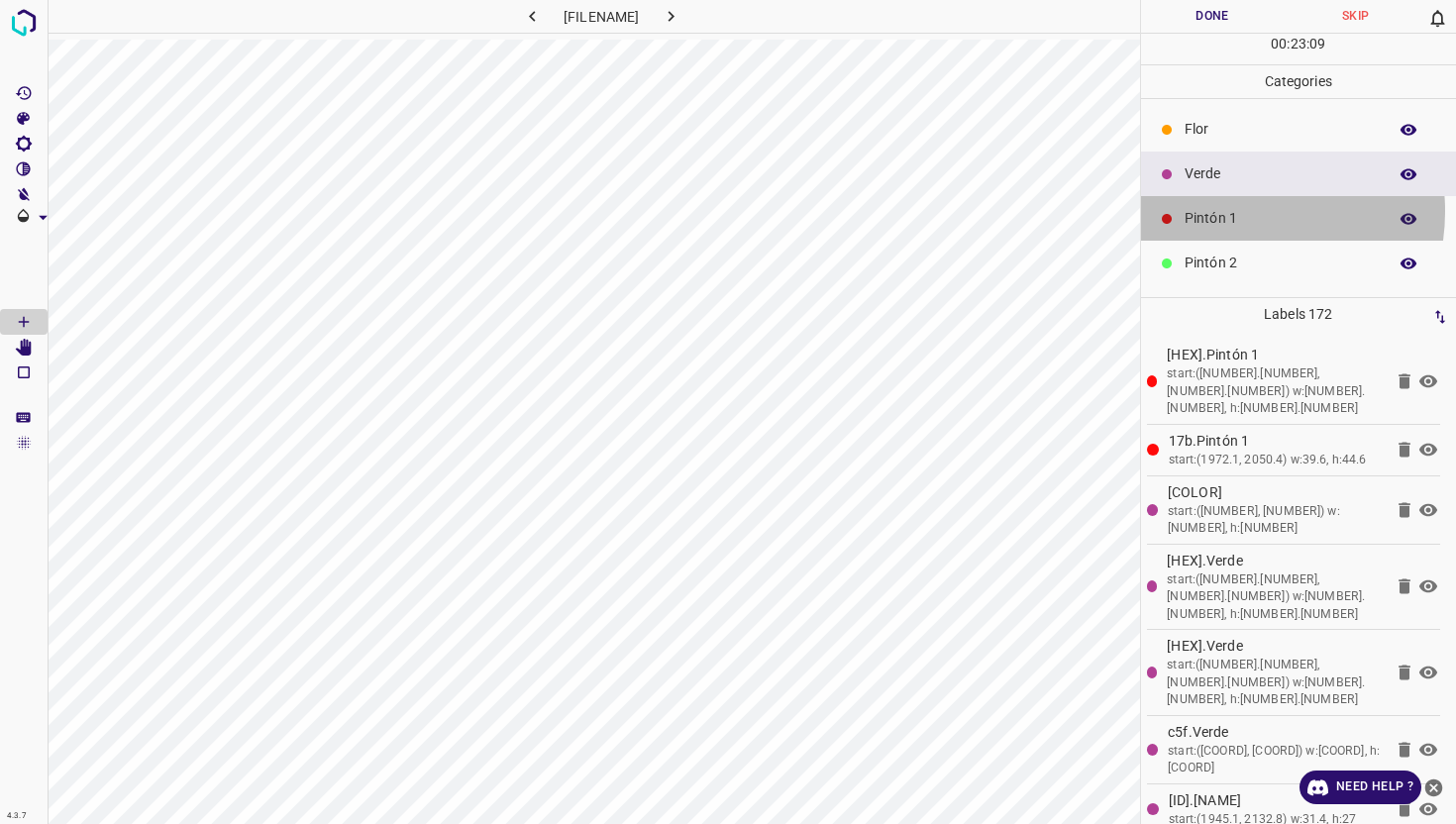 click on "Pintón 1" at bounding box center (1281, 218) 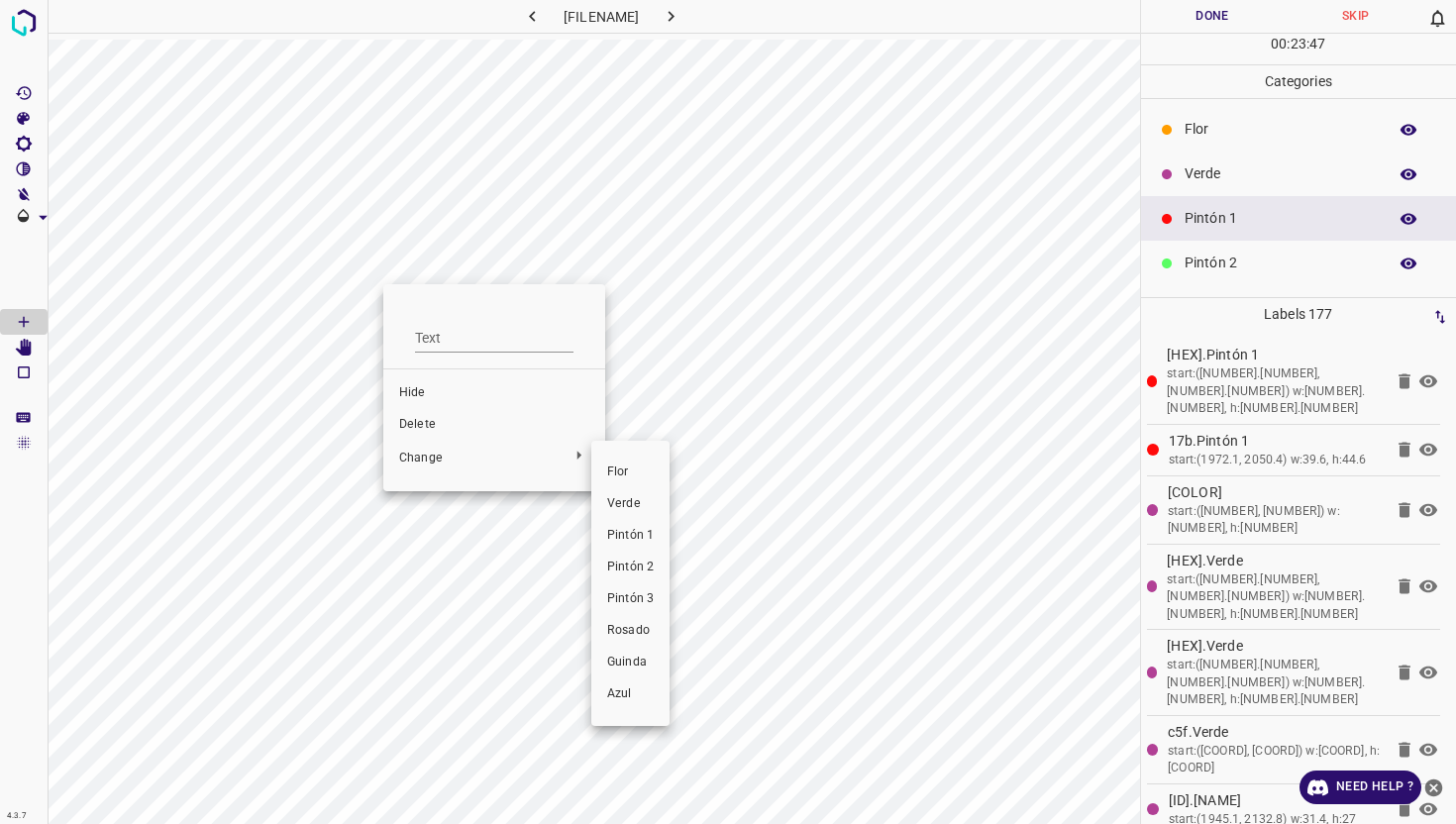 click at bounding box center [728, 412] 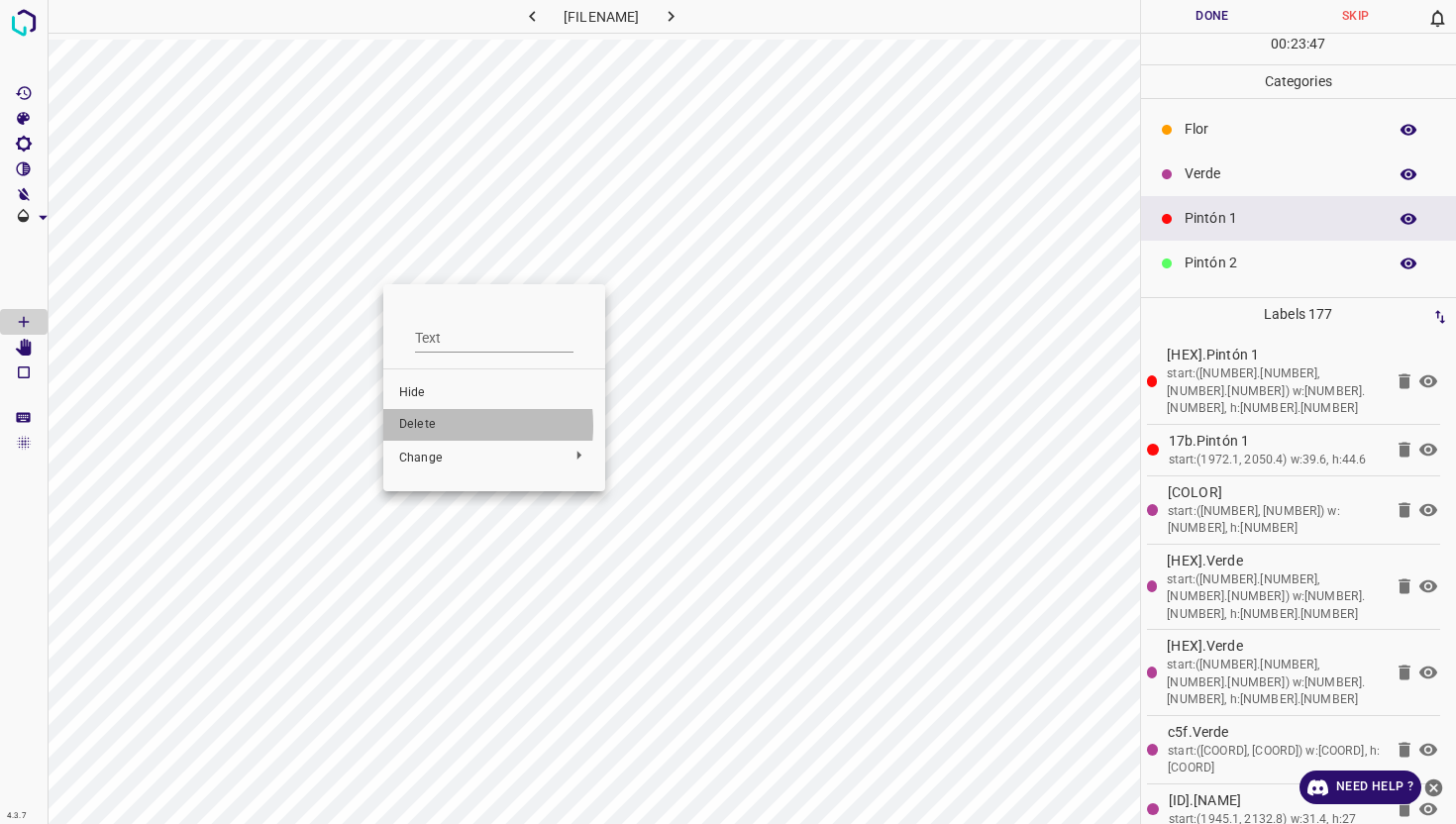 click on "Delete" at bounding box center (494, 425) 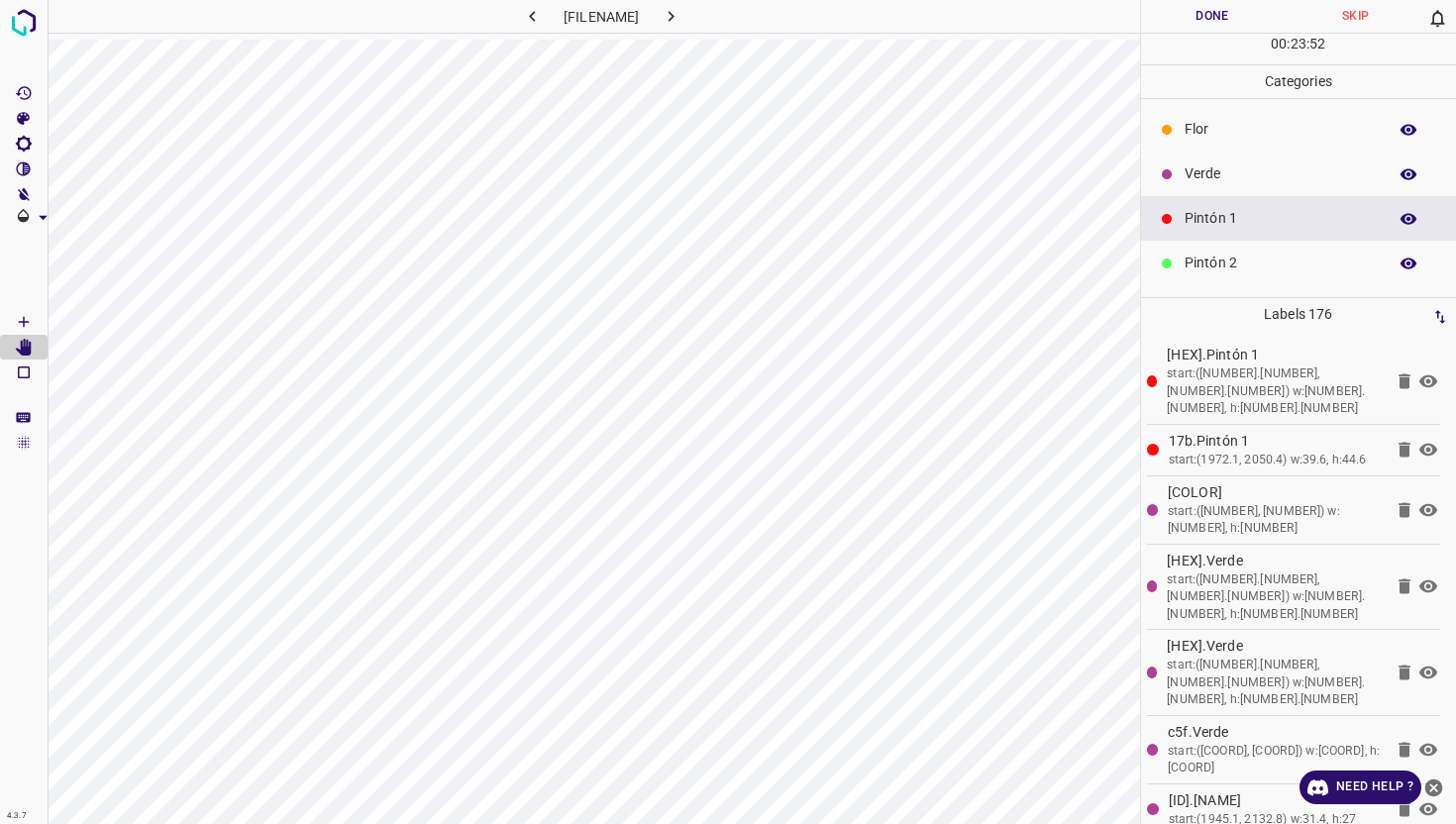 click on "Pintón 1" at bounding box center (1281, 218) 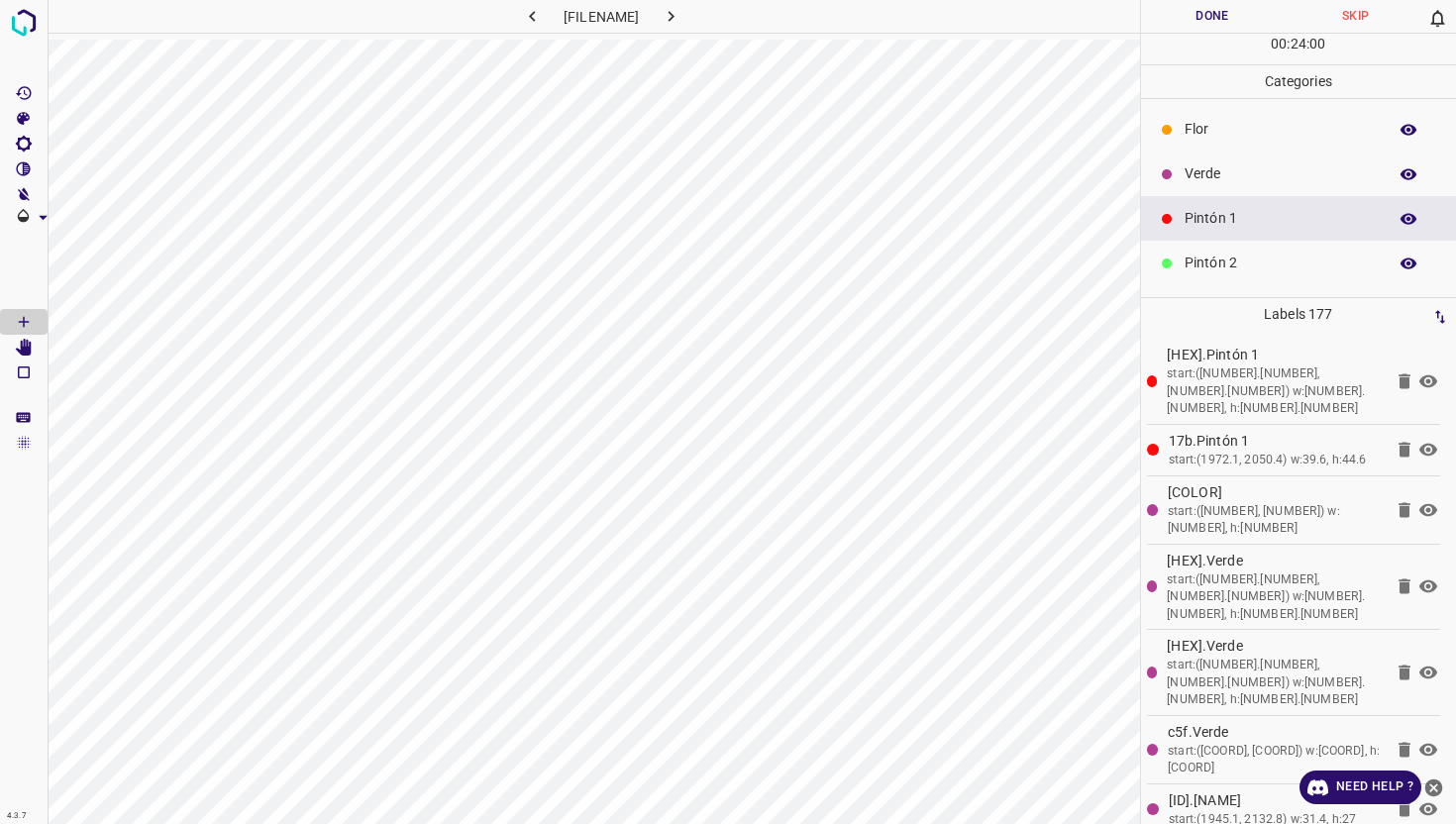 click on "Verde" at bounding box center [1281, 173] 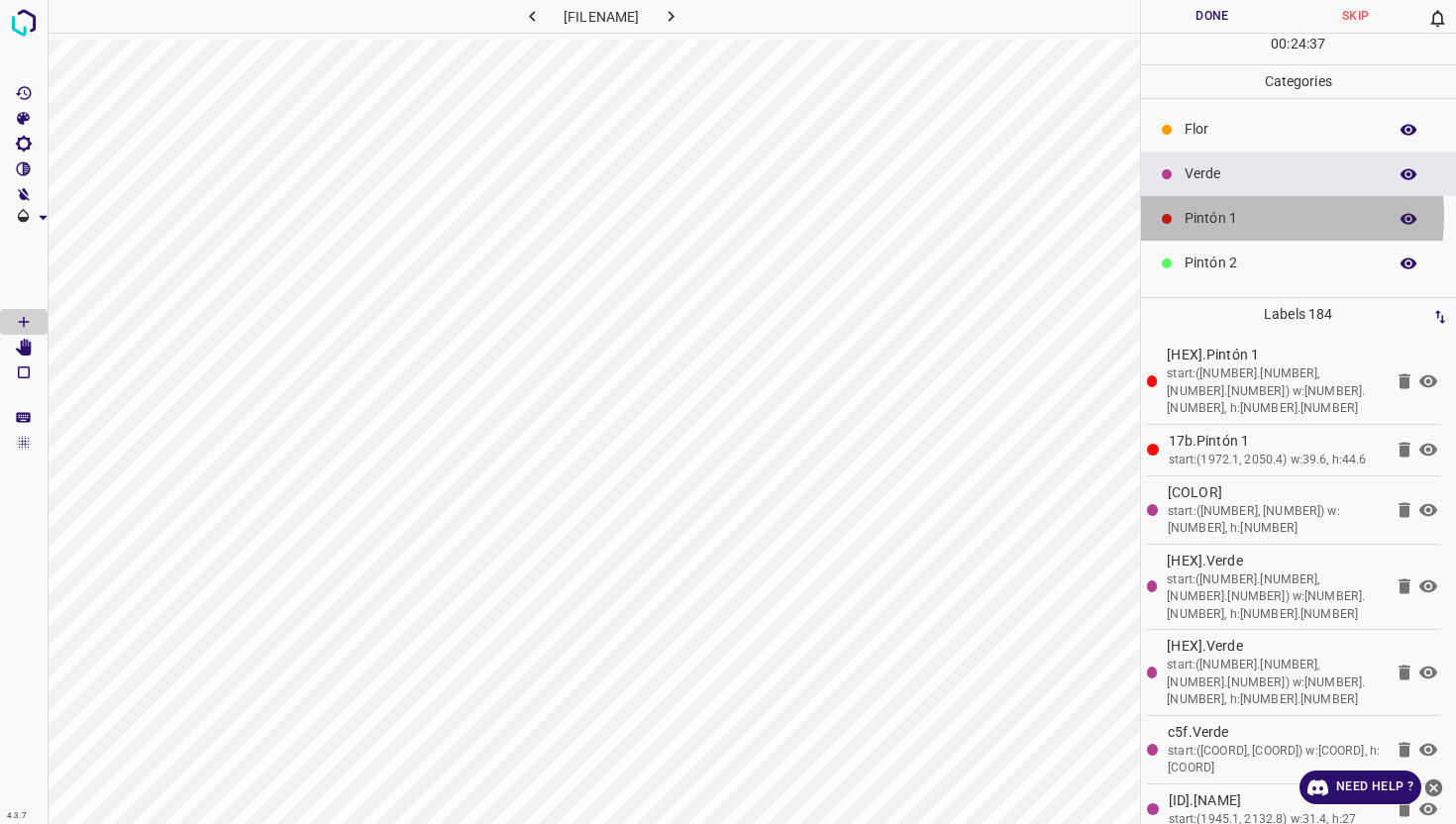click on "Pintón 1" at bounding box center [1281, 218] 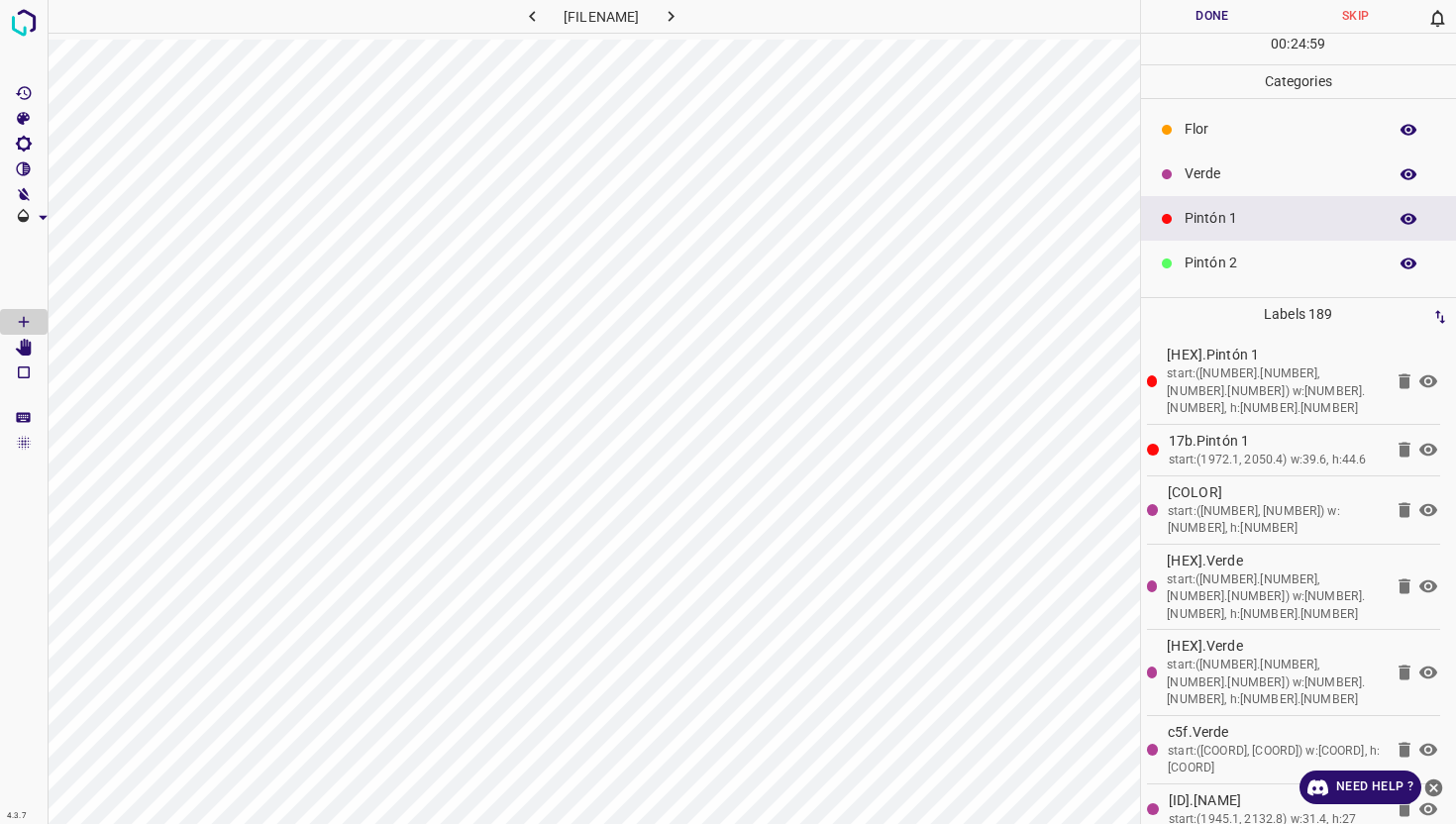 click on "Verde" at bounding box center (1281, 173) 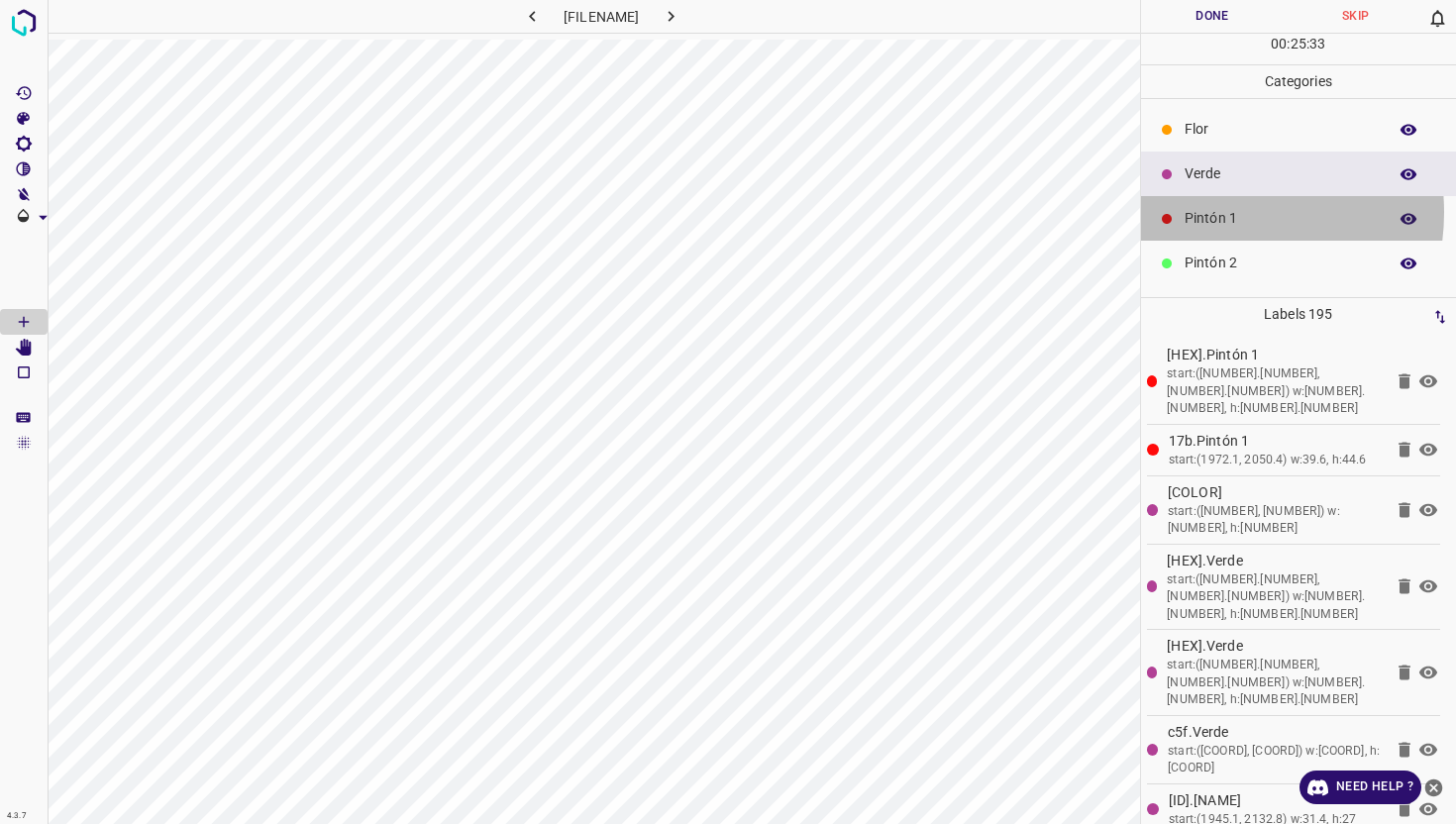 click on "Pintón 1" at bounding box center [1281, 218] 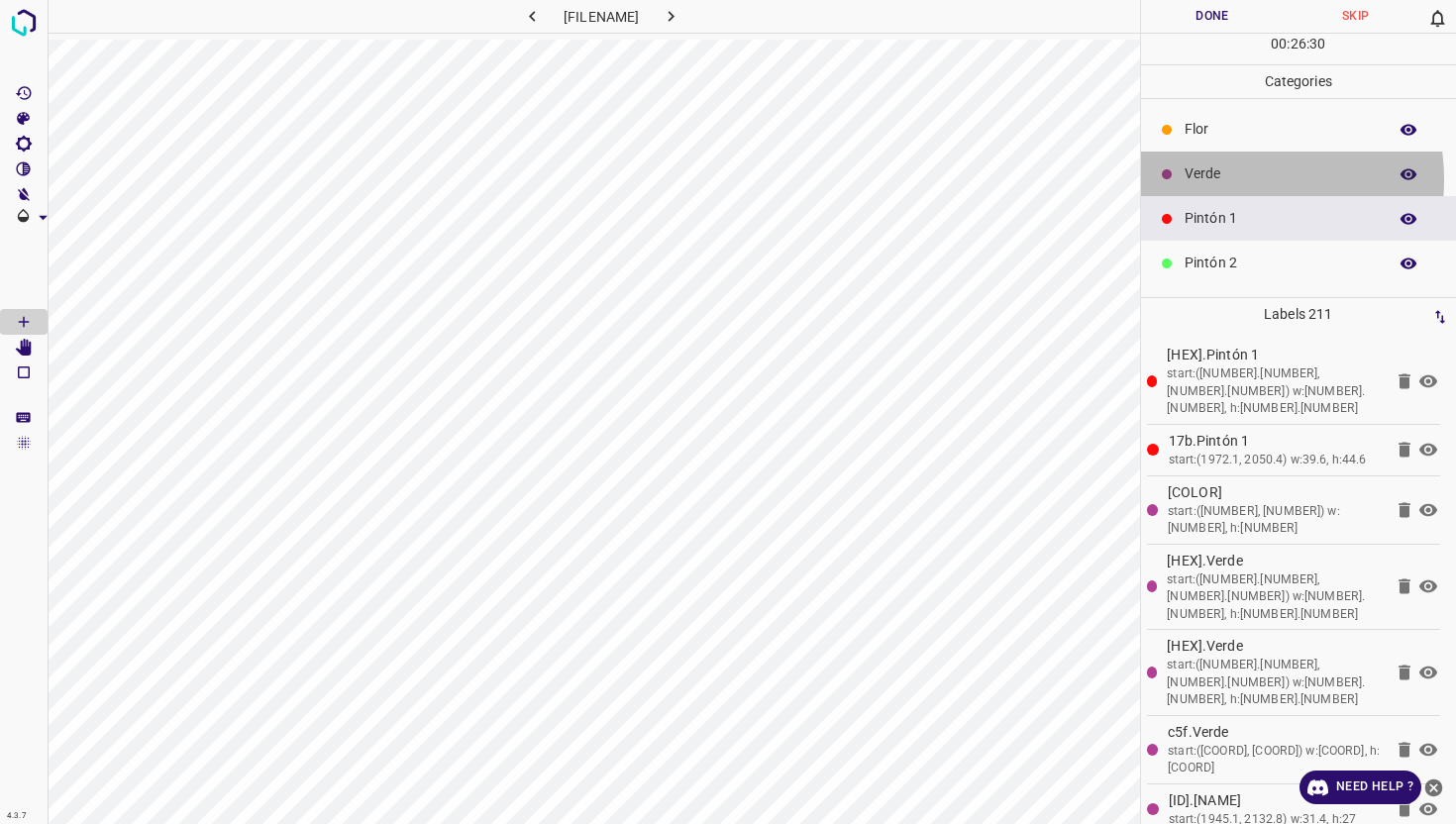 click on "Verde" at bounding box center (1281, 173) 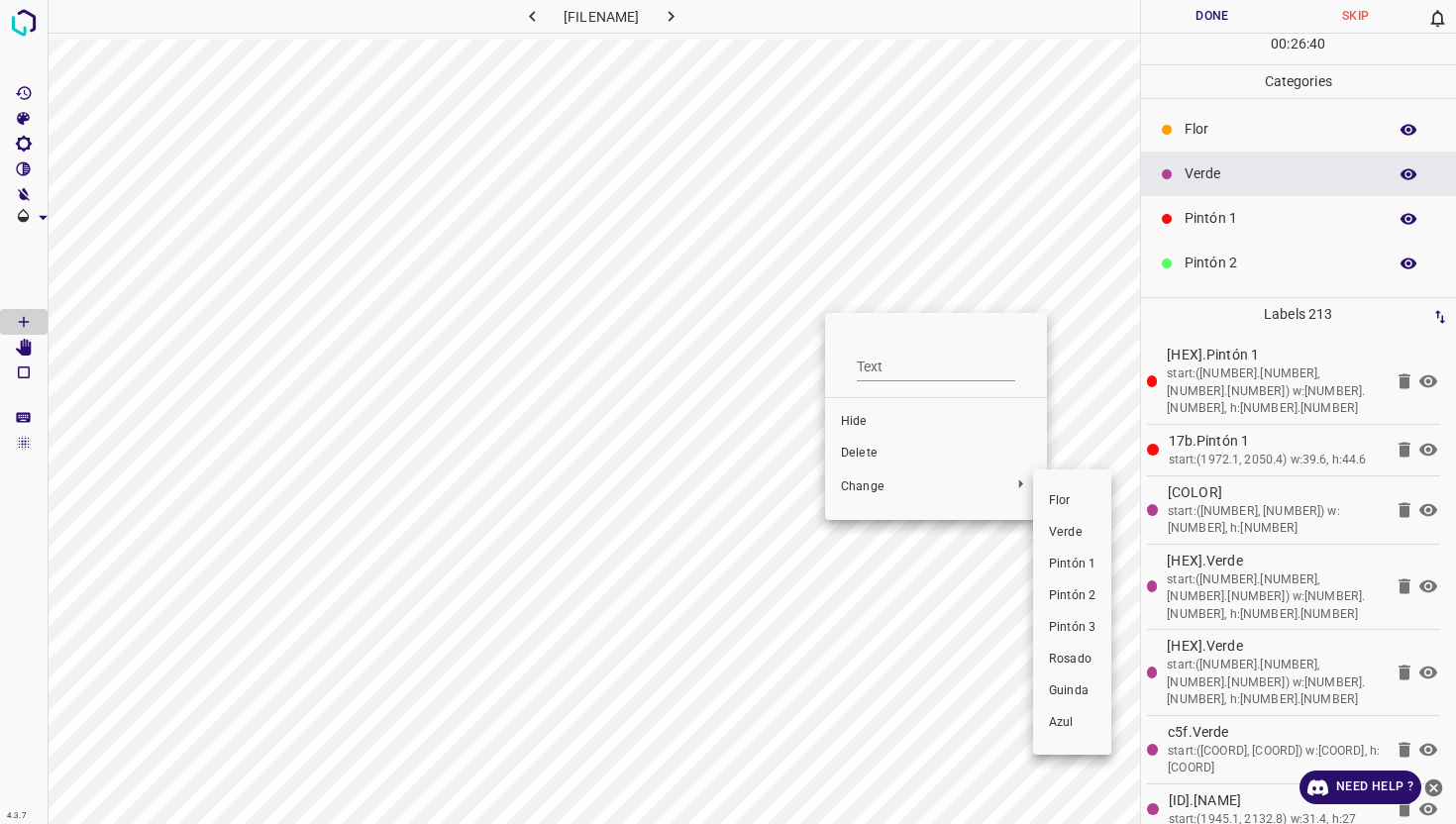 click at bounding box center (728, 412) 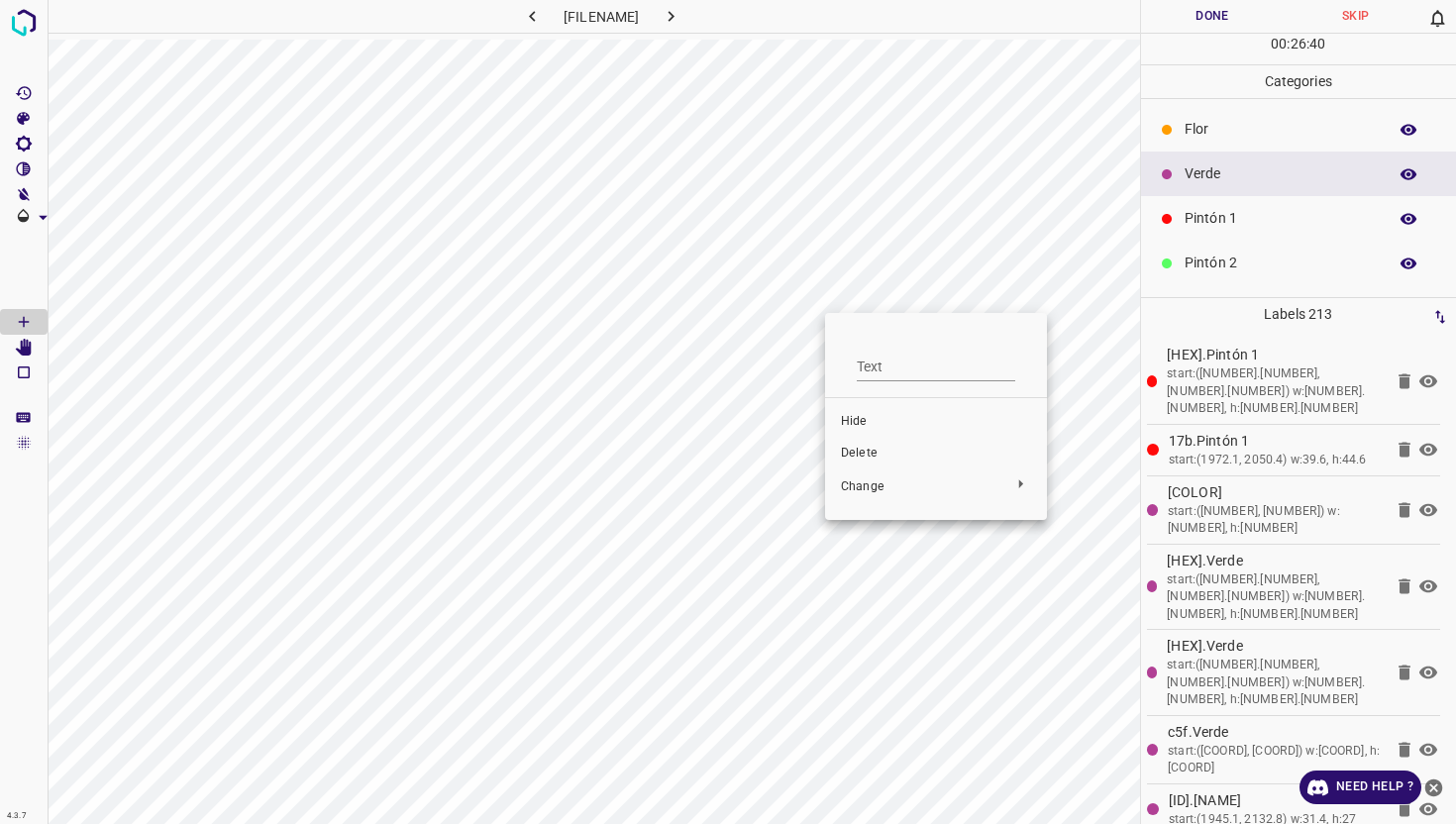 click on "Delete" at bounding box center (936, 454) 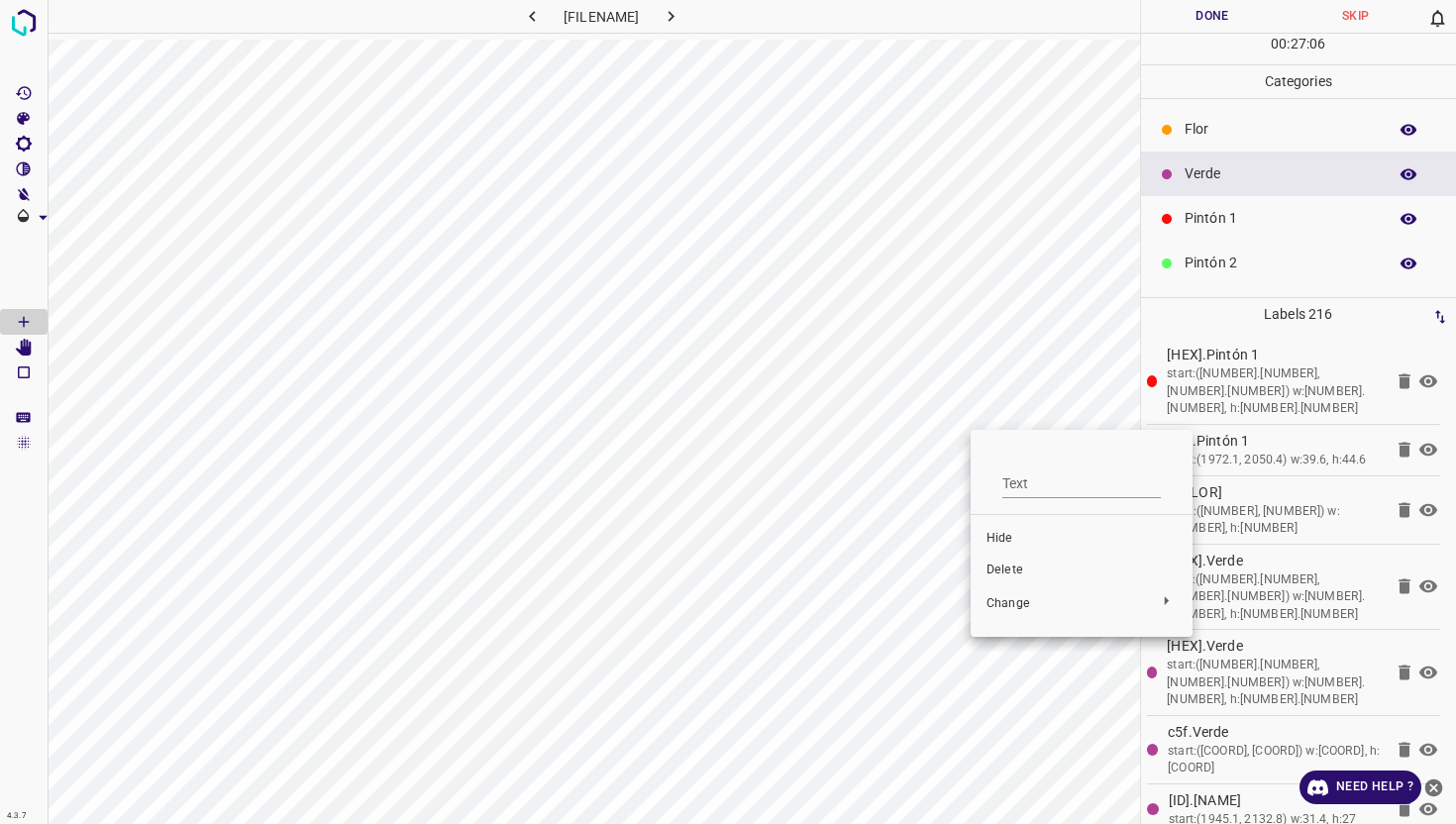 click at bounding box center [728, 412] 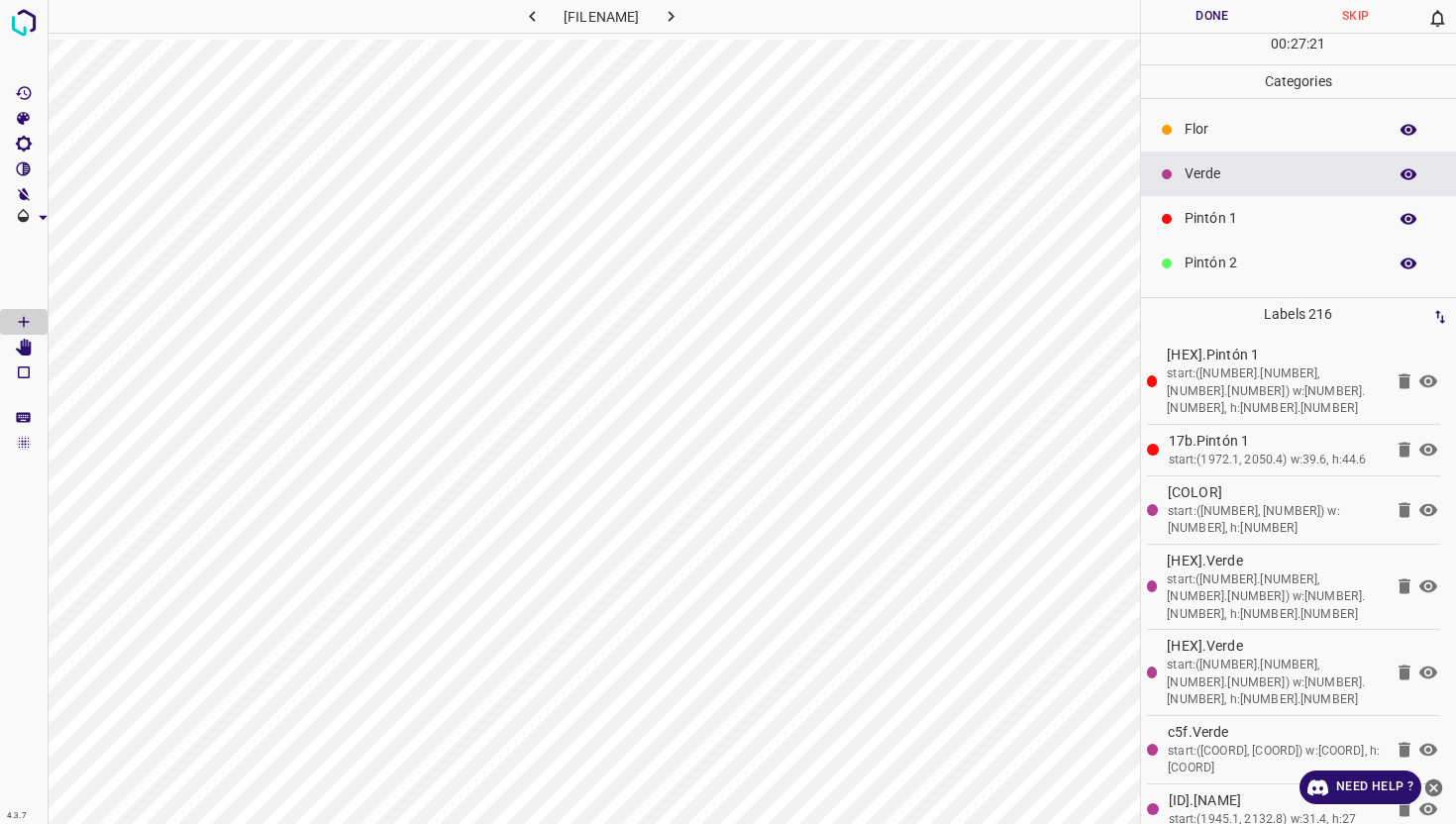 click on "Pintón 1" at bounding box center (1299, 218) 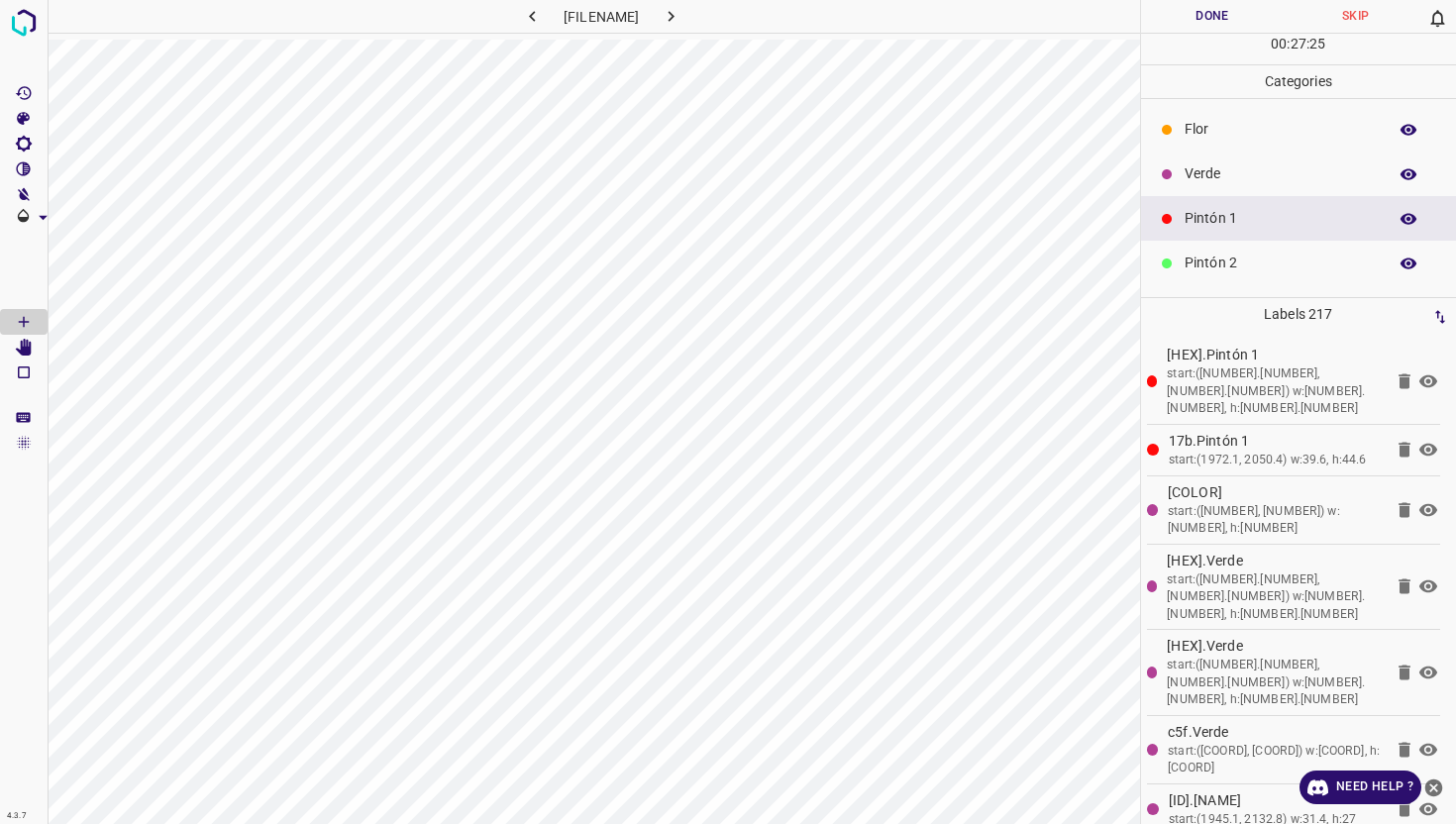 click on "Verde" at bounding box center [1281, 173] 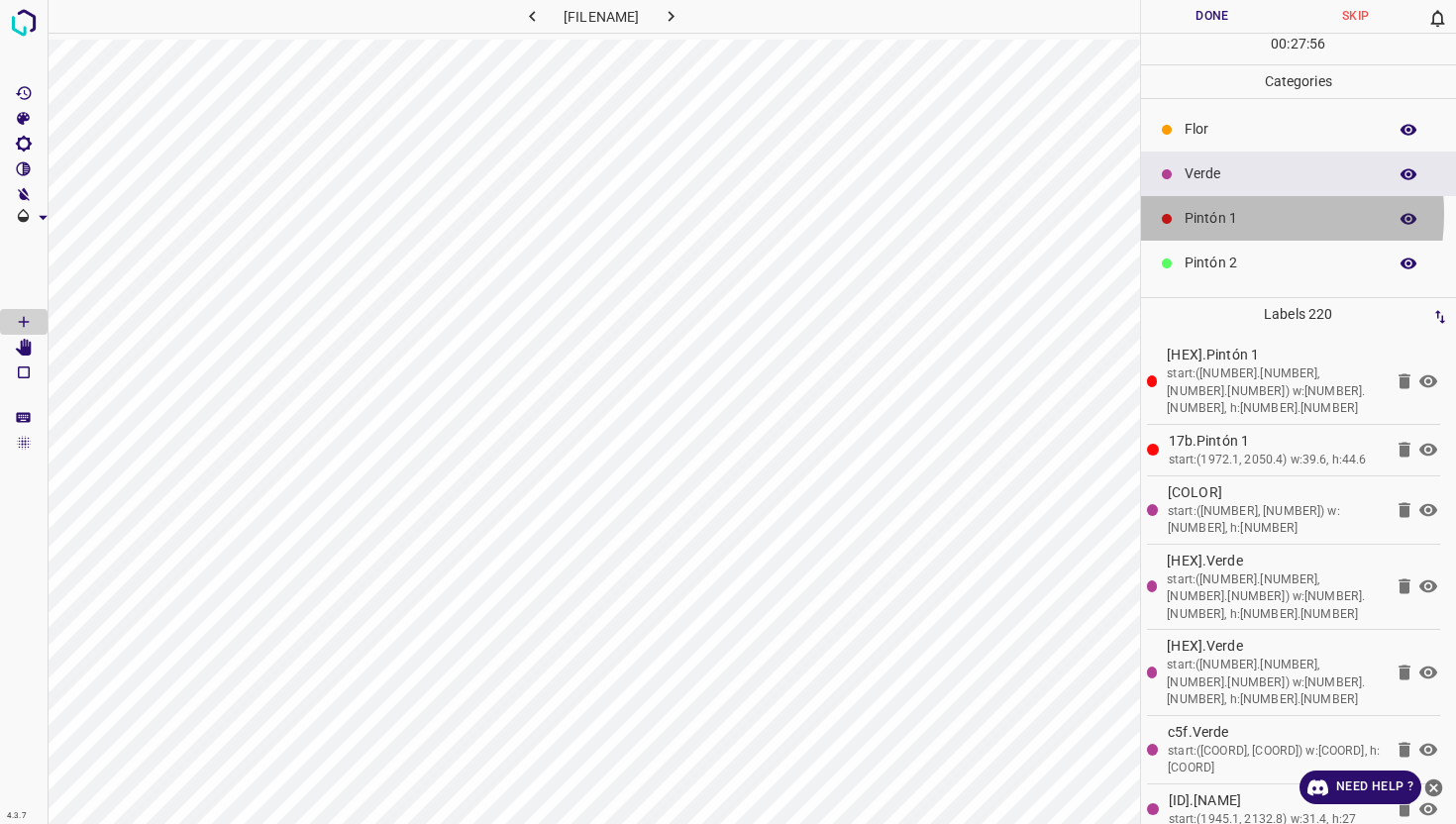 click on "Pintón 1" at bounding box center [1281, 218] 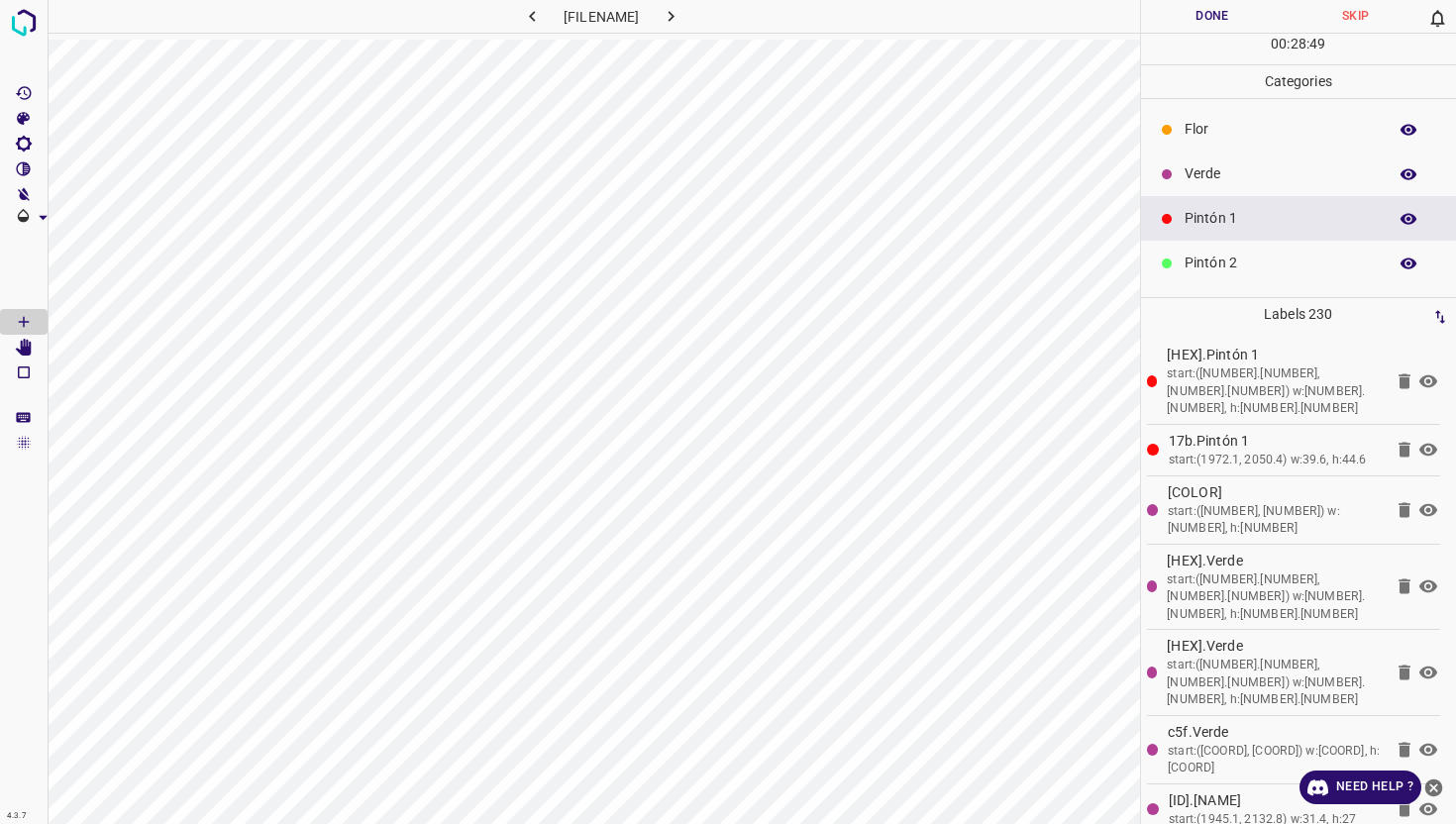 click on "Verde" at bounding box center (1281, 173) 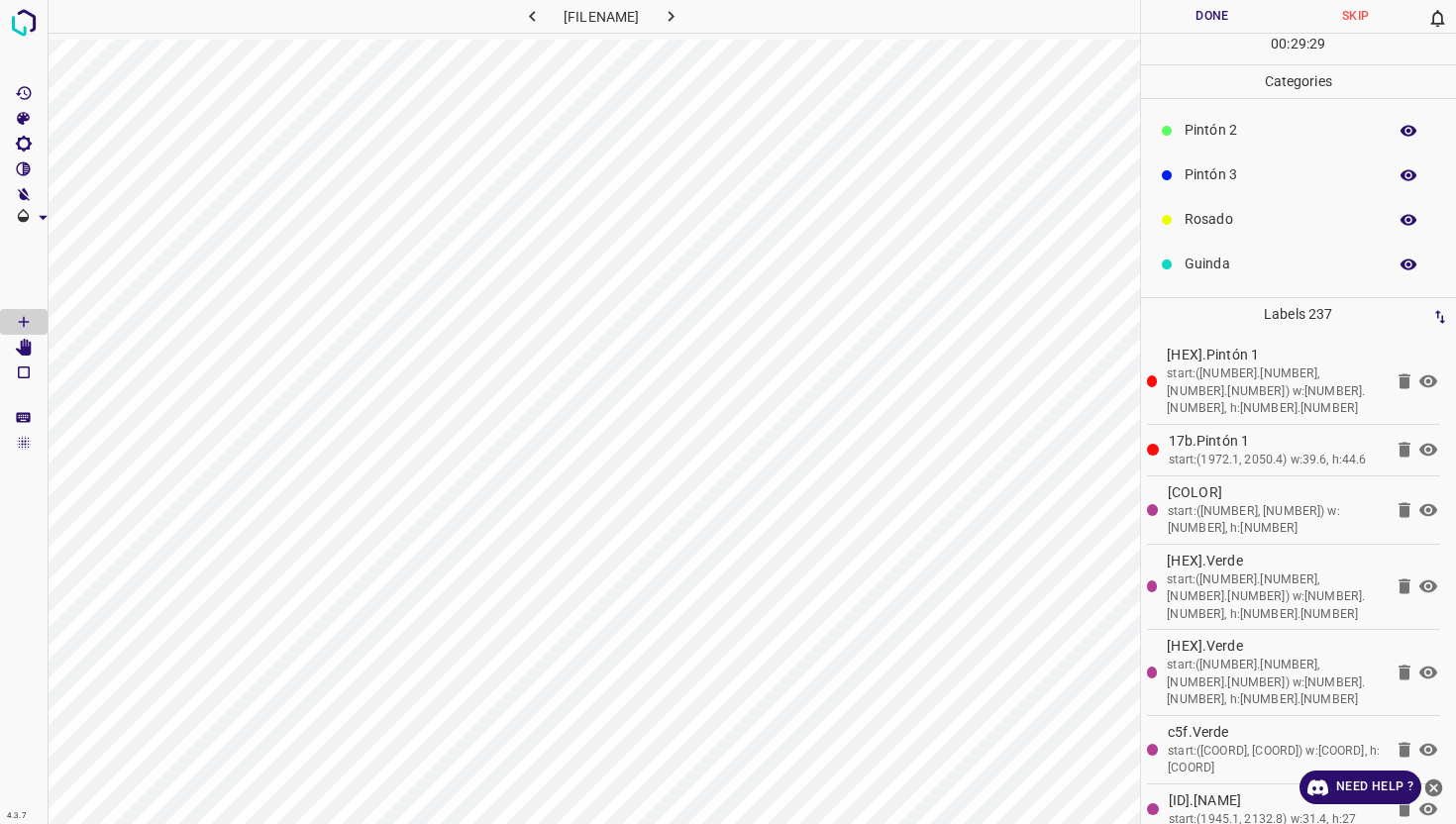 scroll, scrollTop: 174, scrollLeft: 0, axis: vertical 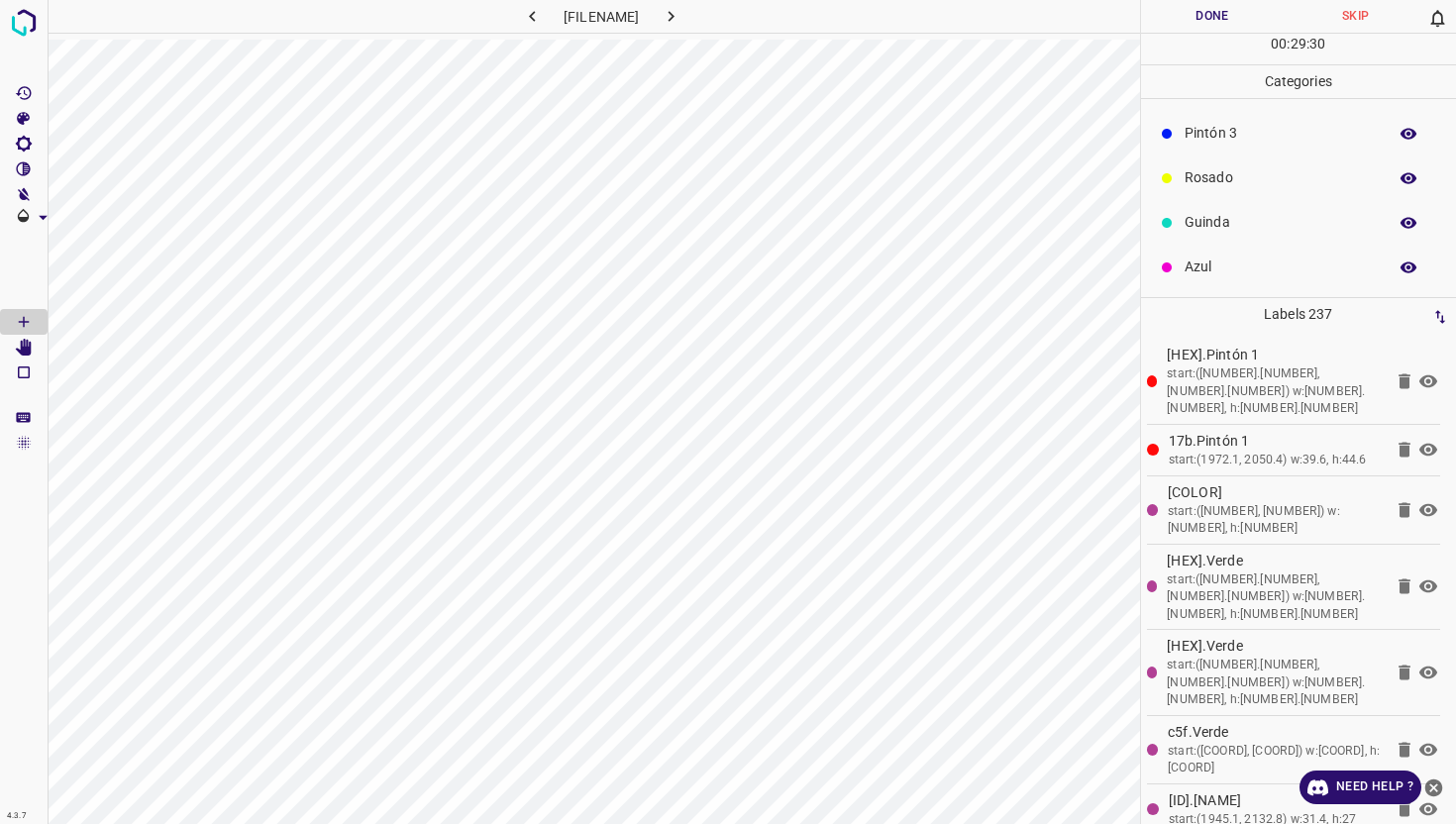 click on "Azul" at bounding box center [1281, 266] 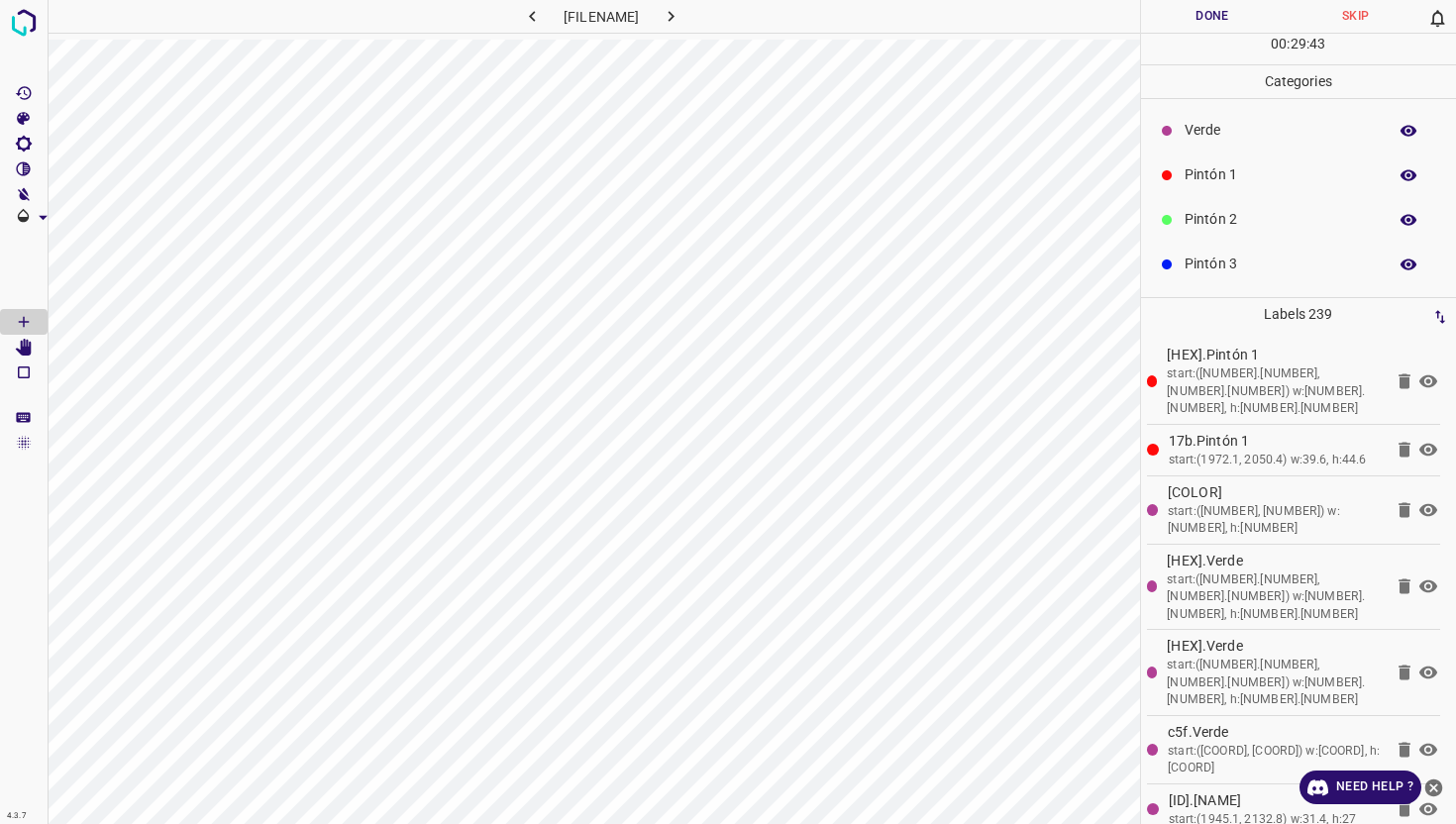 scroll, scrollTop: 39, scrollLeft: 0, axis: vertical 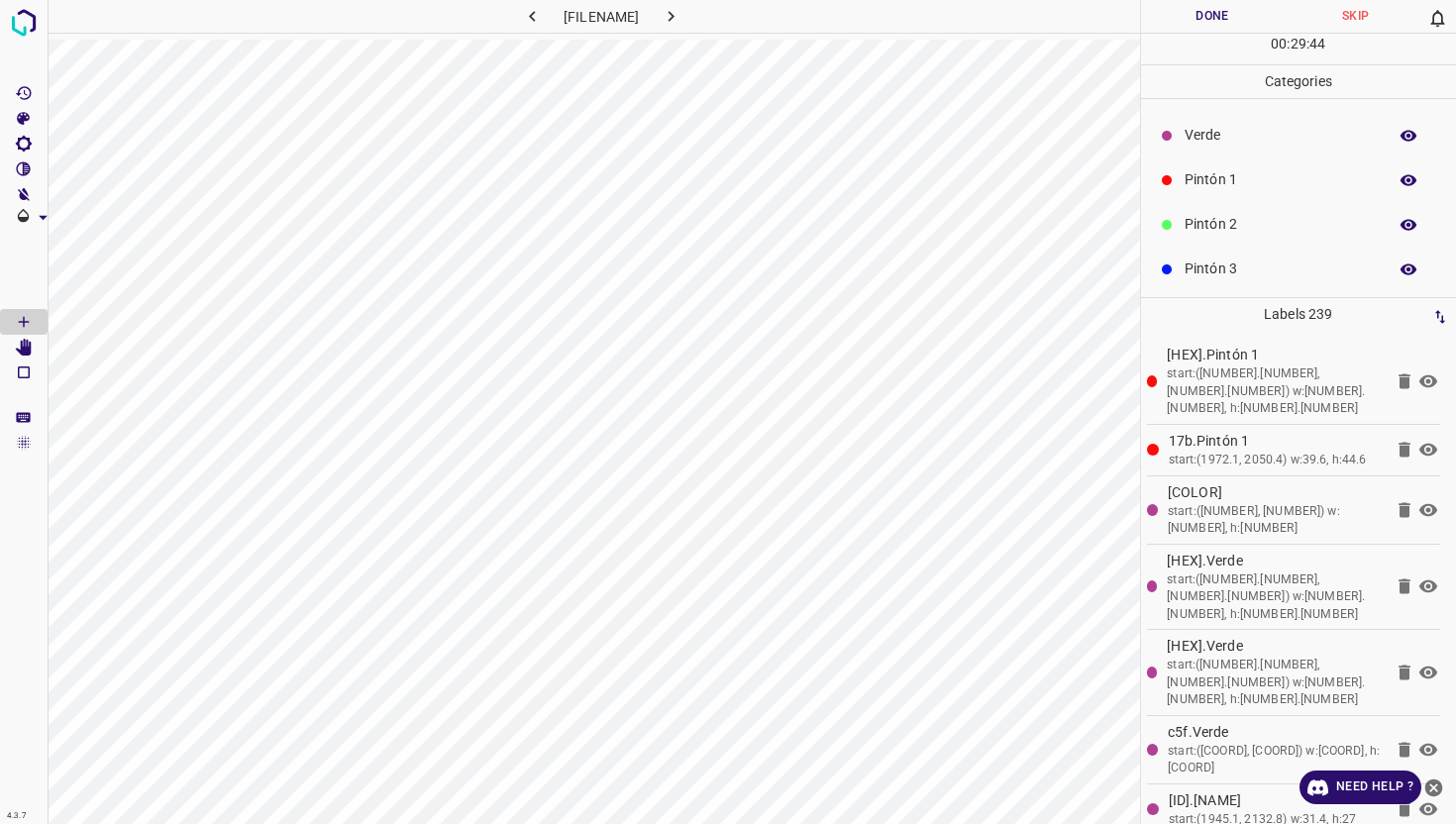 click on "Pintón 1" at bounding box center (1281, 179) 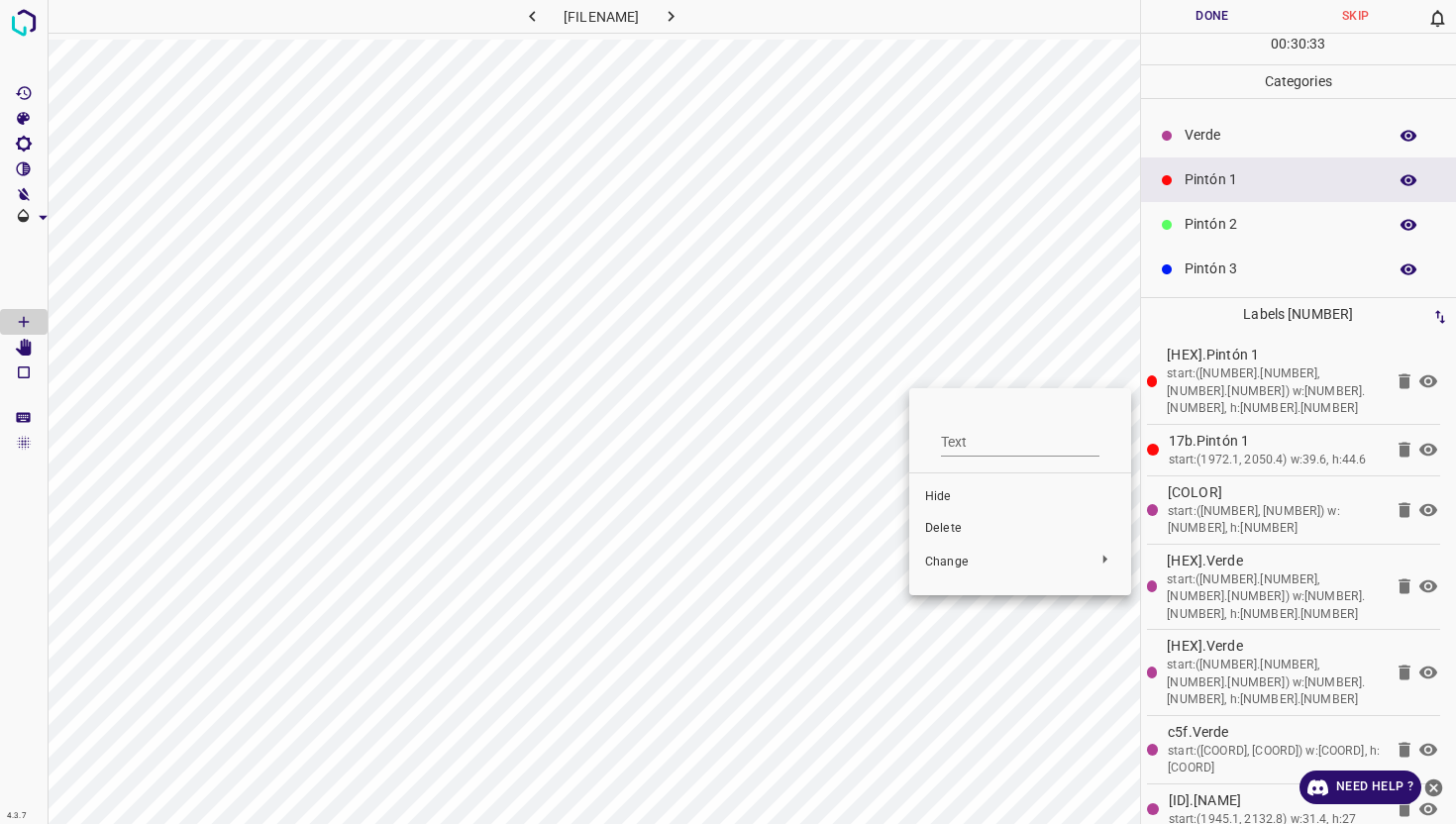 click on "Delete" at bounding box center [1020, 529] 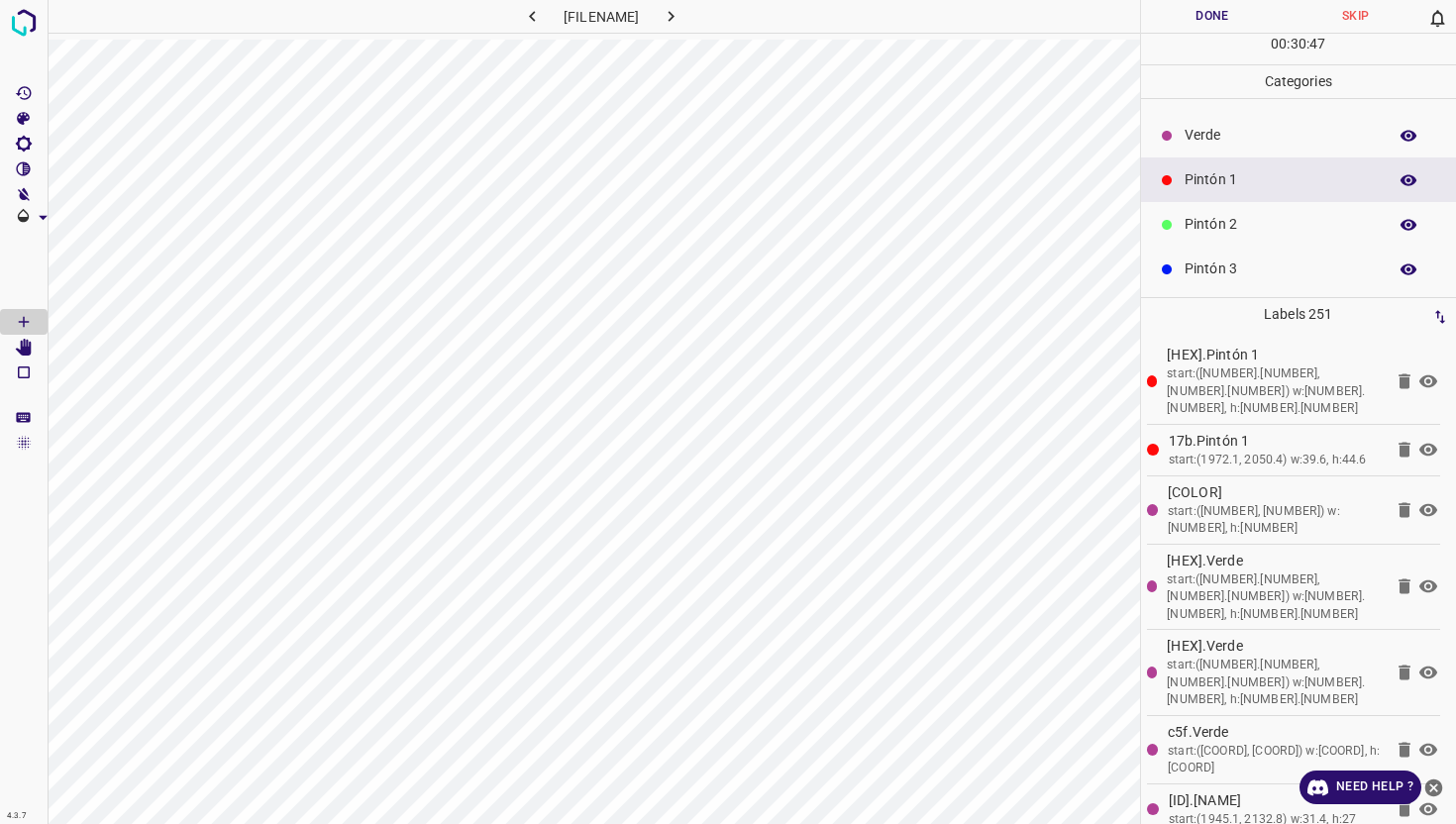 click on "Verde" at bounding box center (1281, 135) 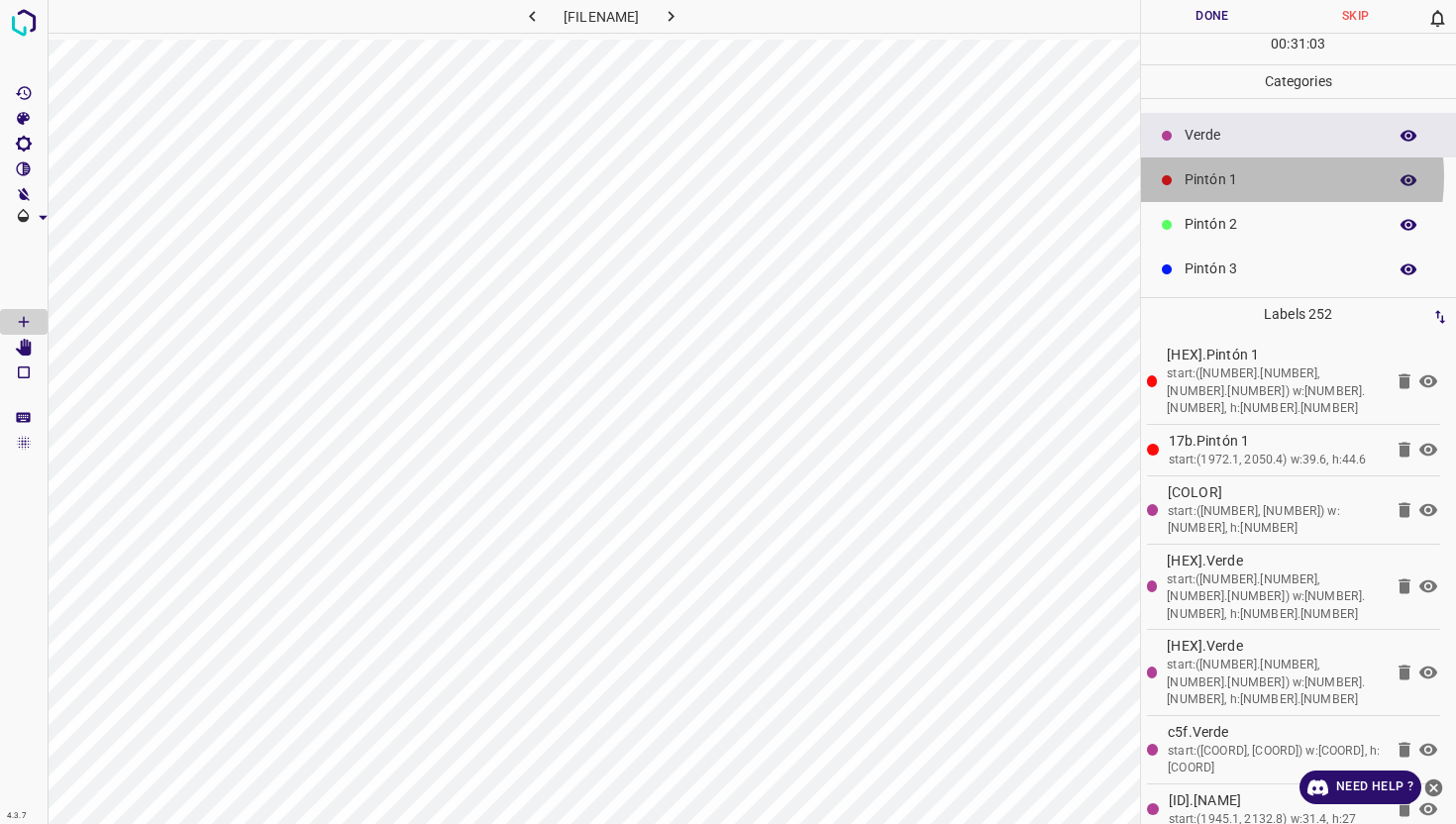 click on "Pintón 1" at bounding box center (1281, 179) 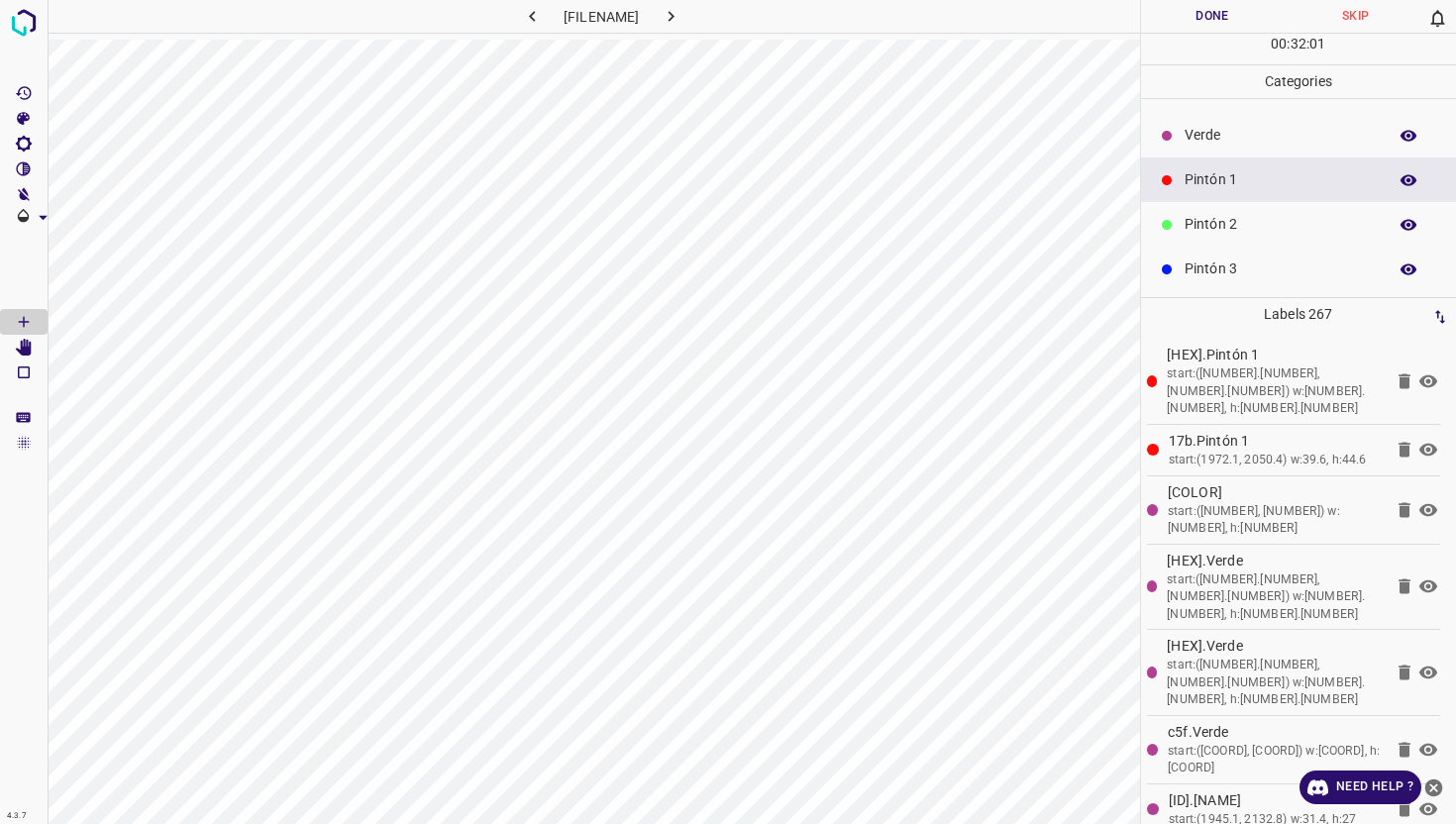 drag, startPoint x: 1330, startPoint y: 267, endPoint x: 1286, endPoint y: 243, distance: 50.11986 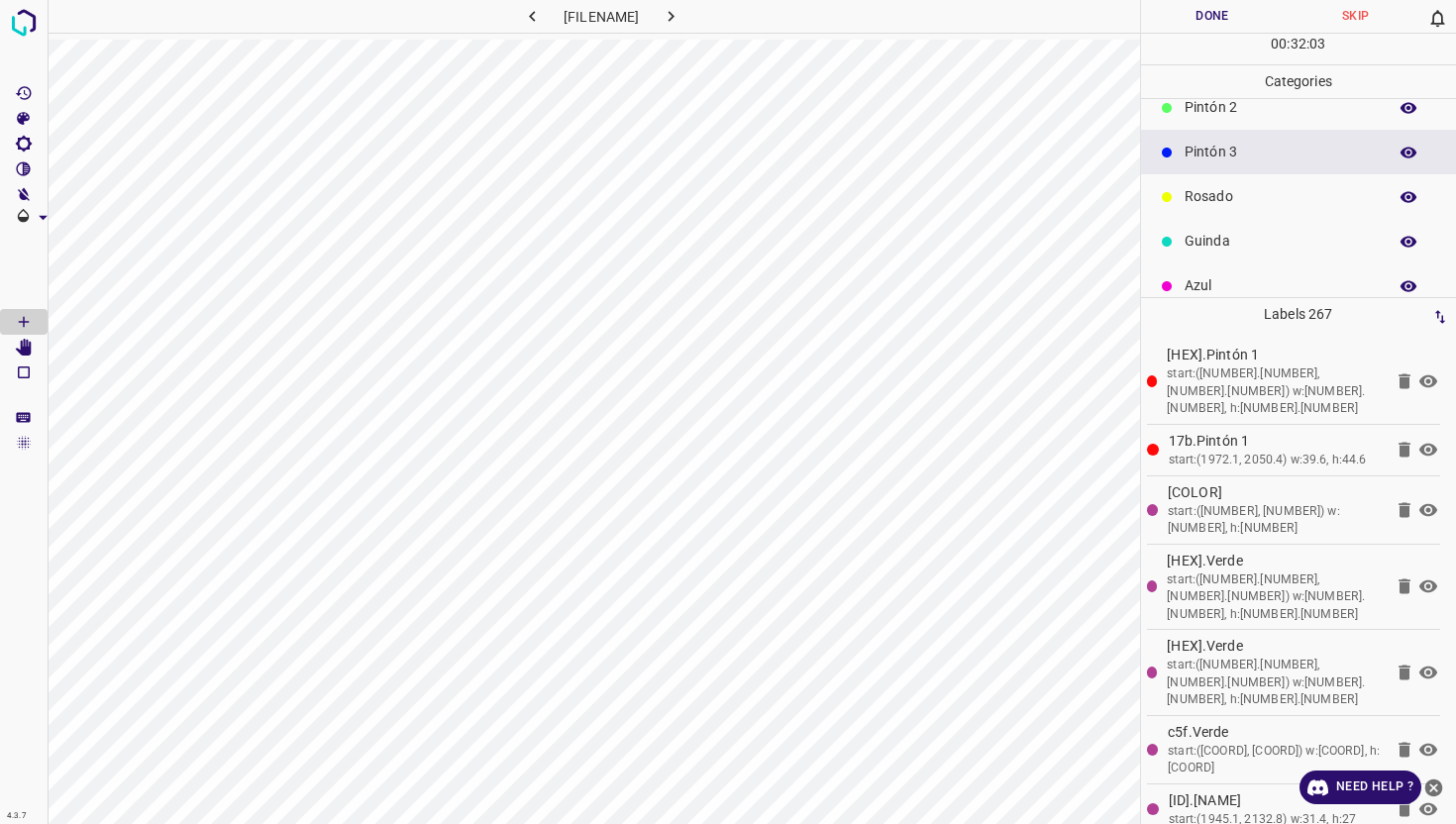 scroll, scrollTop: 174, scrollLeft: 0, axis: vertical 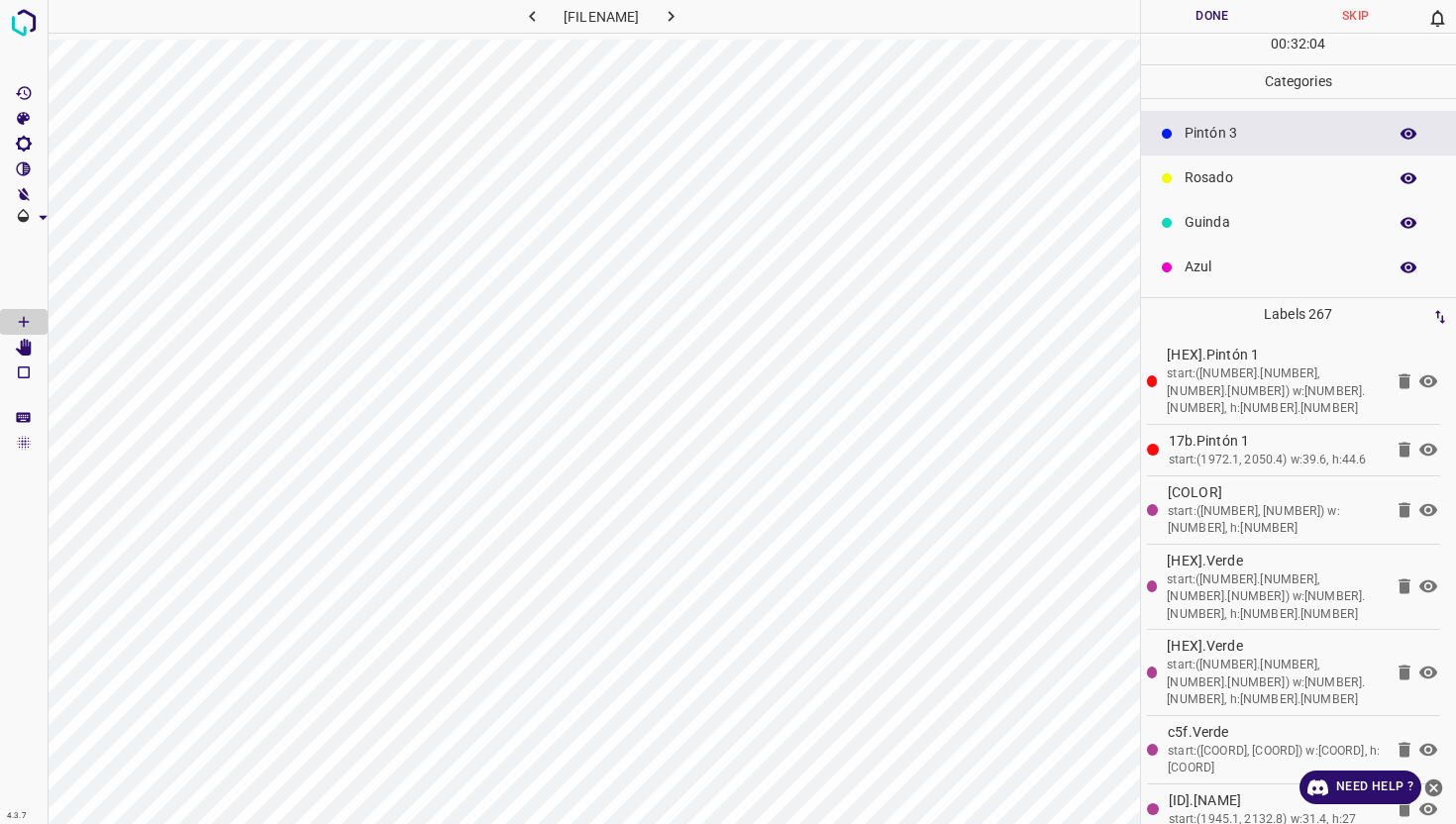 click on "Guinda" at bounding box center [1299, 222] 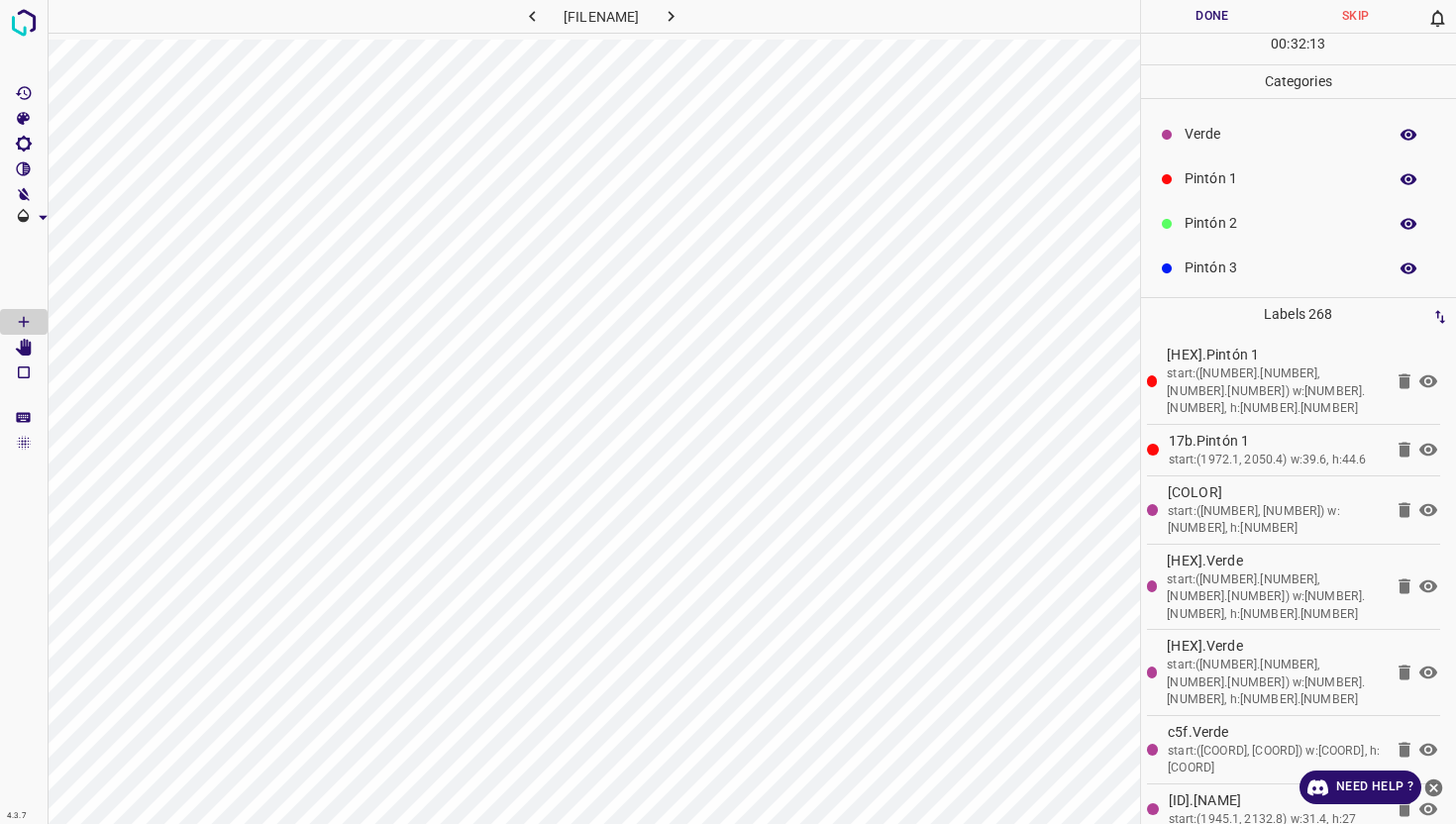 scroll, scrollTop: 0, scrollLeft: 0, axis: both 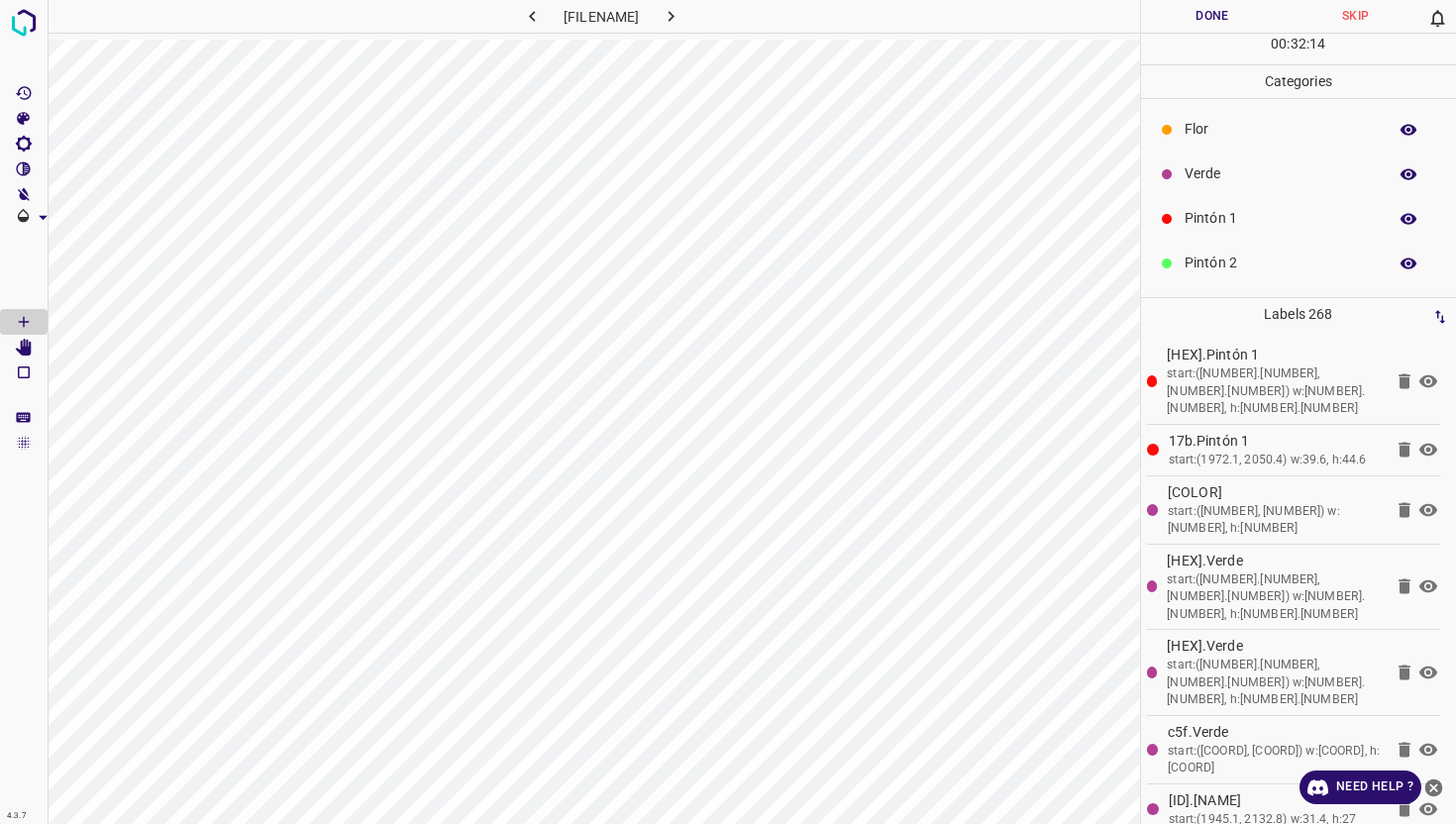 click on "Pintón 1" at bounding box center [1281, 218] 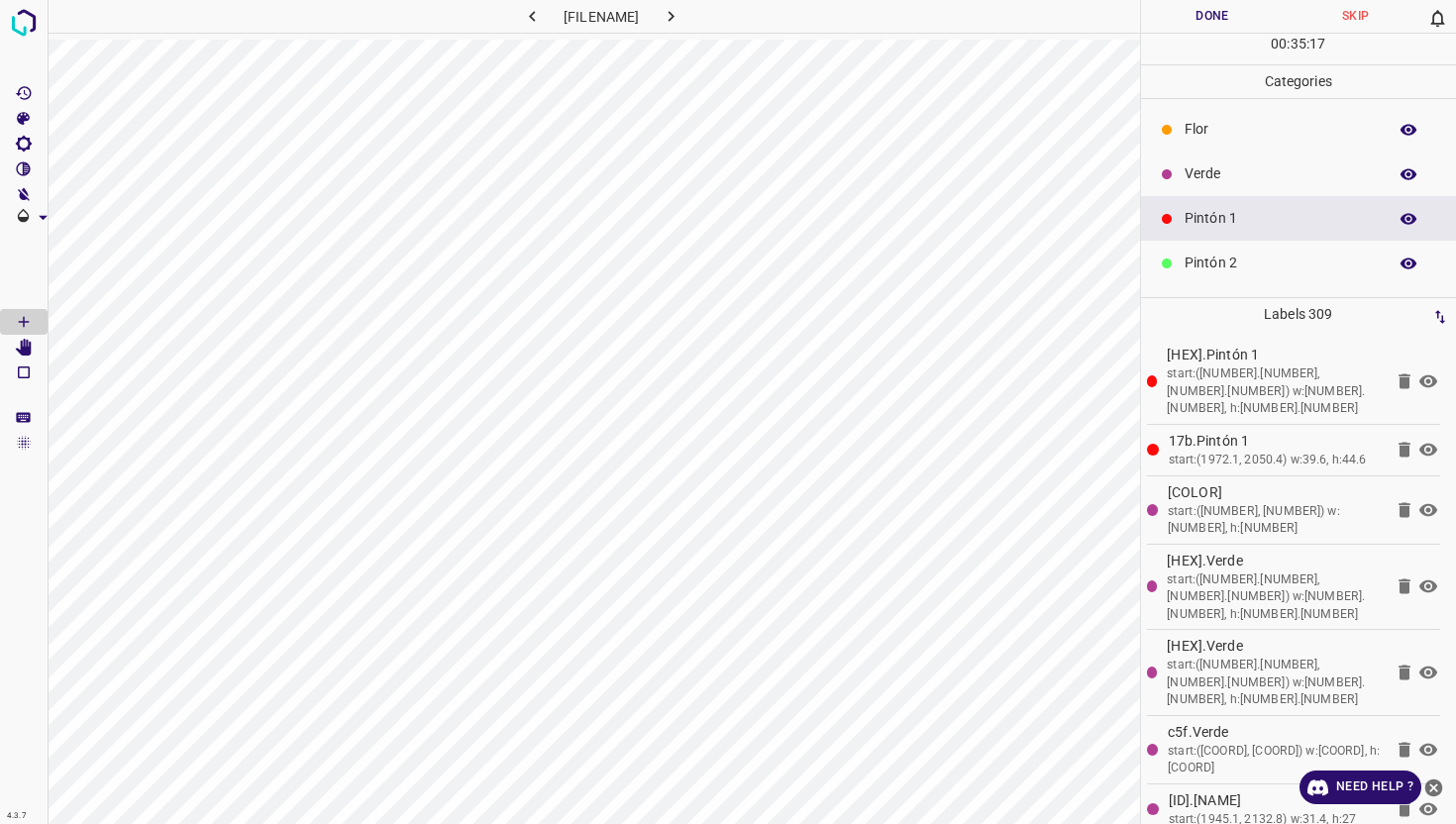 click on "Verde" at bounding box center [1281, 173] 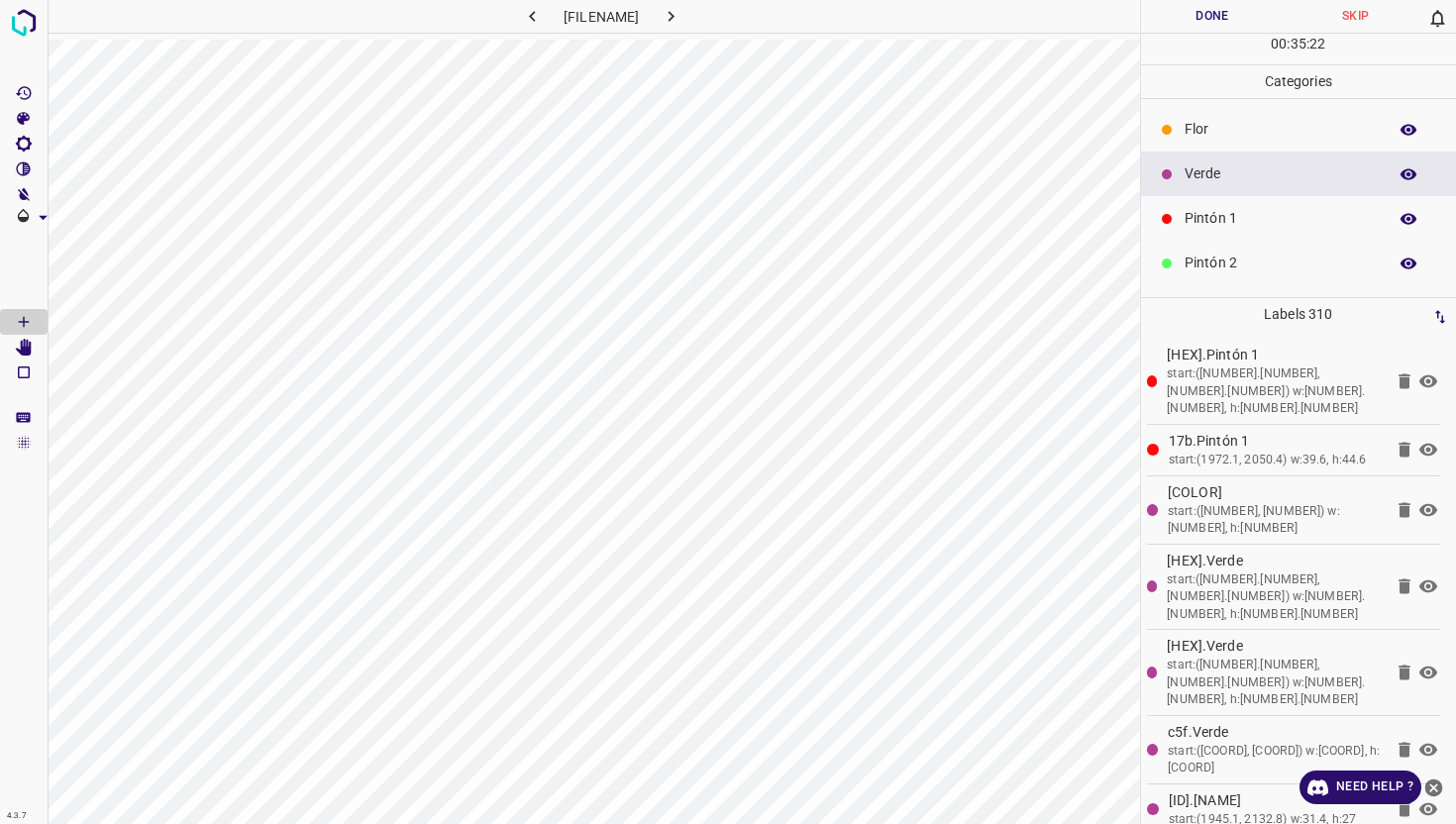 click on "Pintón 1" at bounding box center (1281, 218) 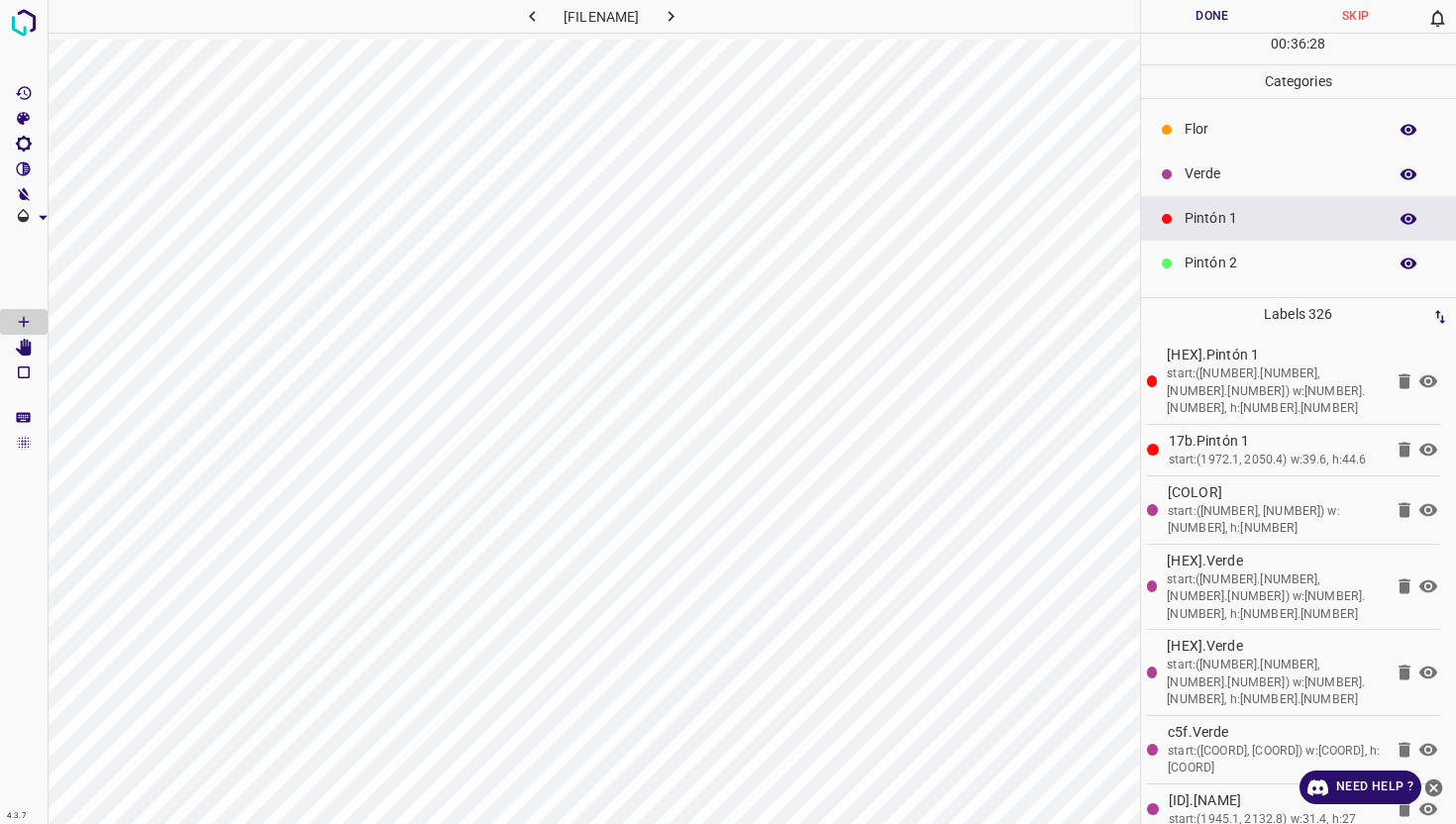 click on "Verde" at bounding box center [1281, 173] 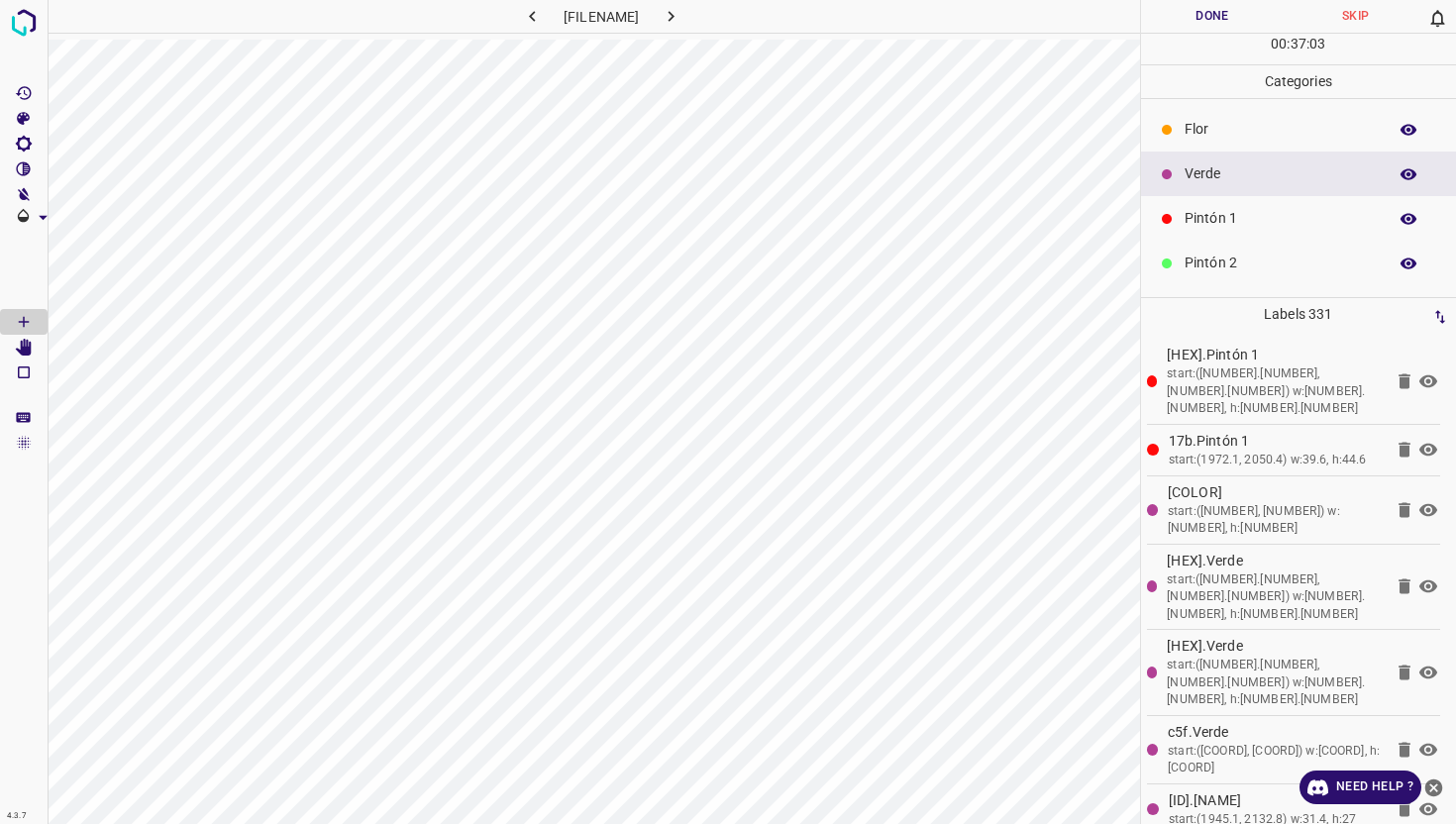 click on "Pintón 1" at bounding box center (1299, 218) 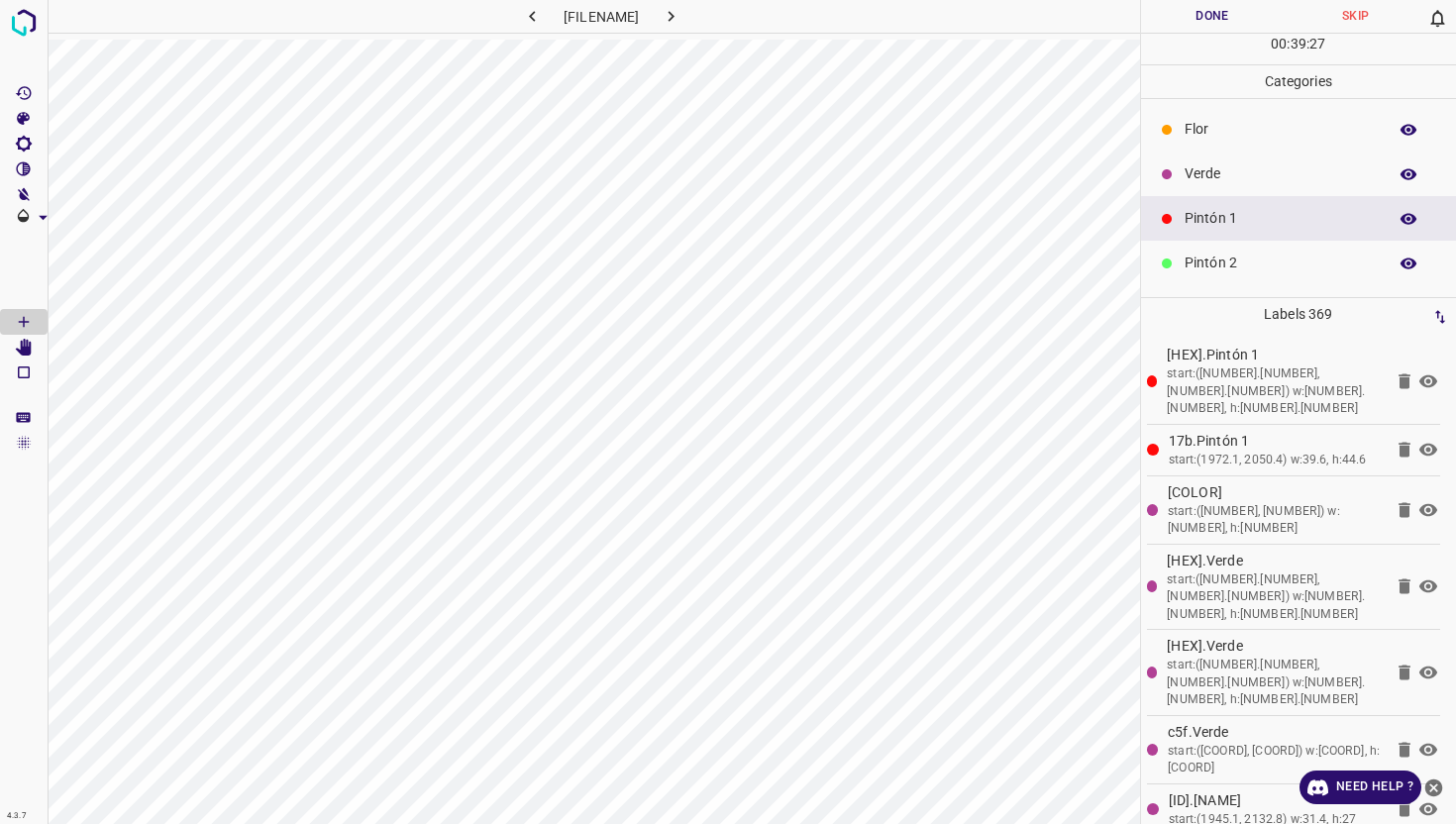 click on "Verde" at bounding box center [1281, 173] 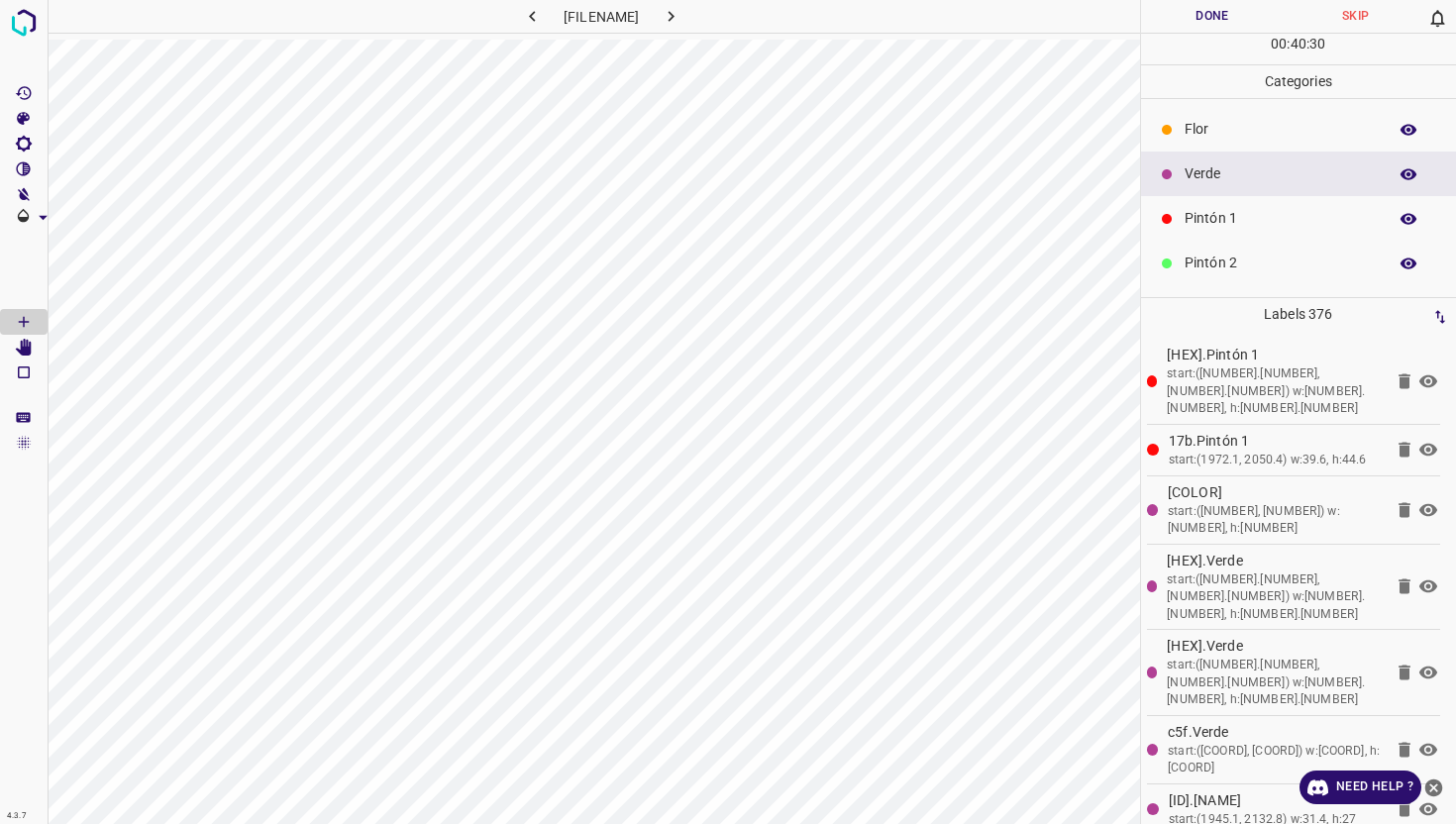 click on "Pintón 1" at bounding box center [1281, 218] 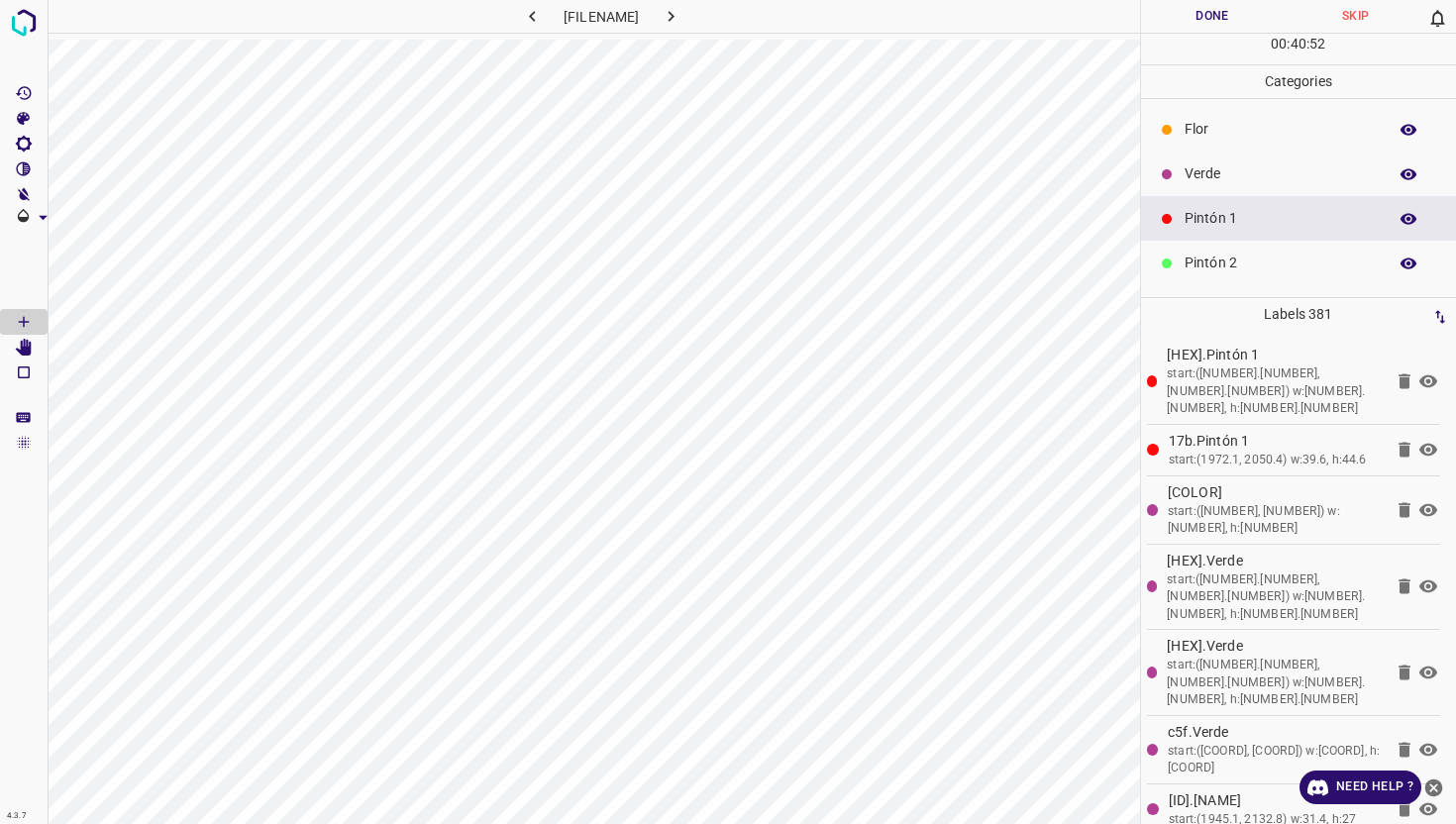 click on "Verde" at bounding box center [1299, 173] 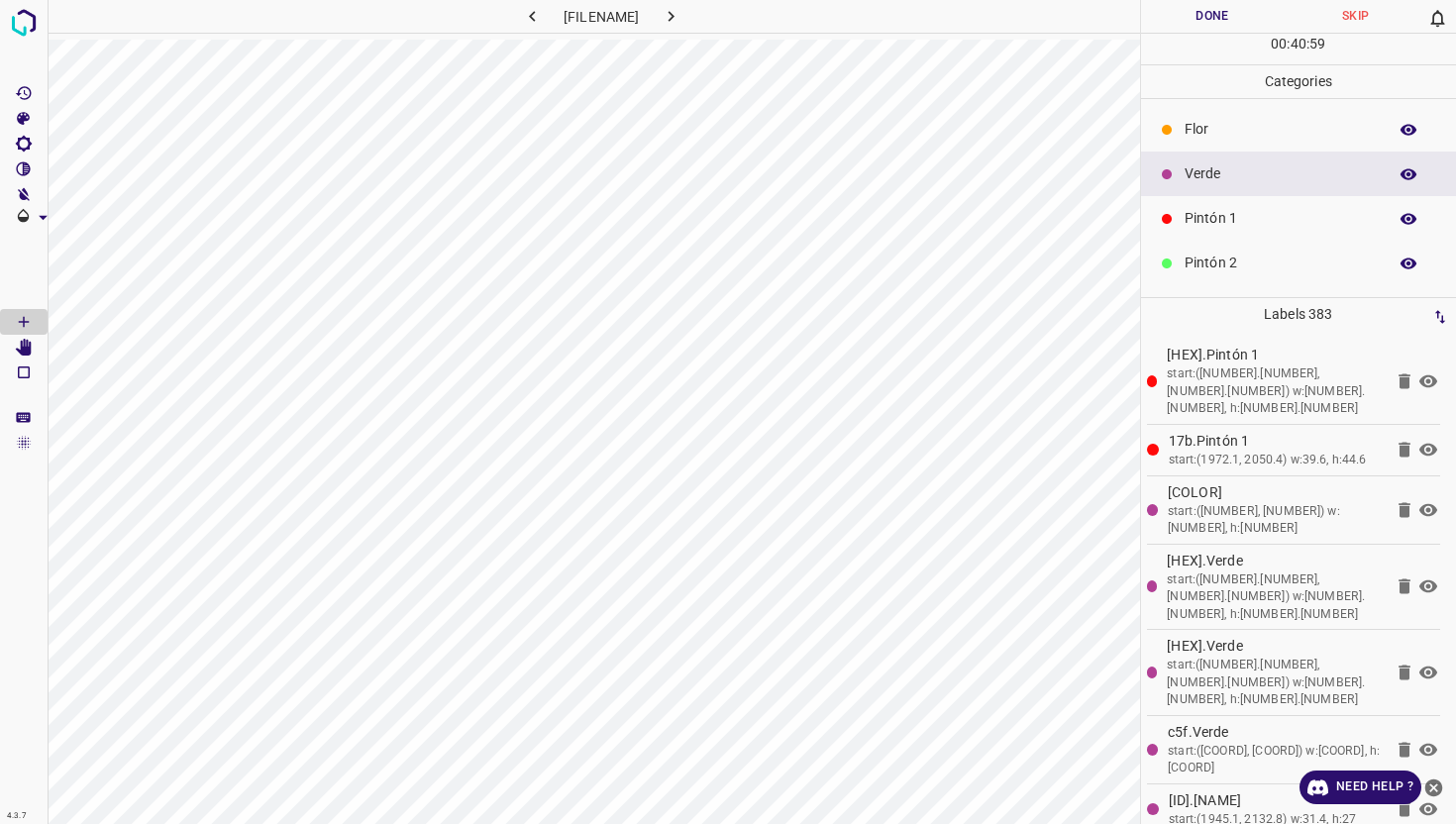 click on "Flor" at bounding box center (1281, 129) 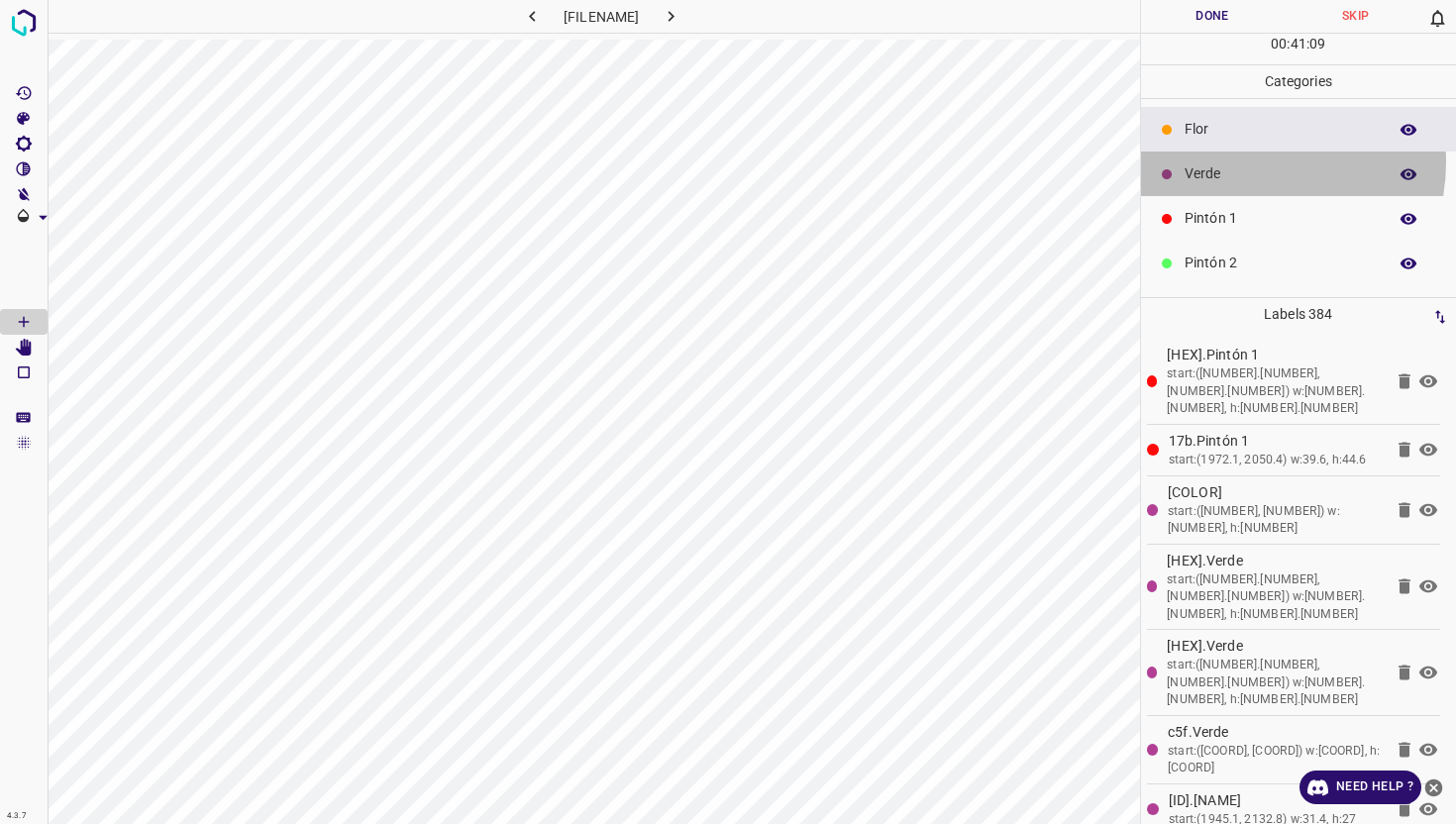 click on "Verde" at bounding box center (1299, 173) 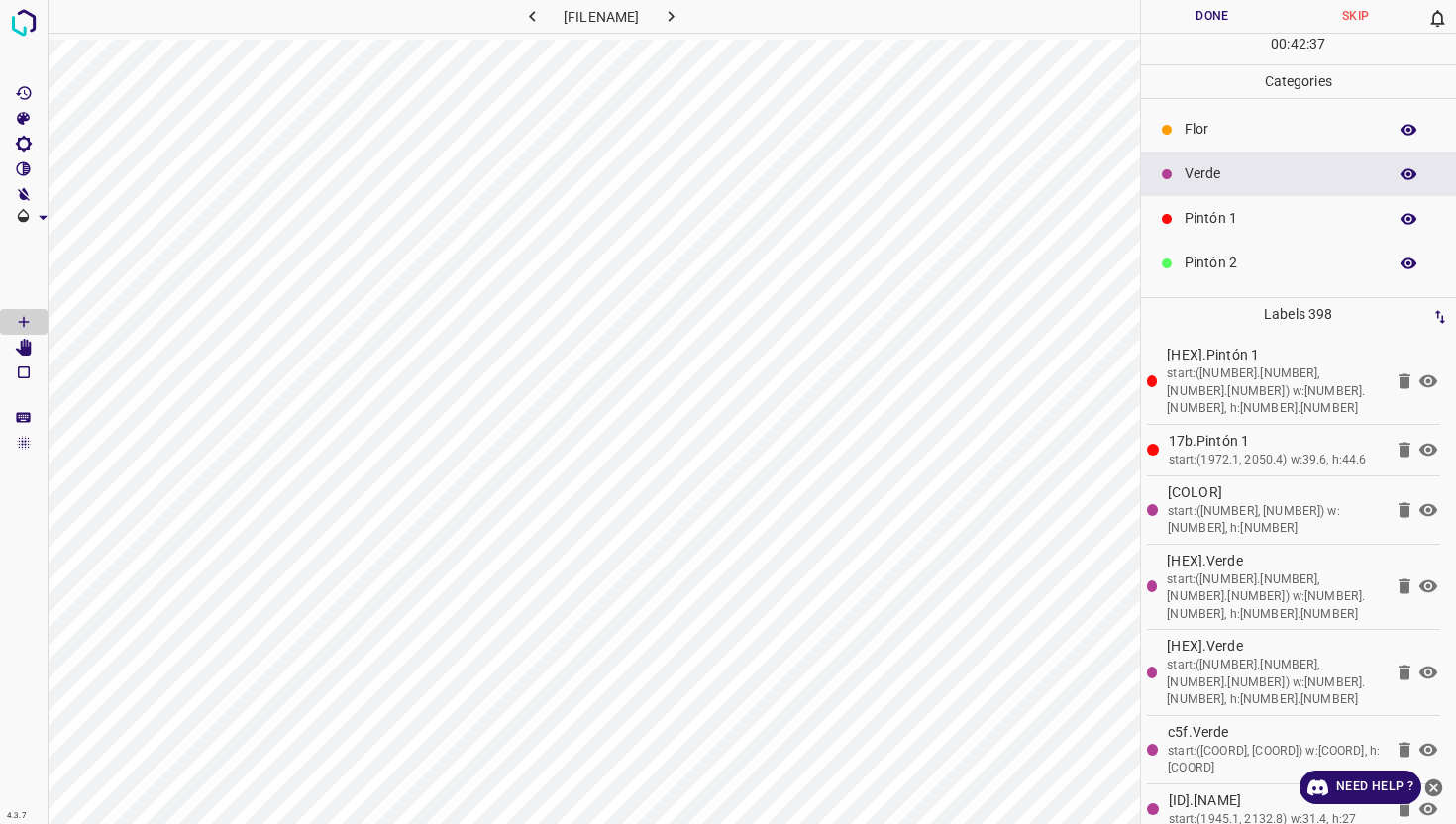 click on "Pintón 1" at bounding box center (1281, 218) 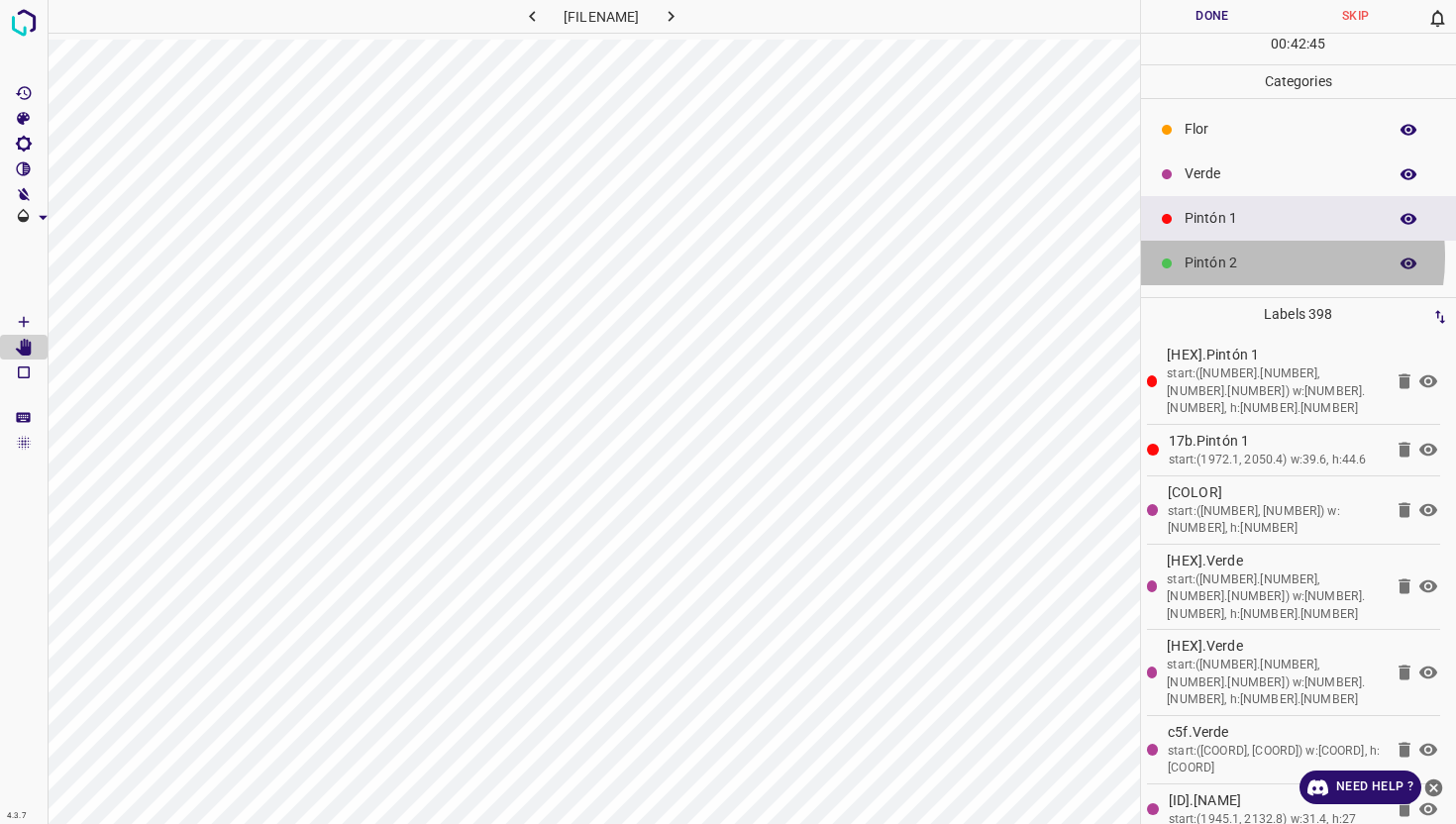 click on "Pintón 2" at bounding box center (1281, 262) 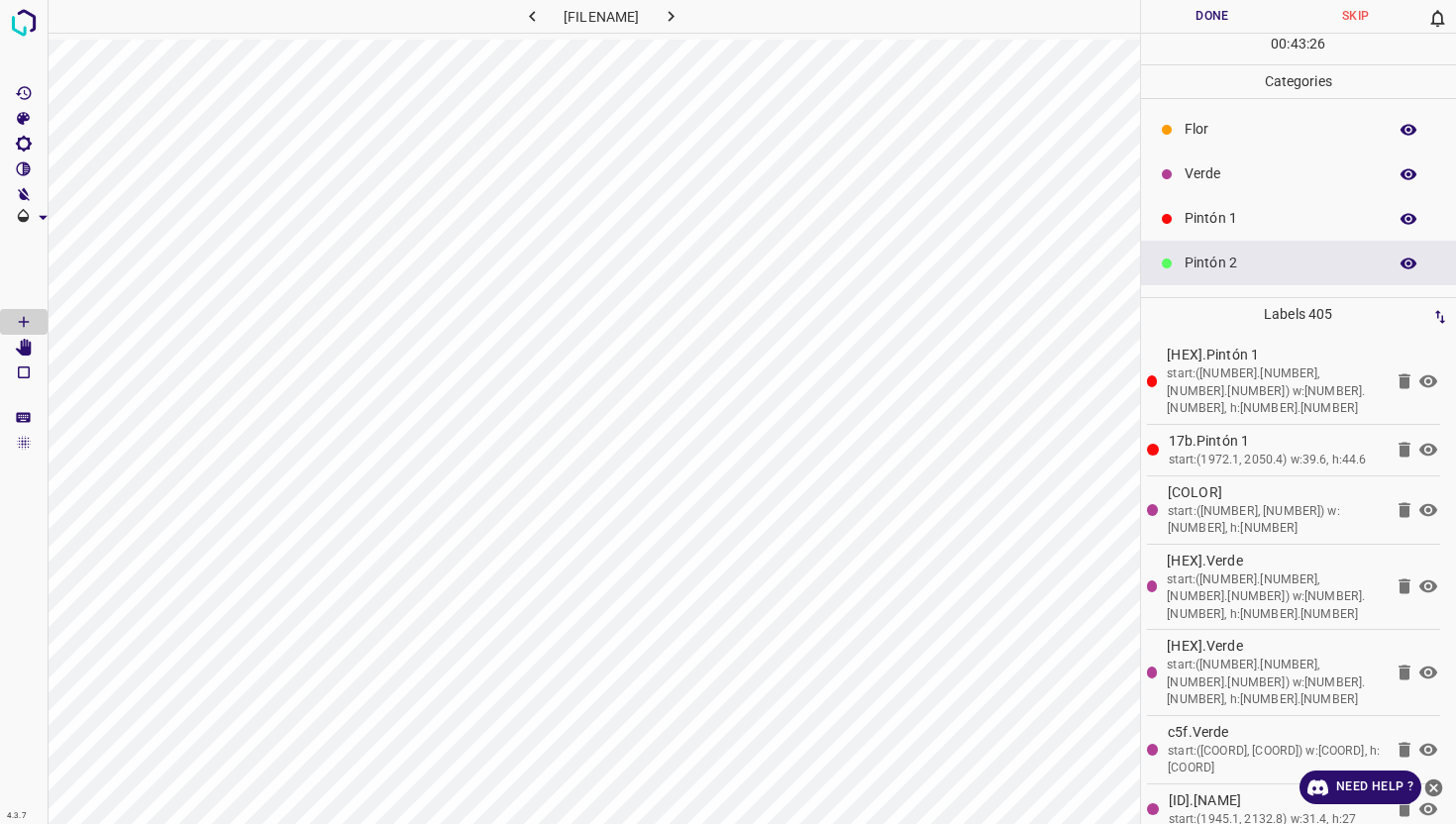 click on "Verde" at bounding box center (1299, 173) 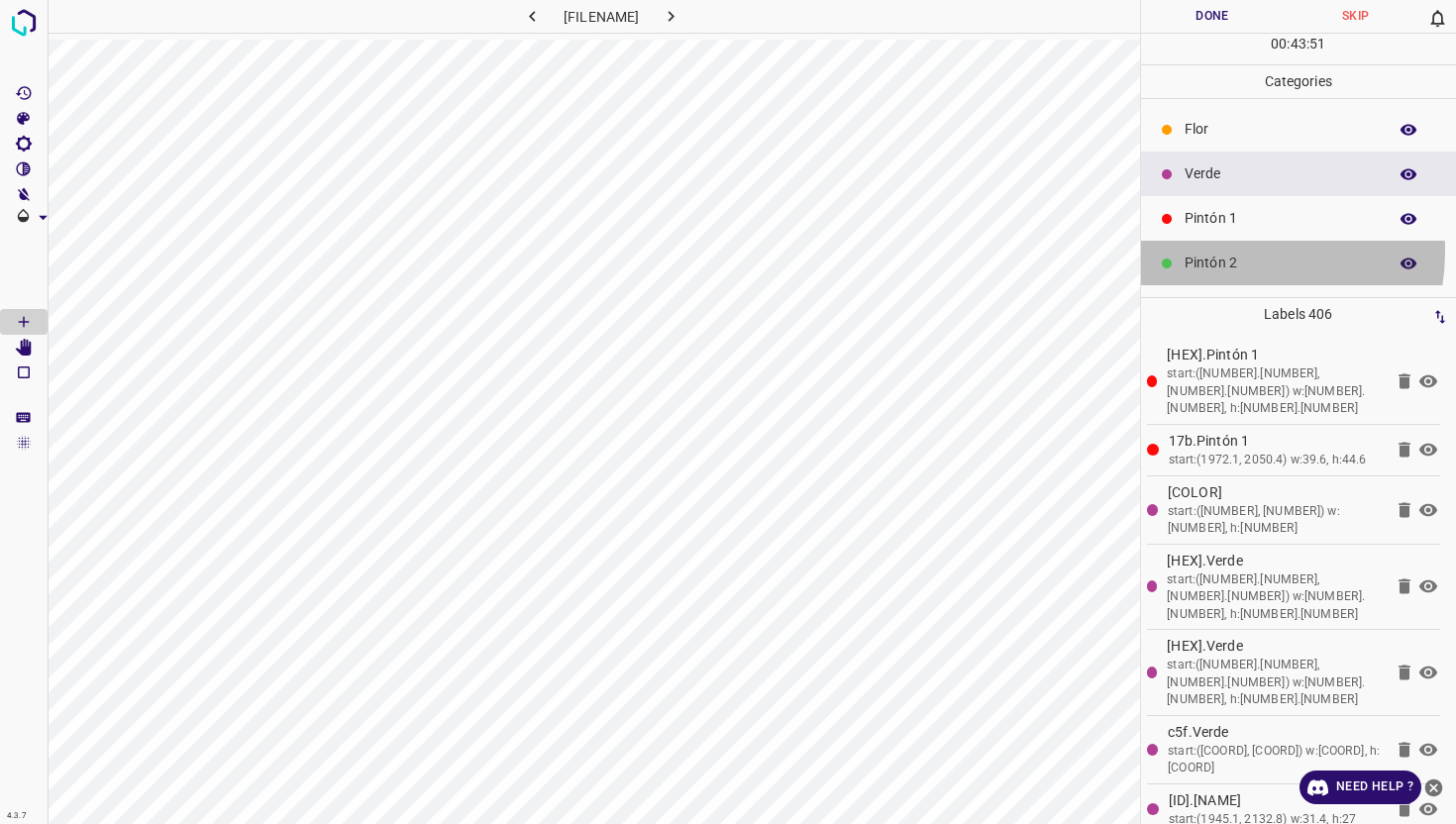 click on "Pintón 2" at bounding box center [1299, 262] 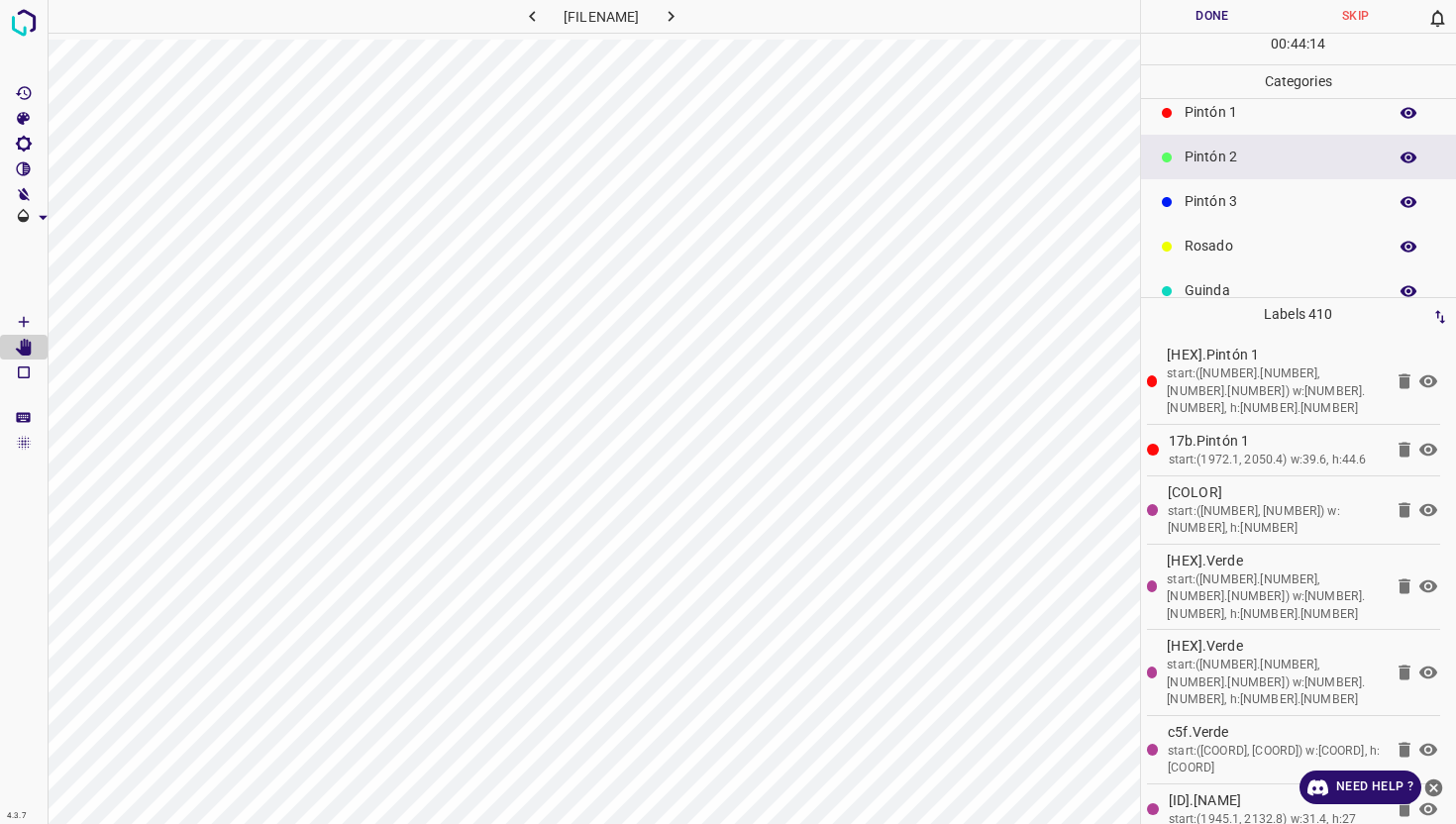 scroll, scrollTop: 99, scrollLeft: 0, axis: vertical 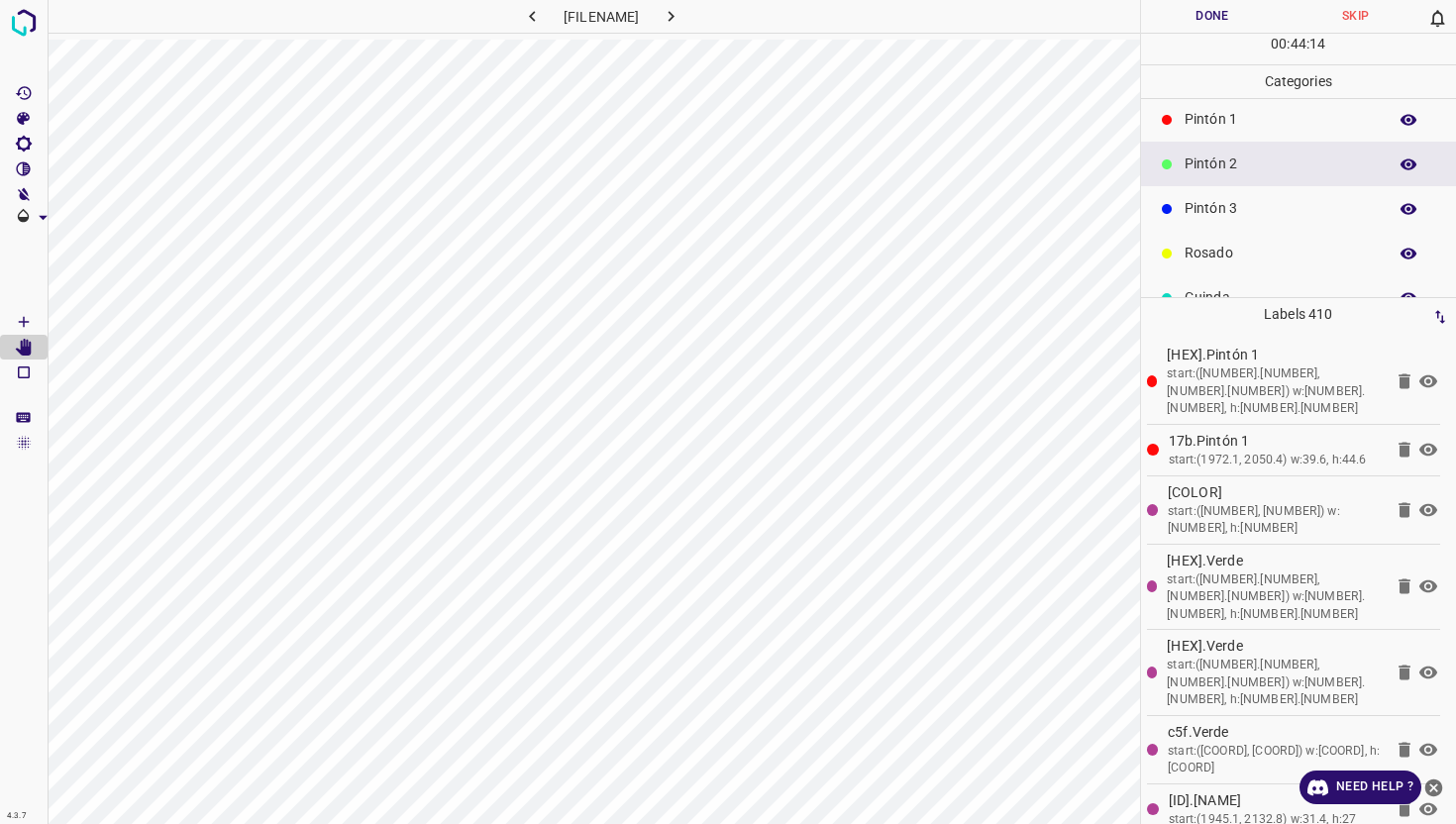 click on "Pintón 3" at bounding box center [1281, 208] 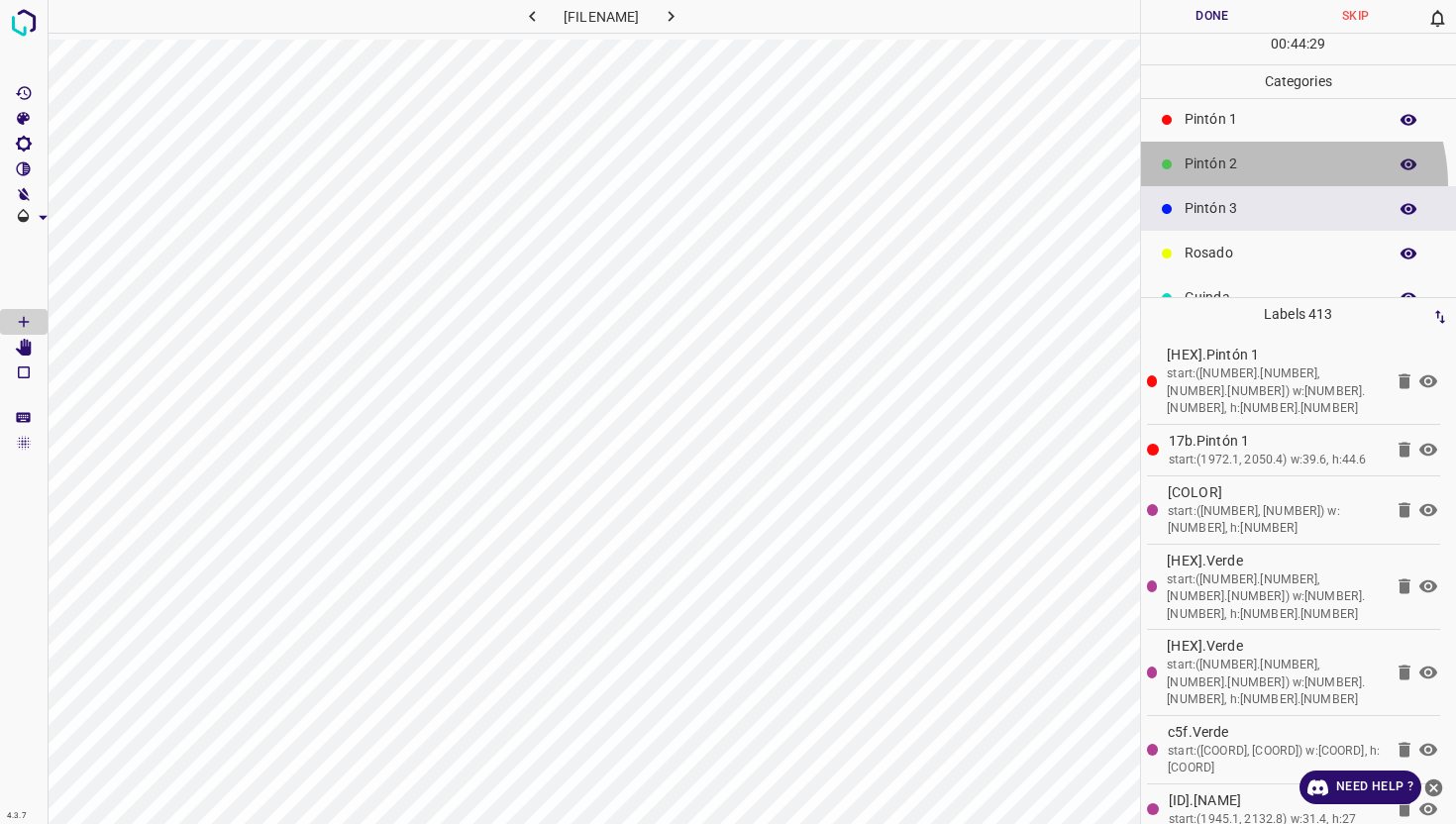 click on "Pintón 2" at bounding box center [1299, 163] 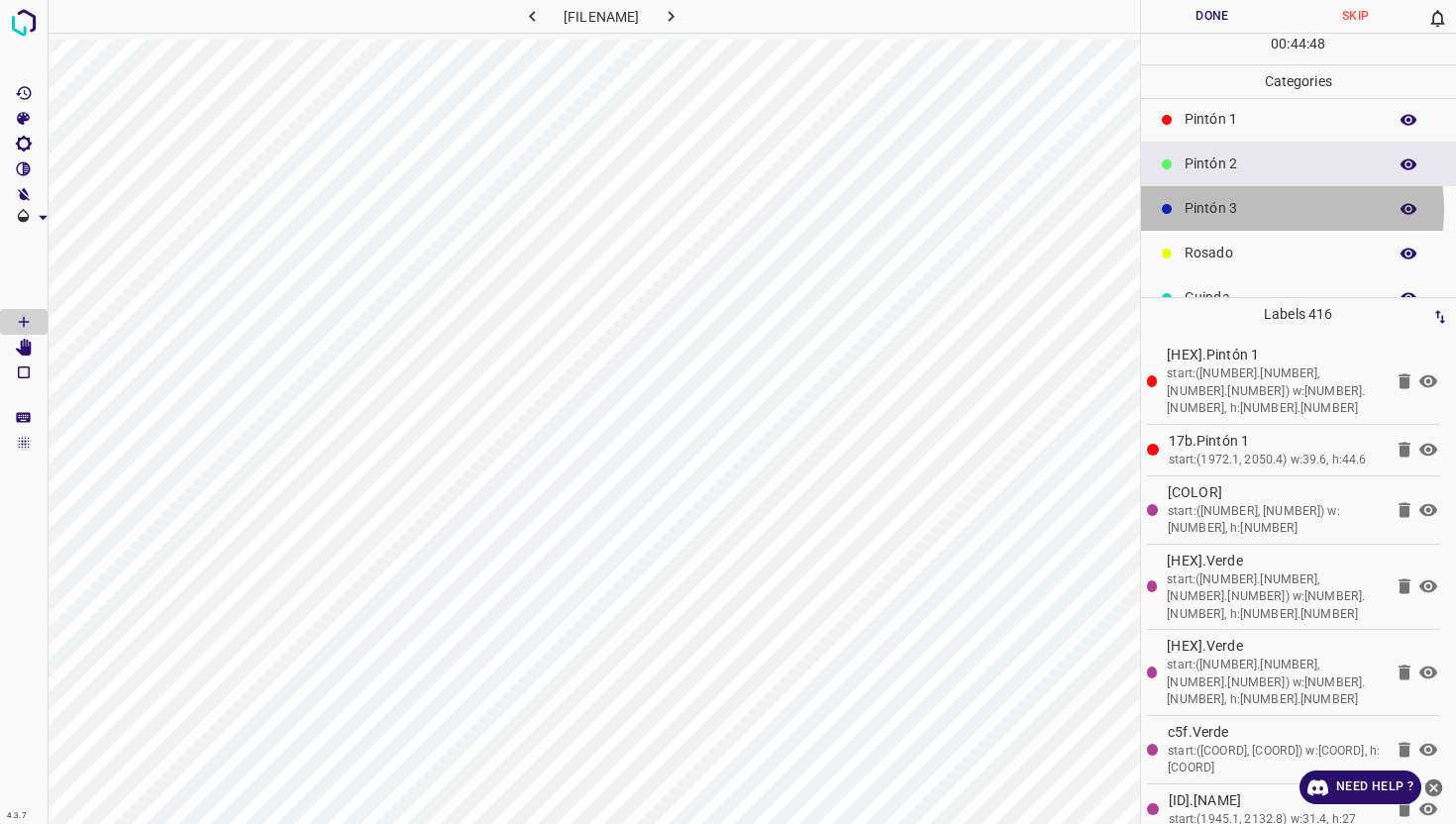 click on "Pintón 3" at bounding box center [1281, 208] 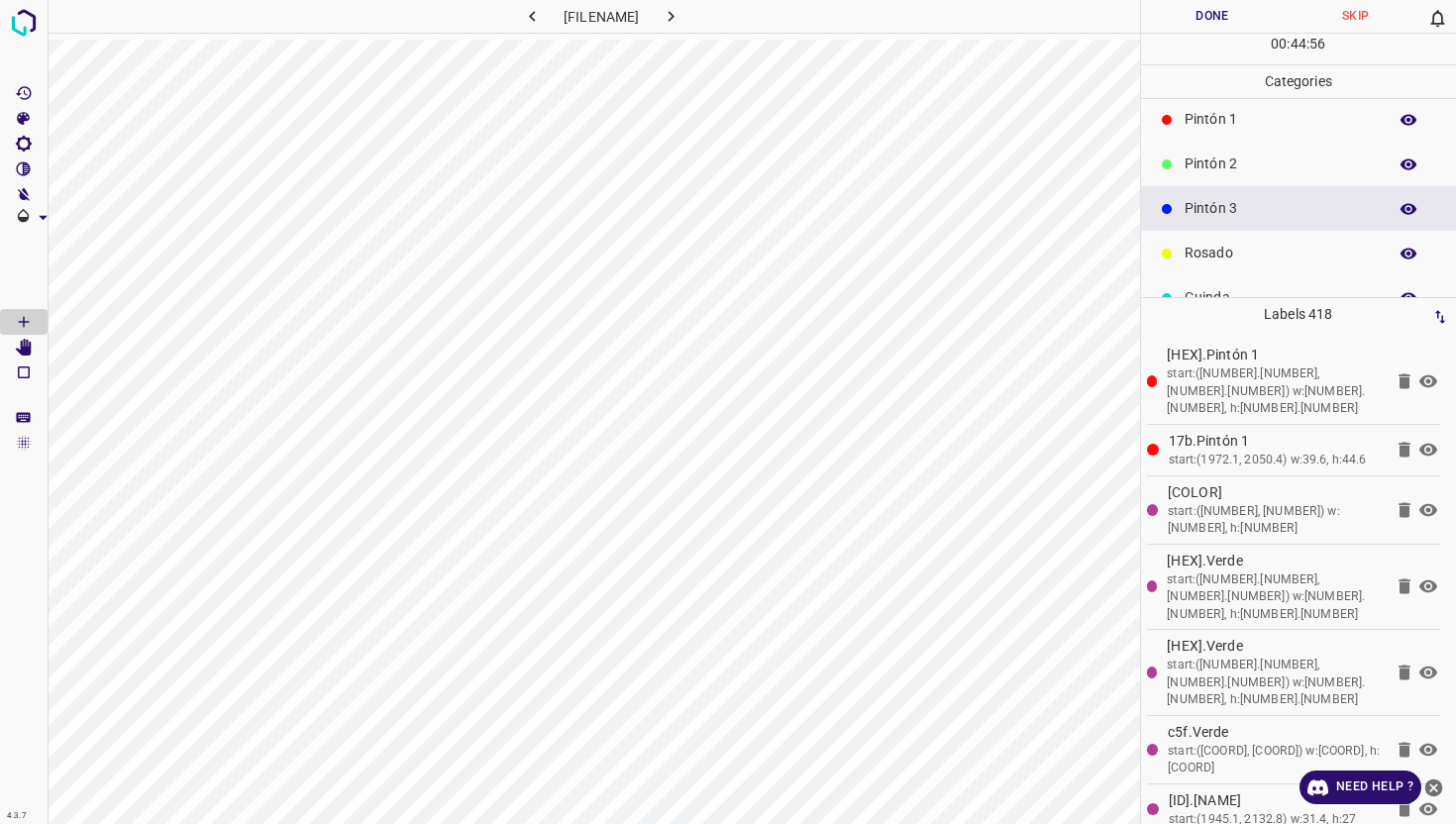 click on "Pintón 2" at bounding box center [1281, 163] 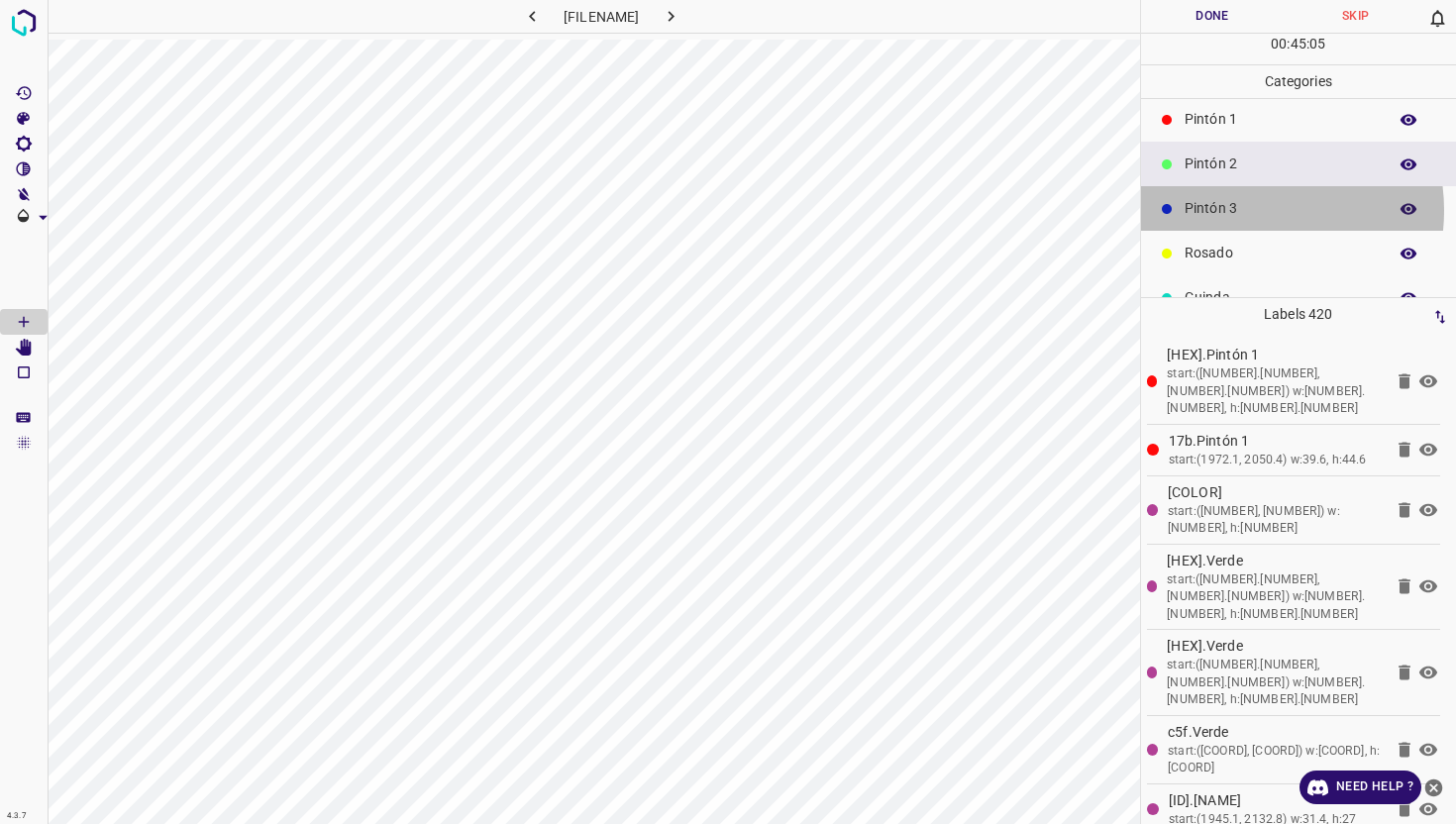 click on "Pintón 3" at bounding box center (1281, 208) 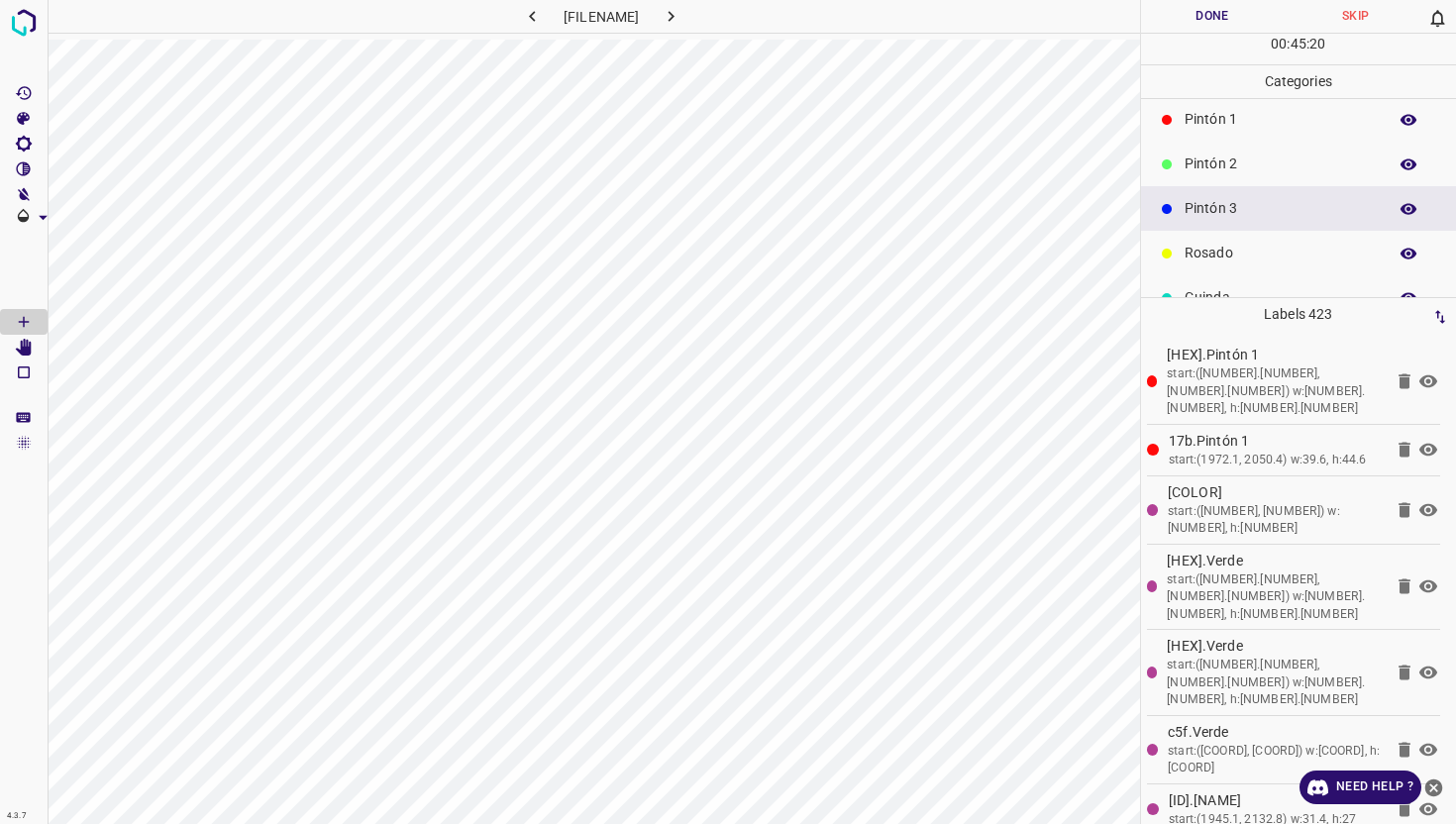 click on "Pintón 2" at bounding box center [1281, 163] 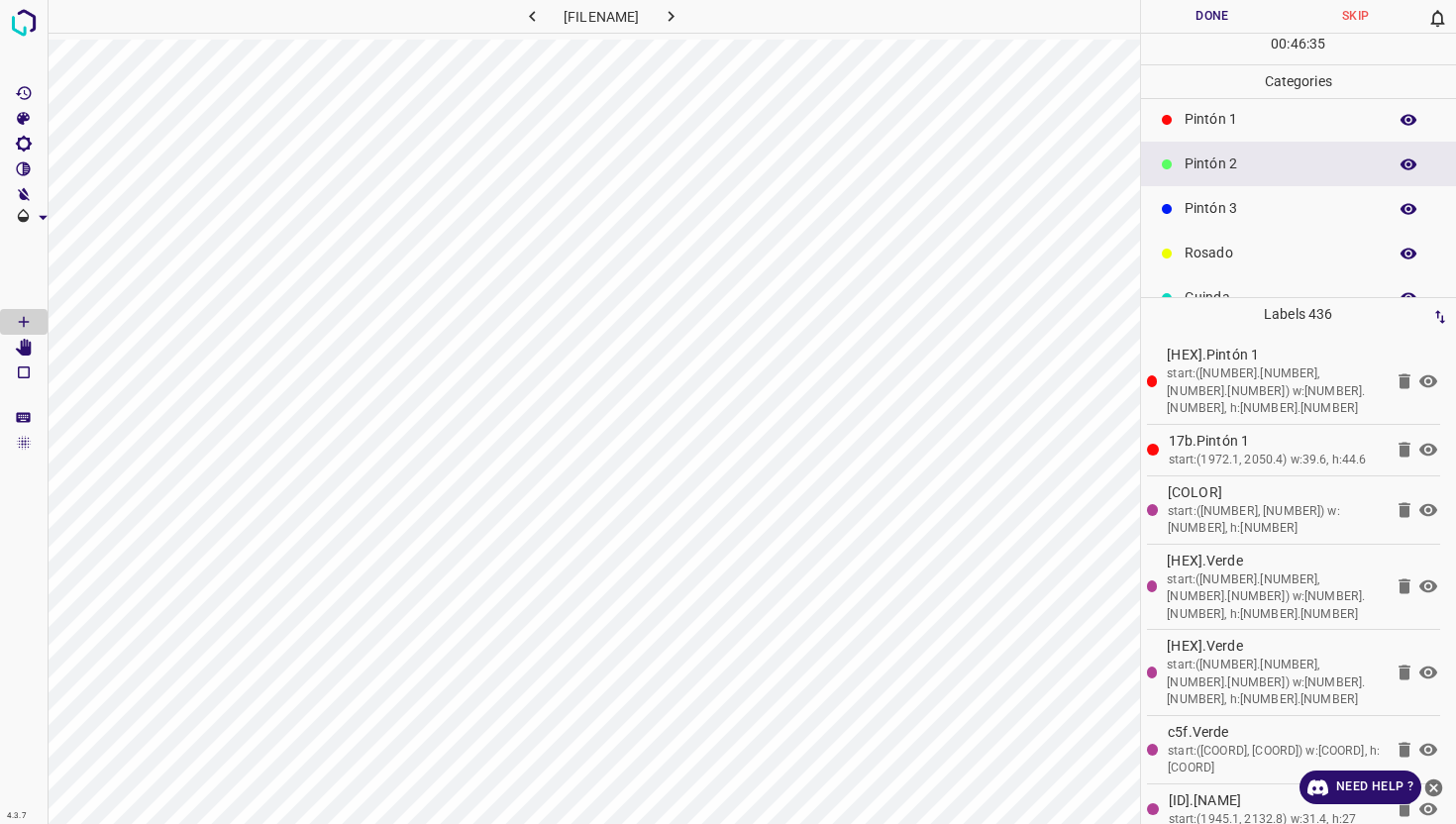click on "Pintón 1" at bounding box center (1299, 119) 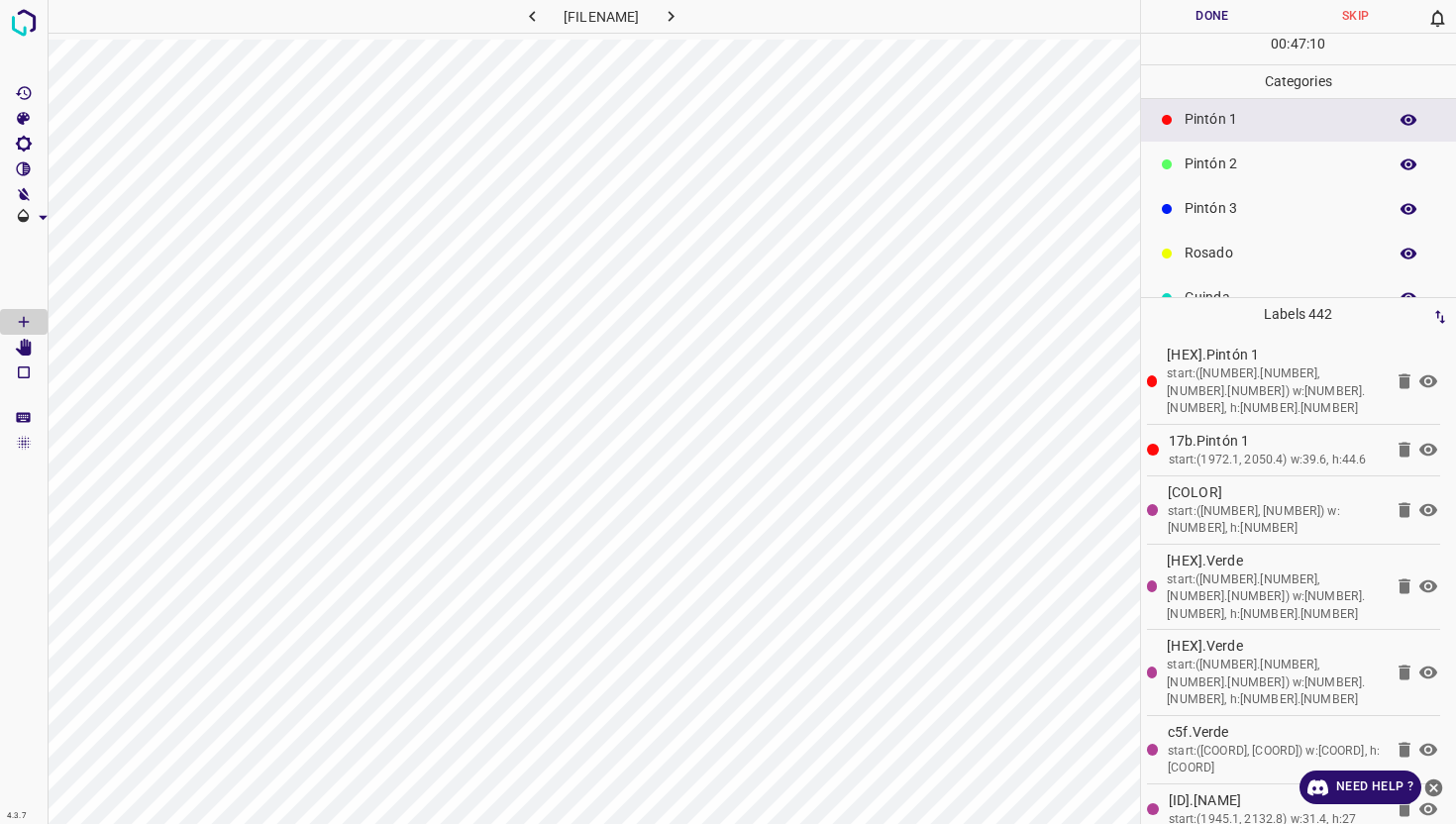 scroll, scrollTop: 8, scrollLeft: 0, axis: vertical 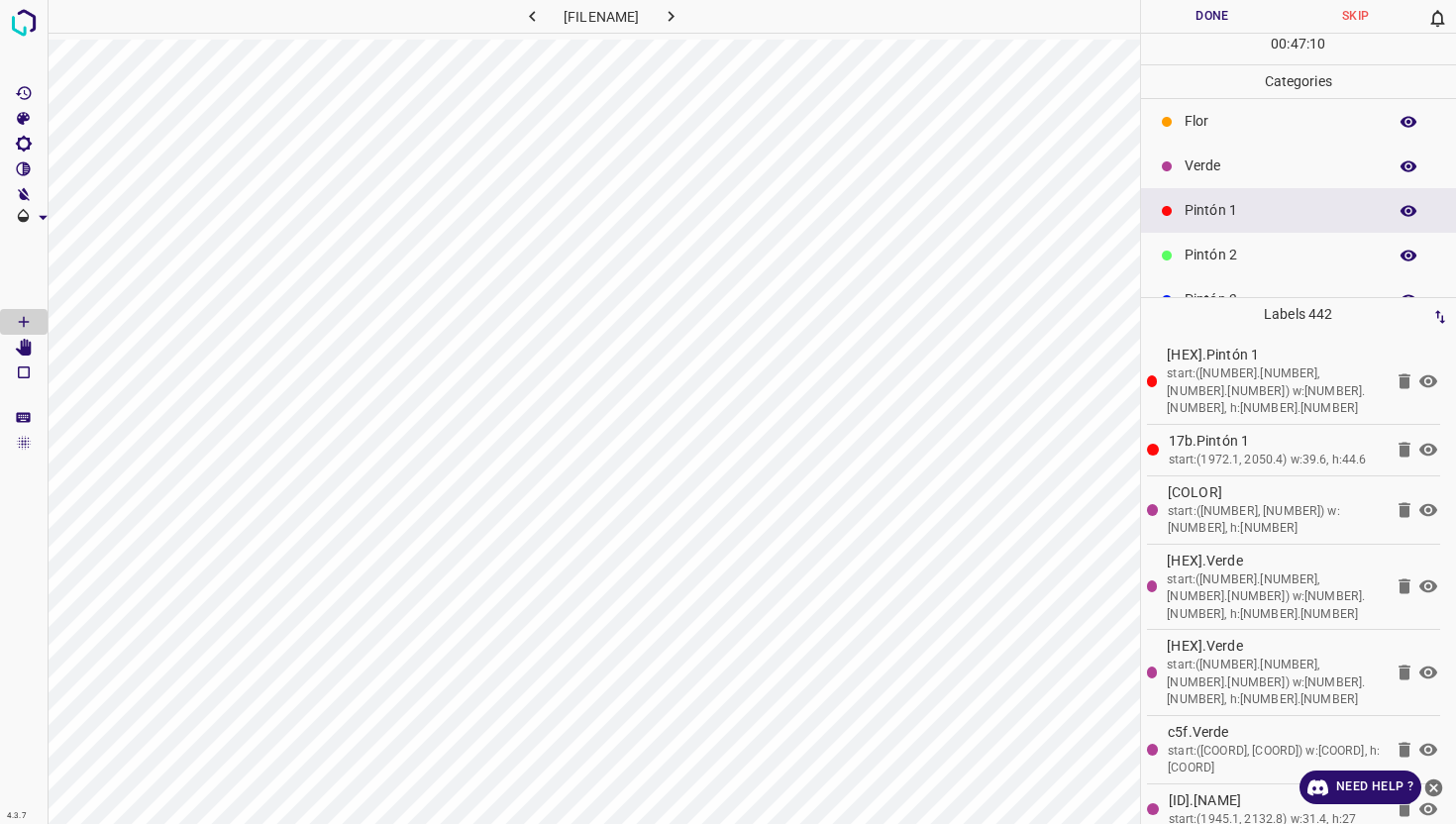 click on "Verde" at bounding box center [1281, 165] 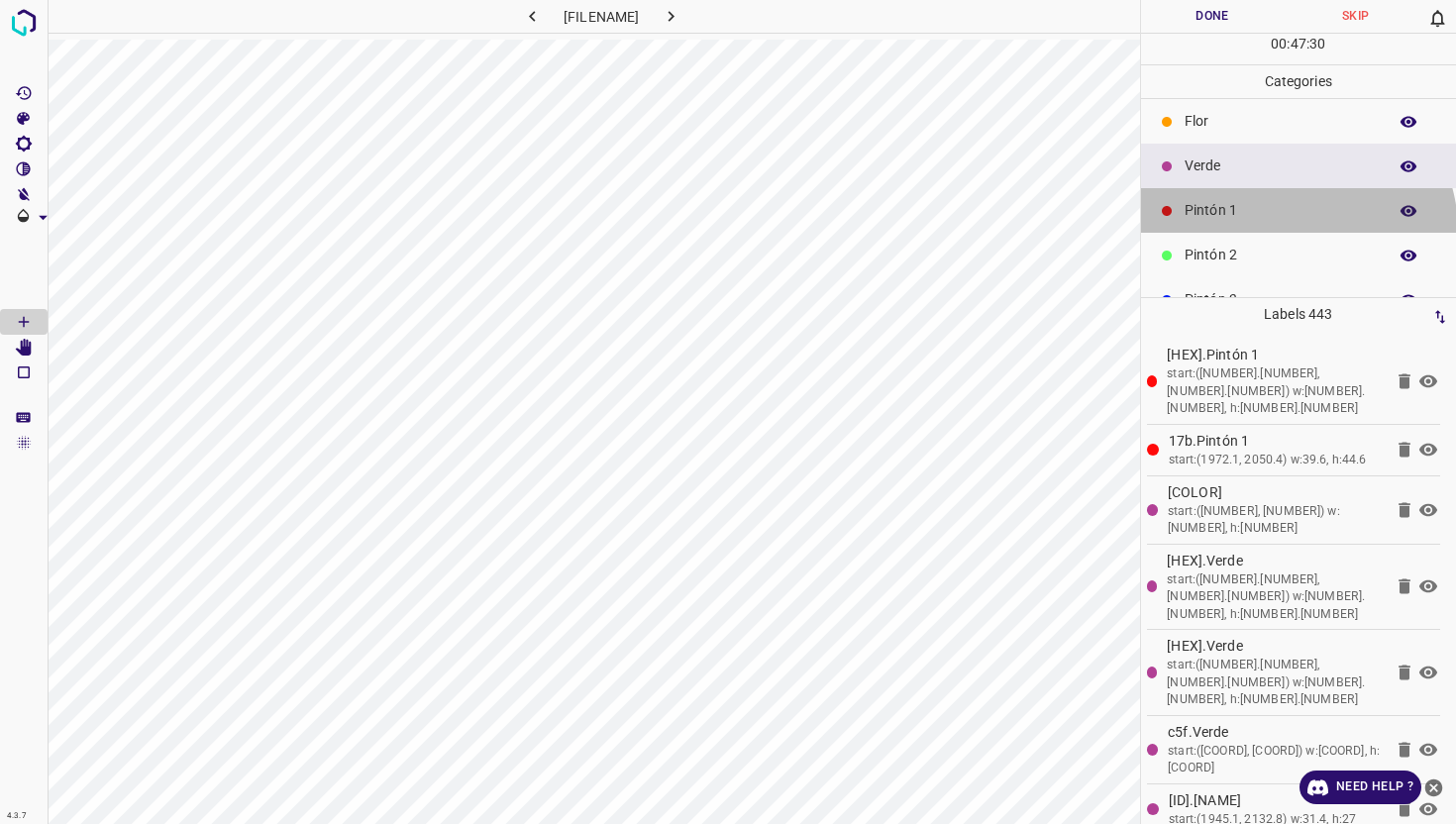click on "Pintón 1" at bounding box center (1299, 210) 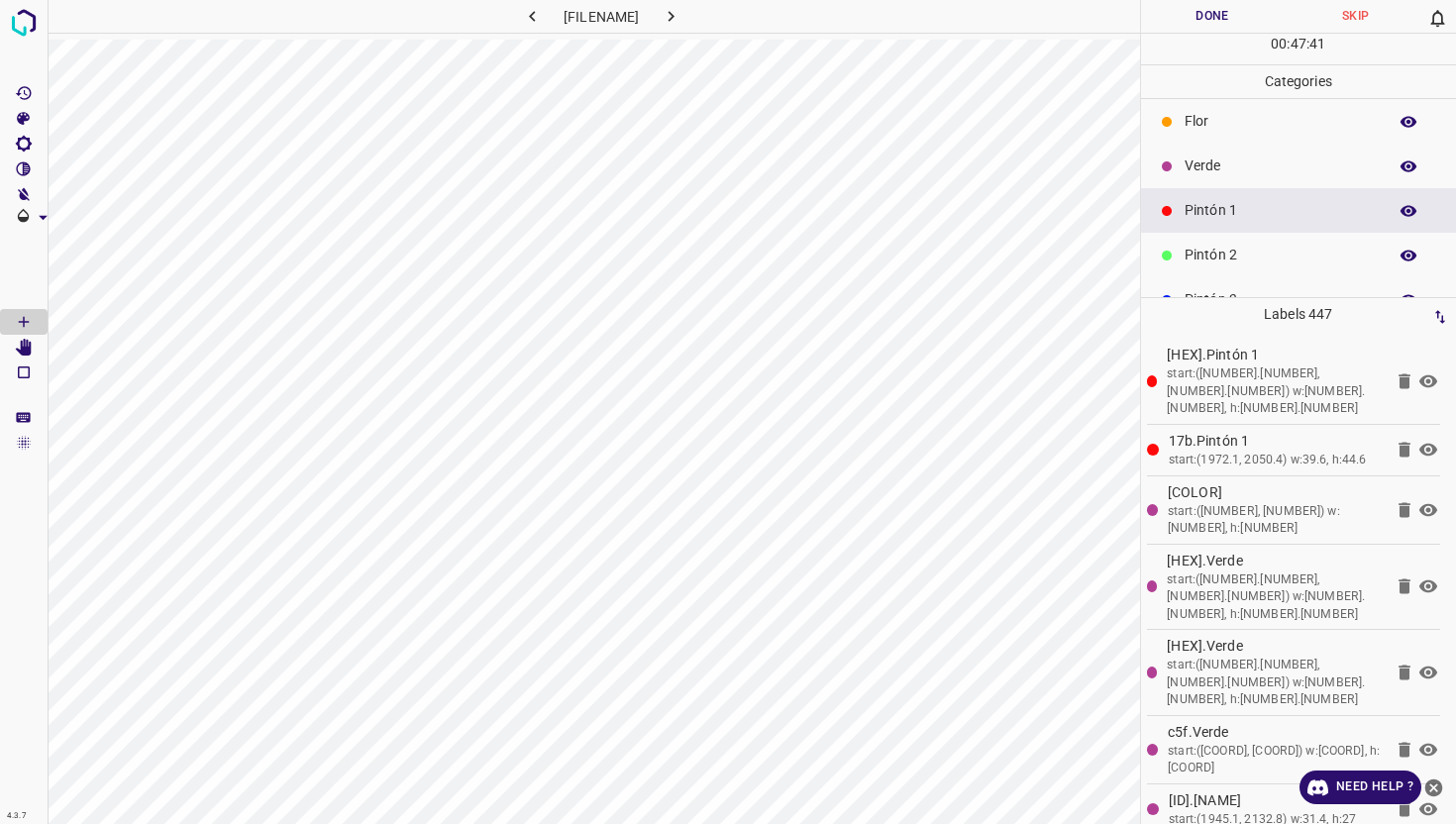 click on "Pintón 2" at bounding box center (1299, 255) 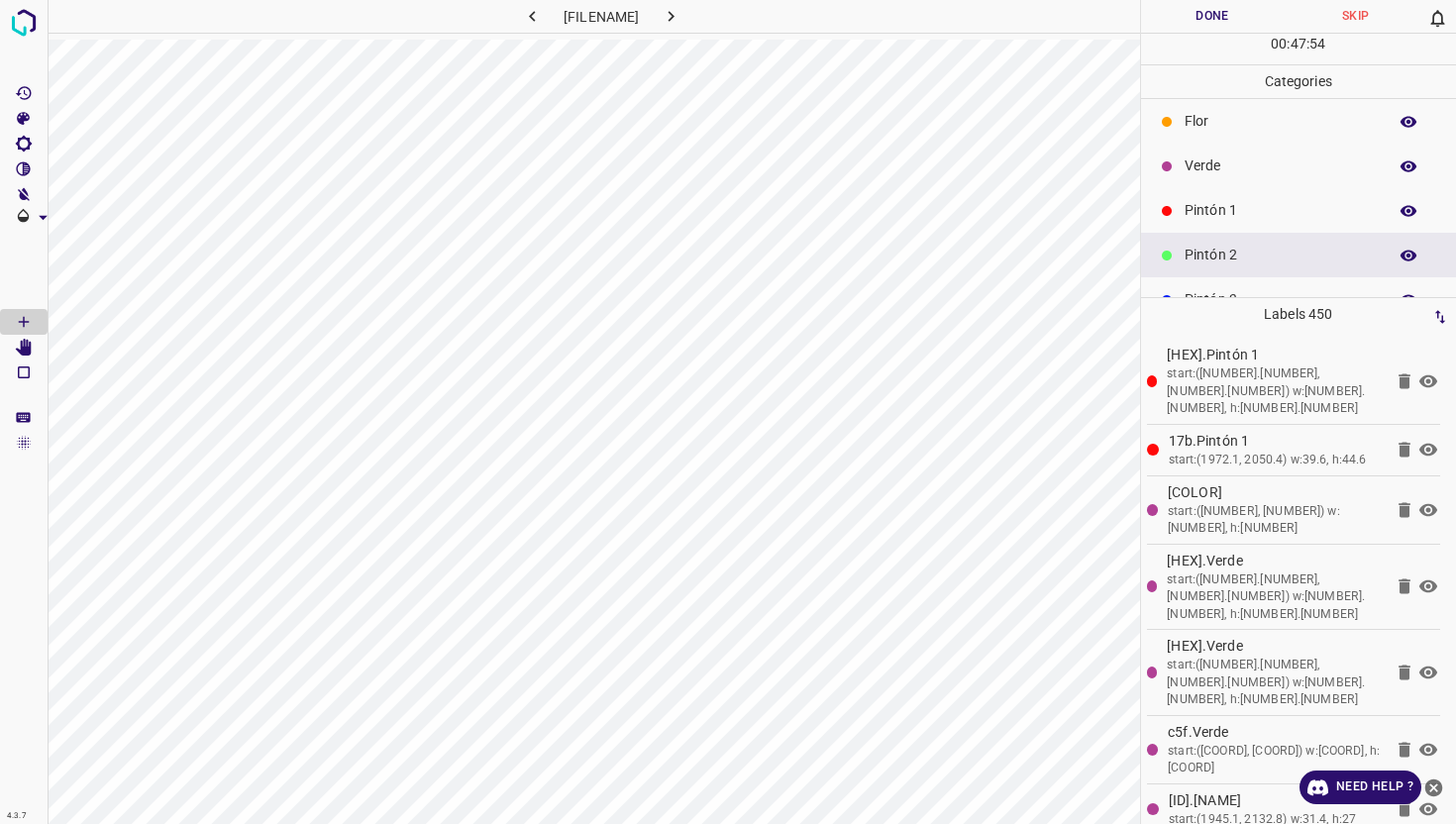 click on "Pintón 1" at bounding box center (1281, 210) 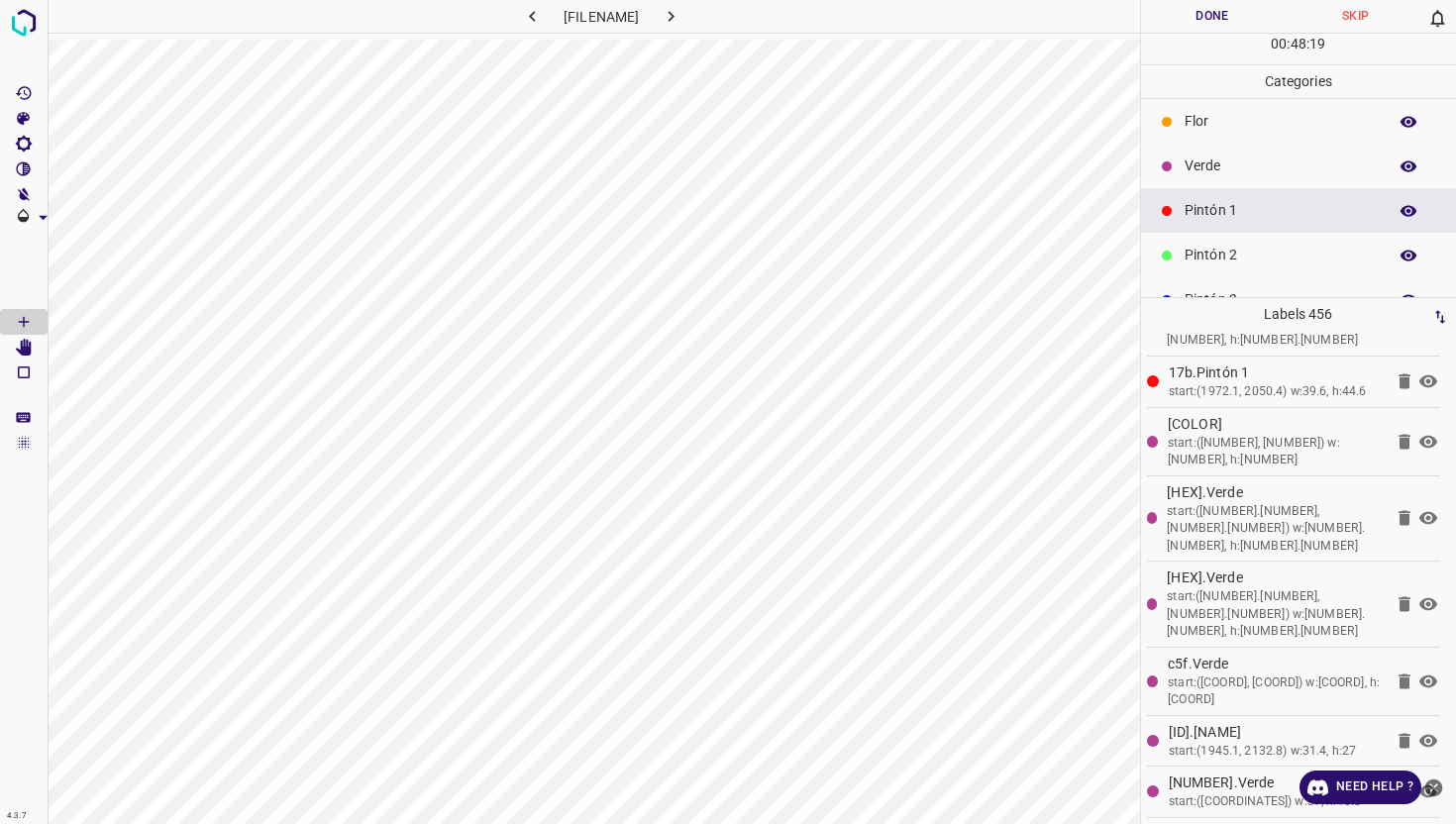 scroll, scrollTop: 155, scrollLeft: 0, axis: vertical 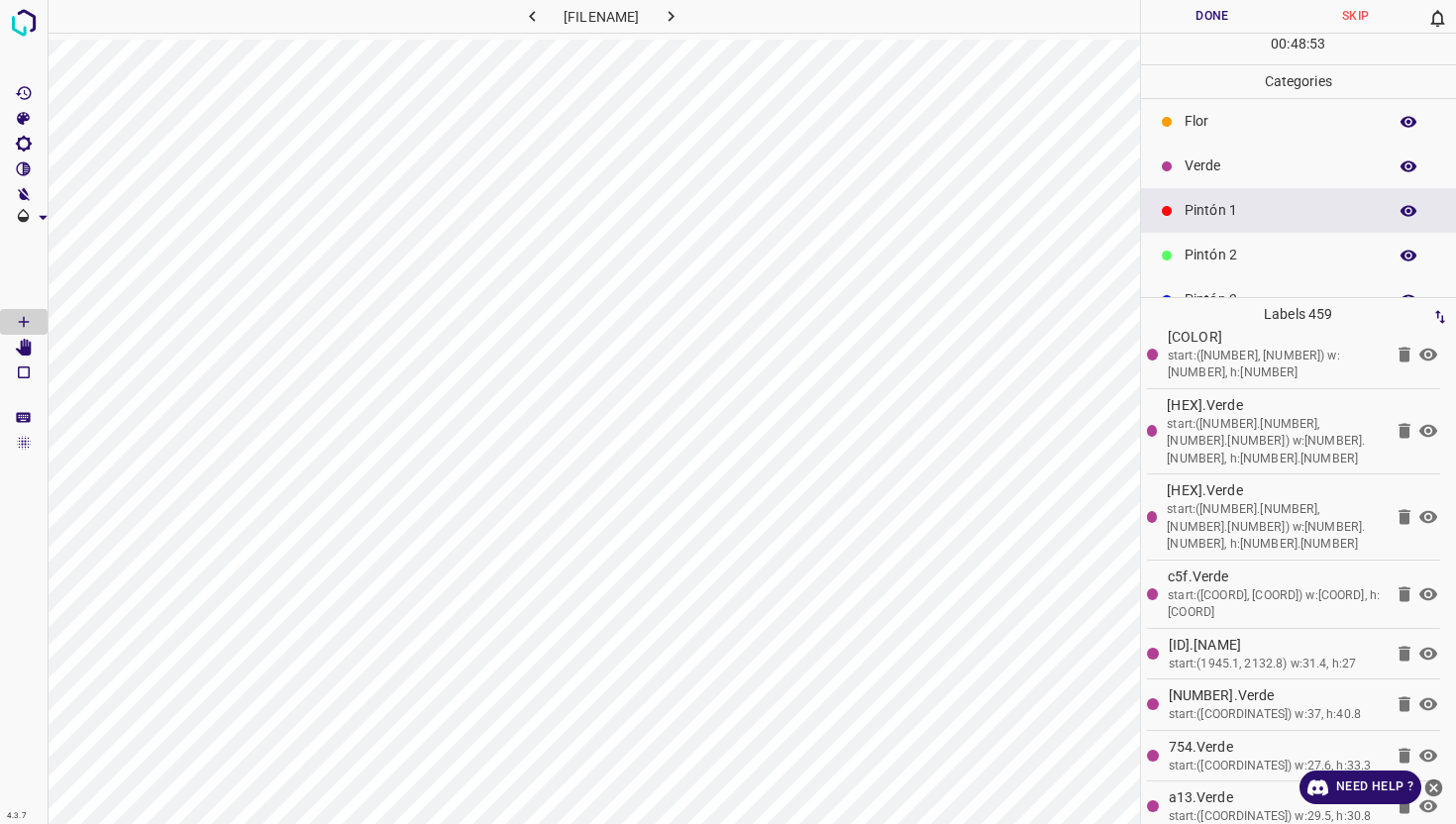 click on "Verde" at bounding box center (1299, 165) 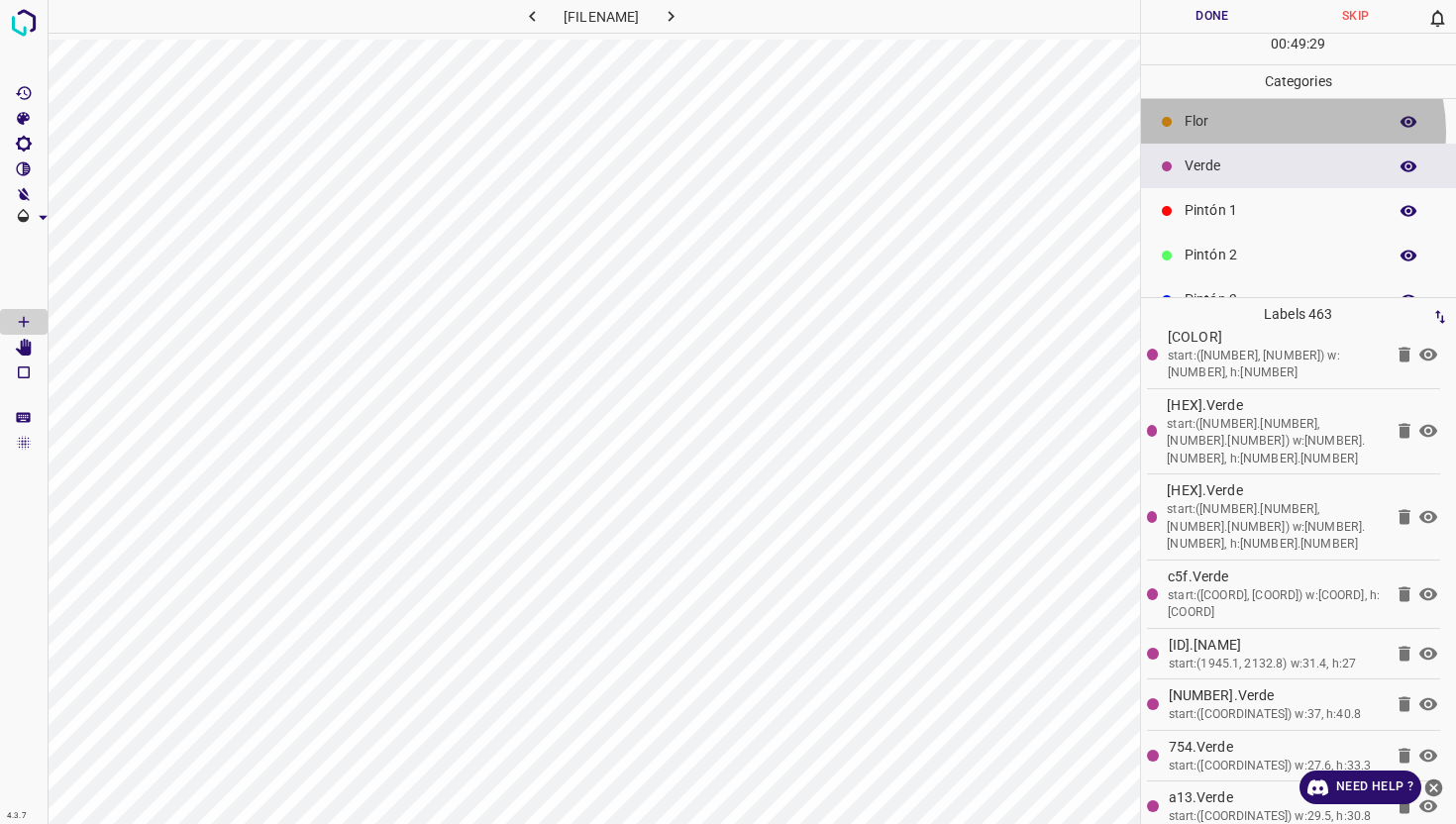 click on "Flor" at bounding box center [1281, 121] 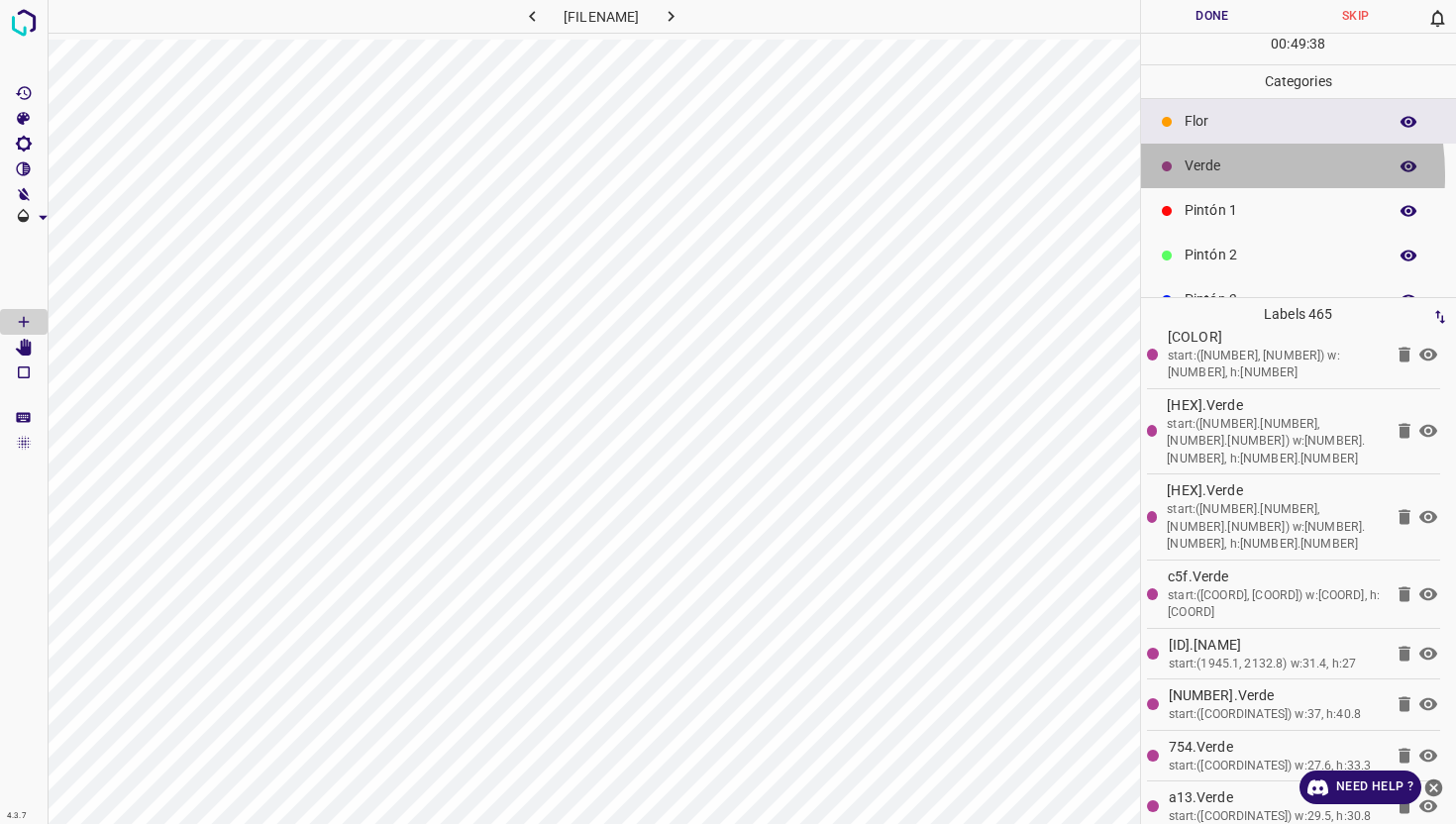 click on "Verde" at bounding box center (1281, 165) 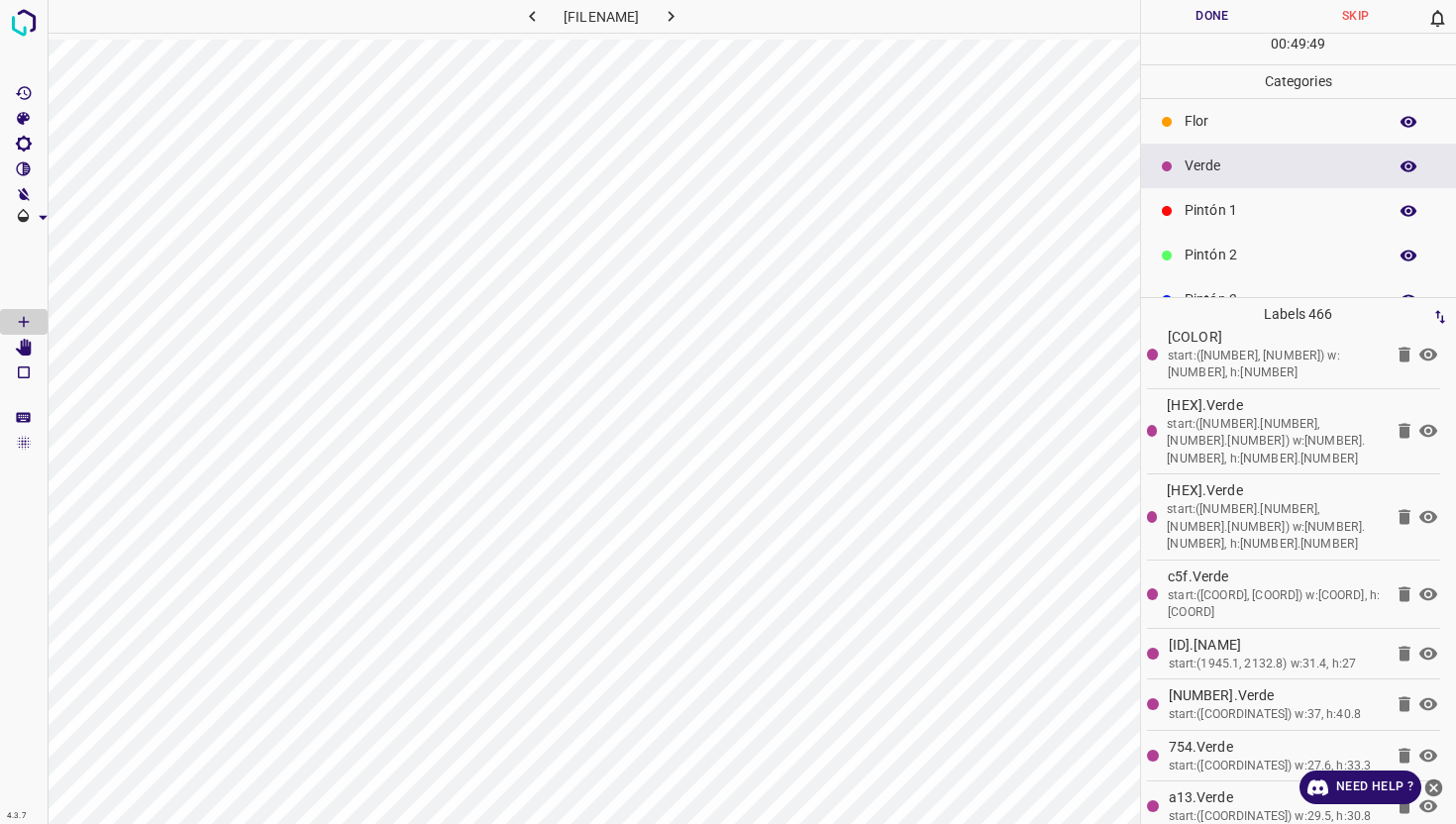 click on "Flor" at bounding box center (1281, 121) 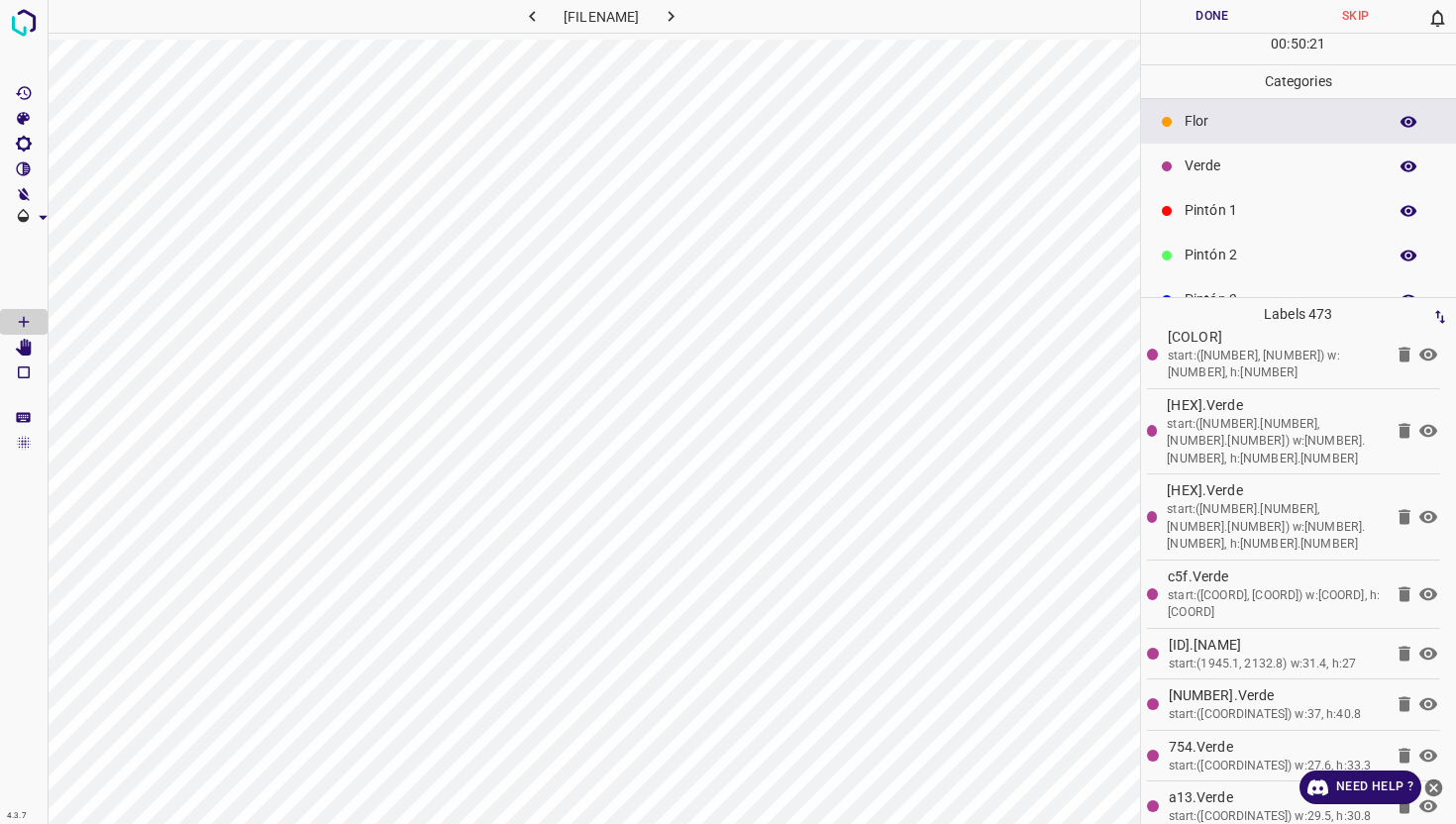 click on "Verde" at bounding box center (1281, 165) 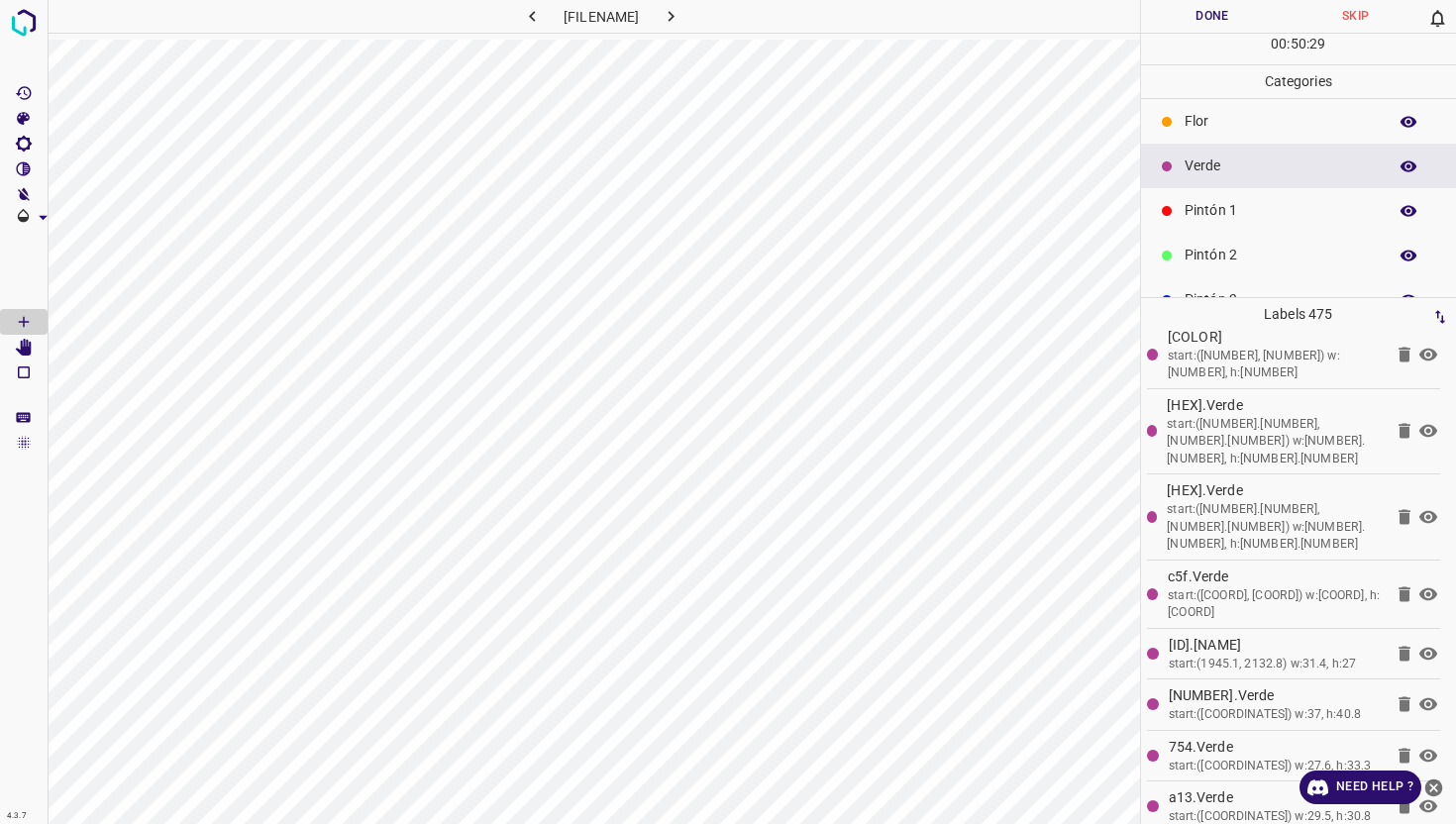 click on "Pintón 1" at bounding box center (1299, 210) 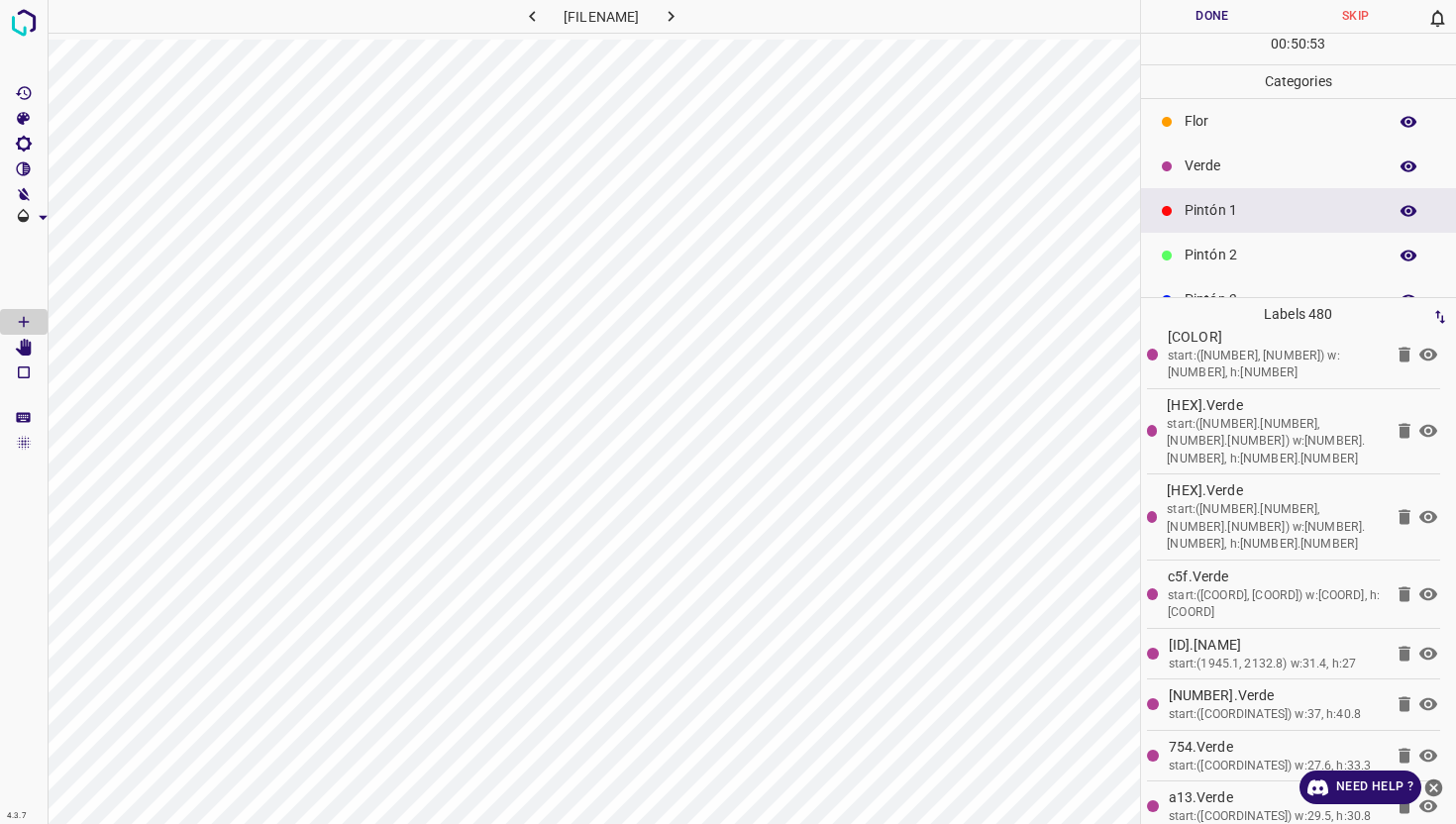click on "Verde" at bounding box center [1281, 165] 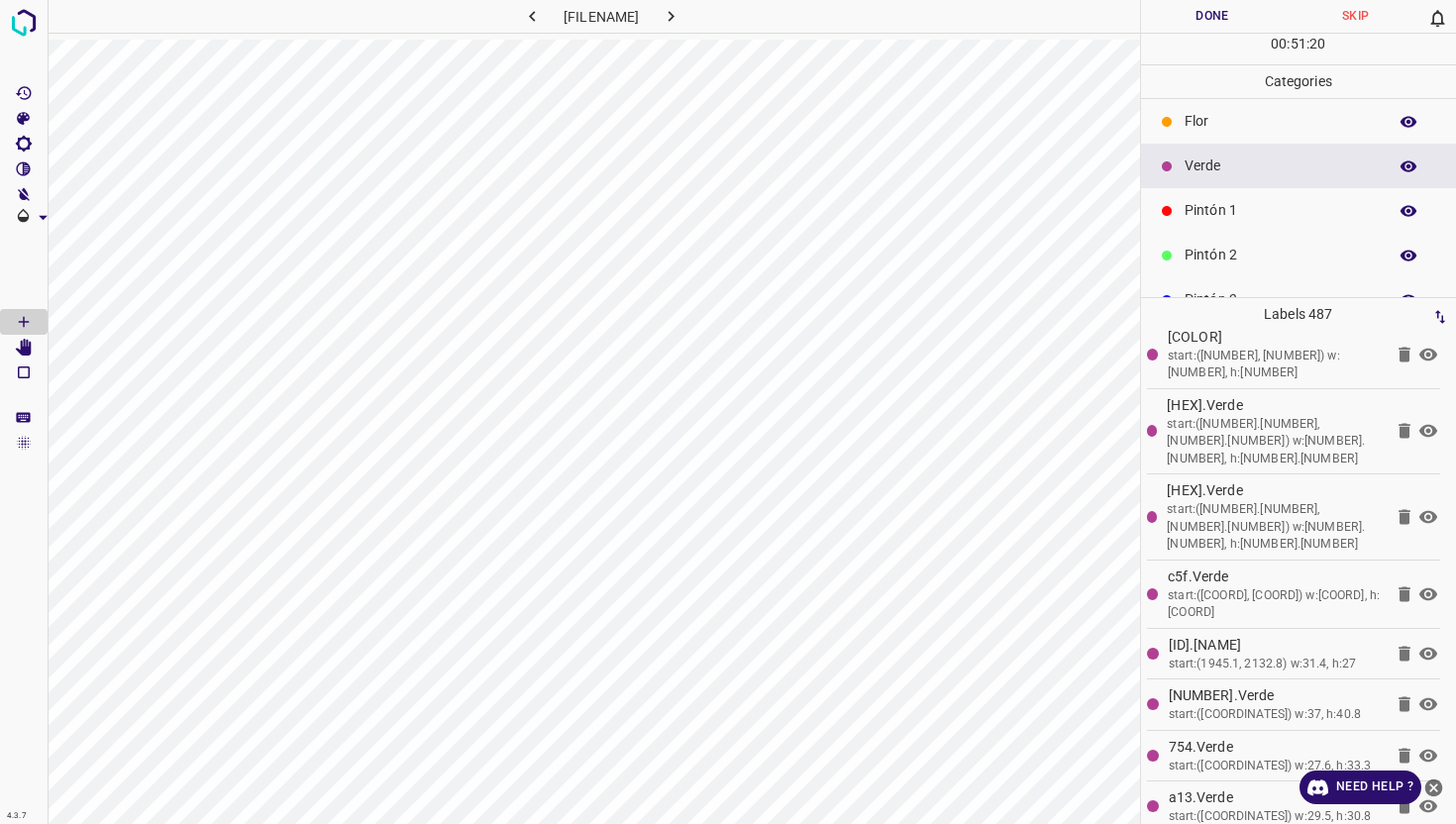 click on "Pintón 1" at bounding box center [1281, 210] 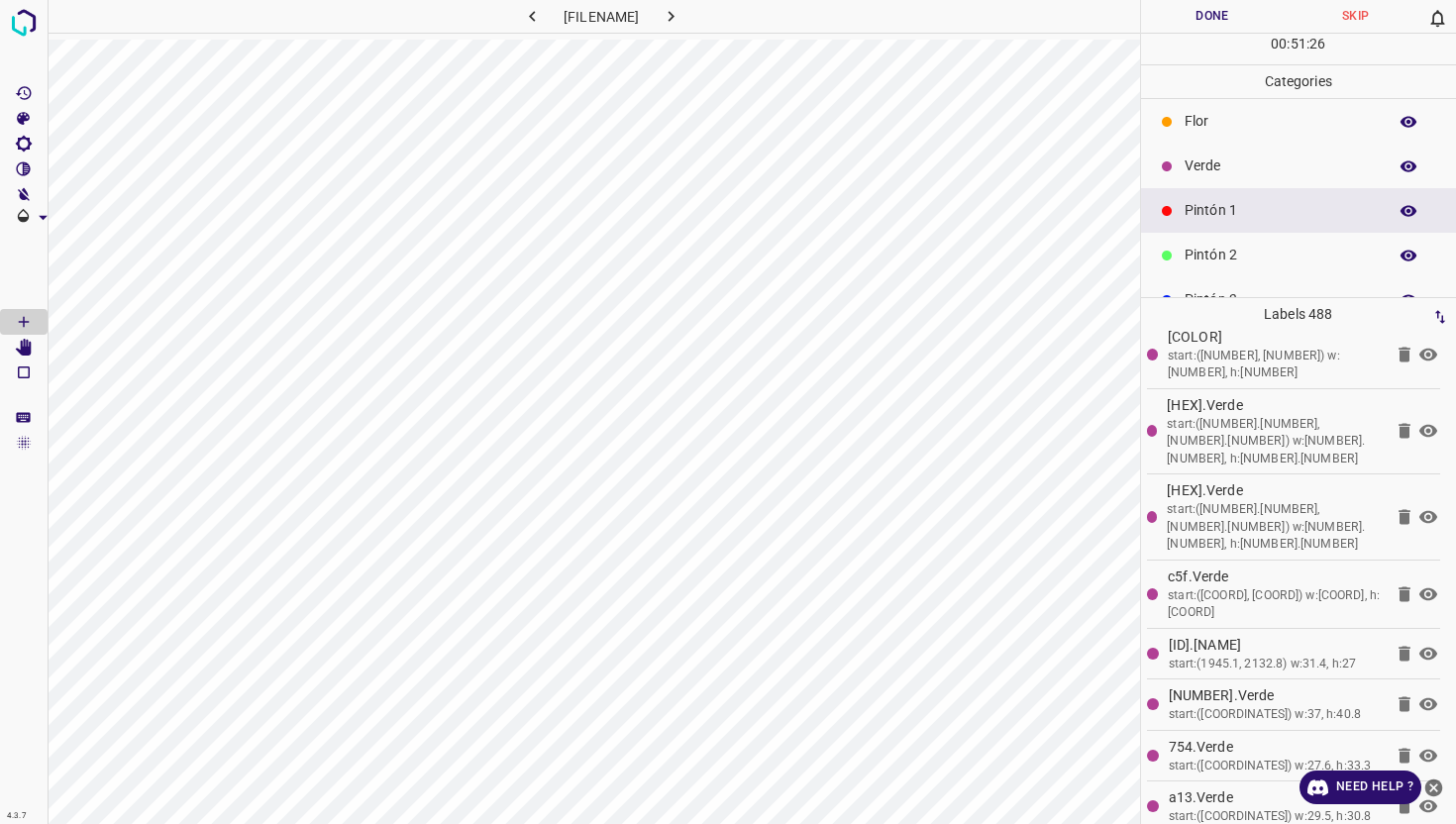 click on "Verde" at bounding box center [1281, 165] 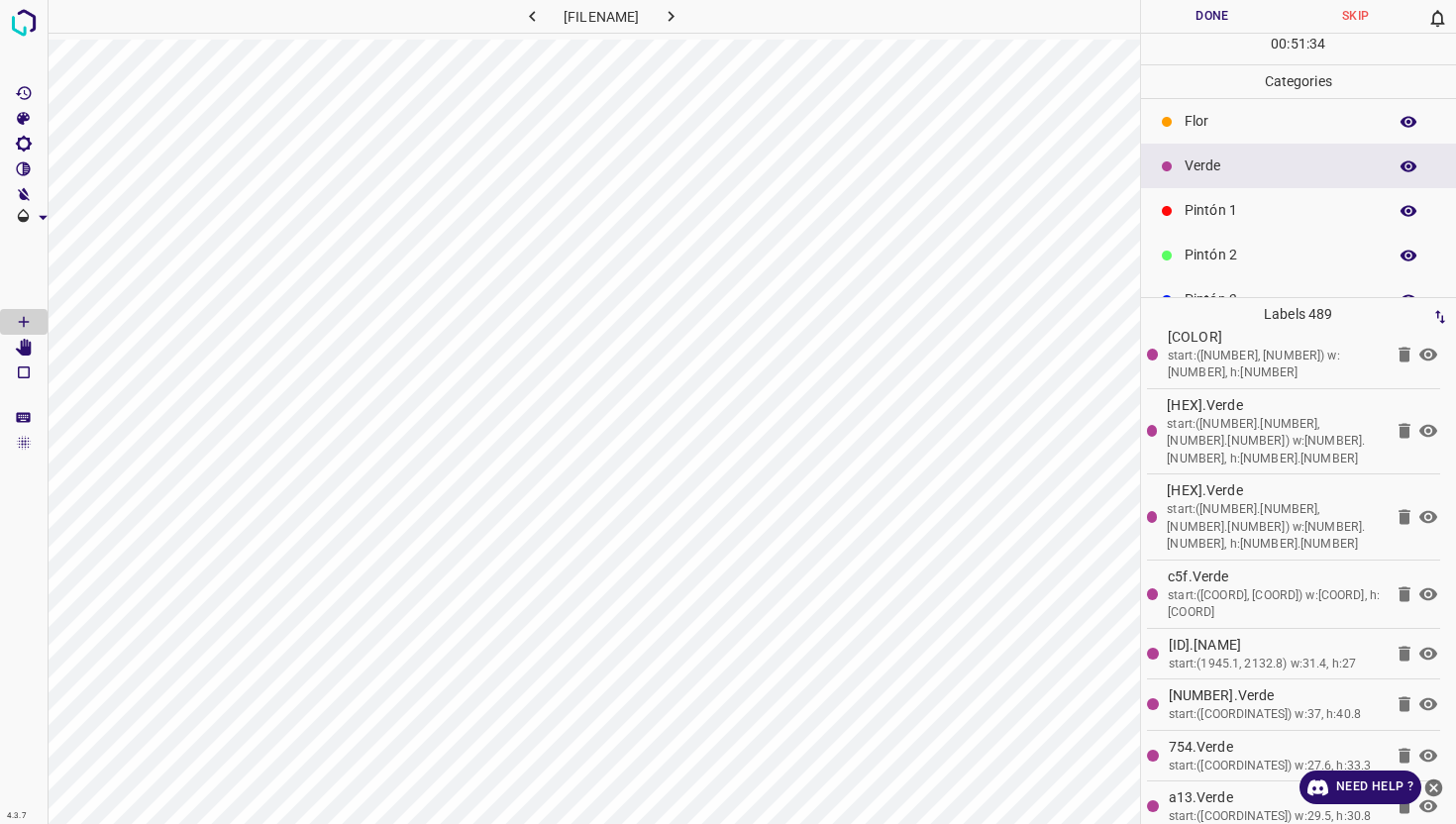 click on "Flor" at bounding box center (1281, 121) 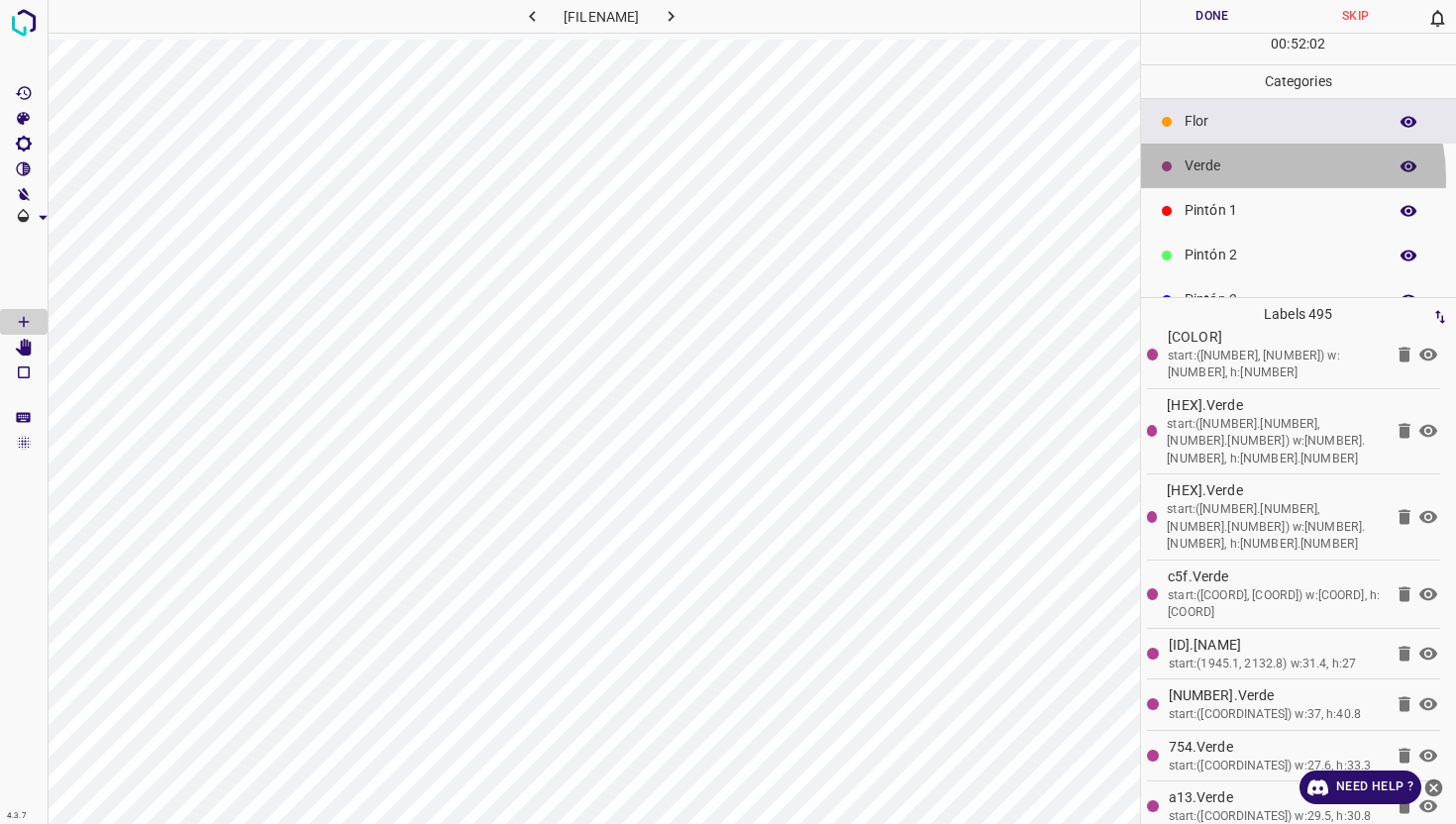 click on "Verde" at bounding box center [1299, 165] 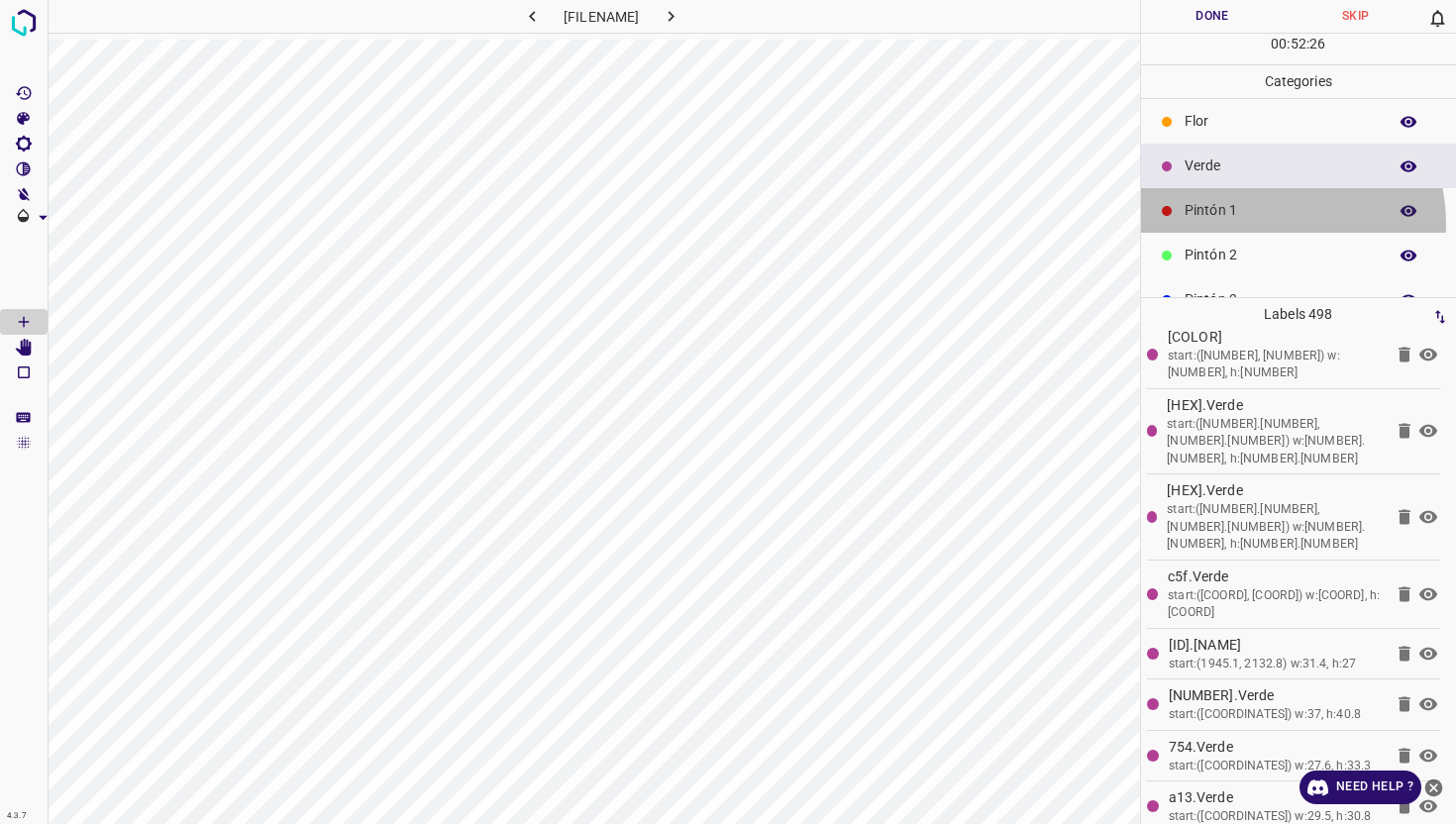 click on "Pintón 1" at bounding box center [1299, 210] 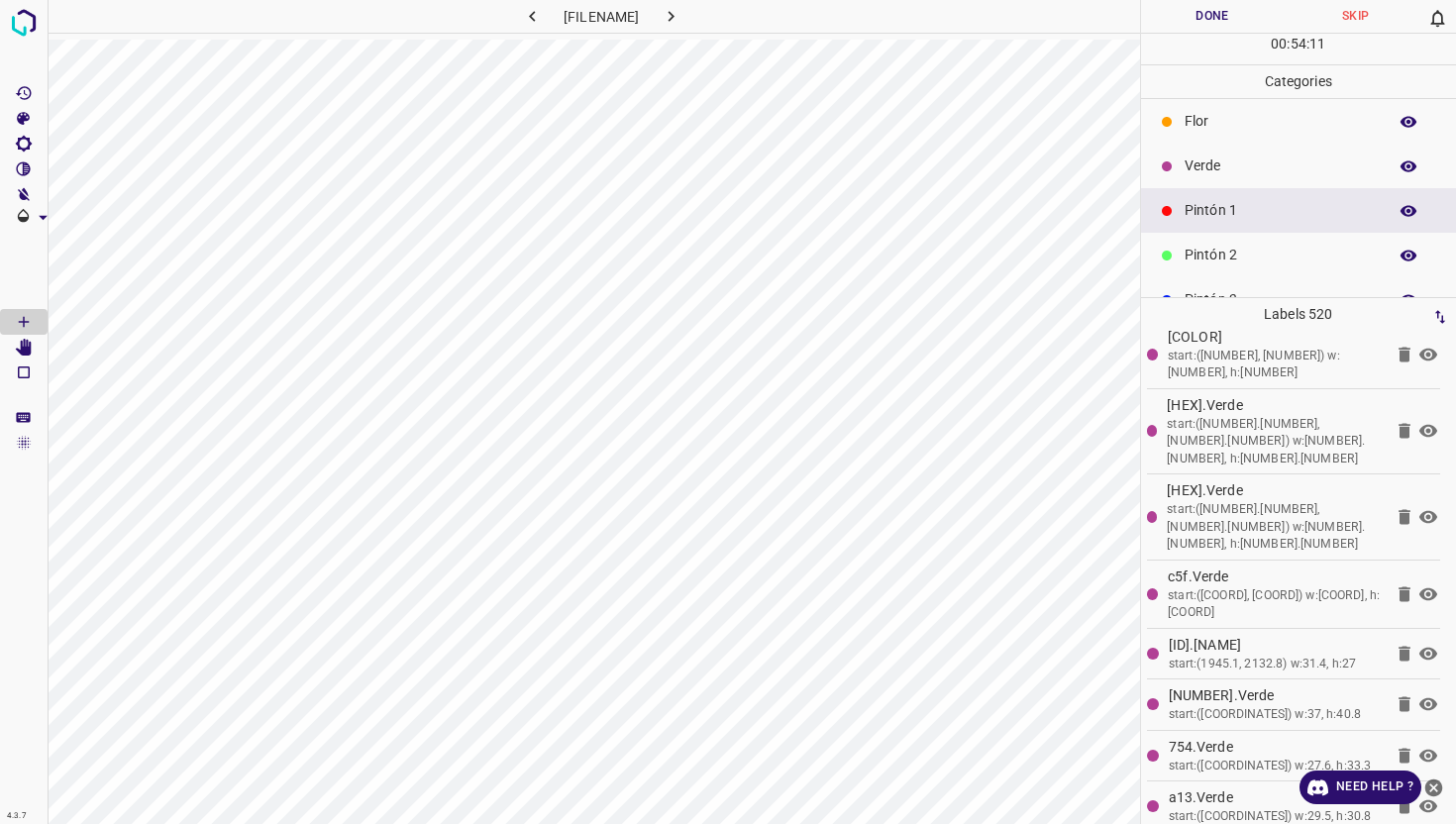 click on "Verde" at bounding box center [1281, 165] 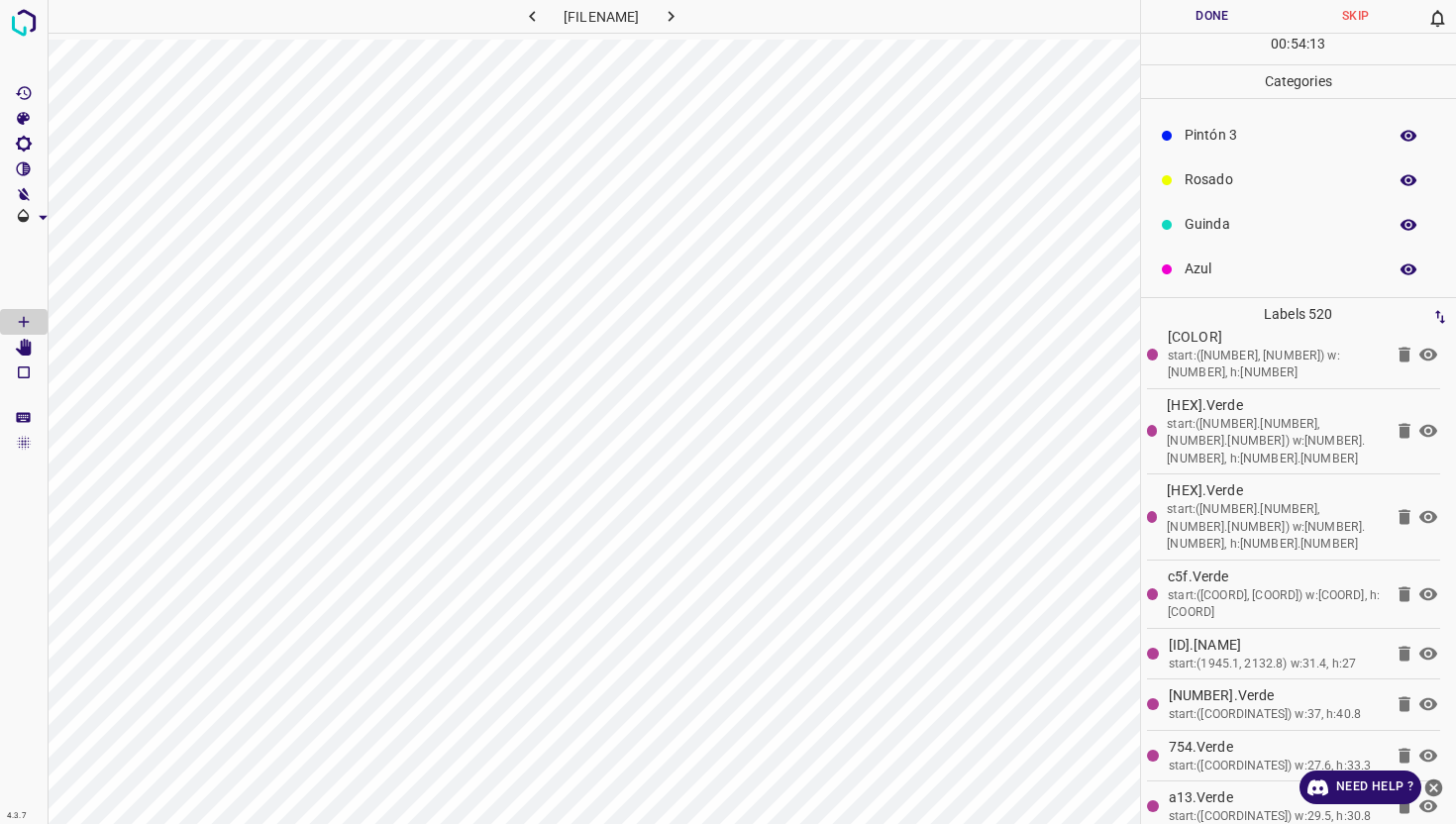 scroll, scrollTop: 174, scrollLeft: 0, axis: vertical 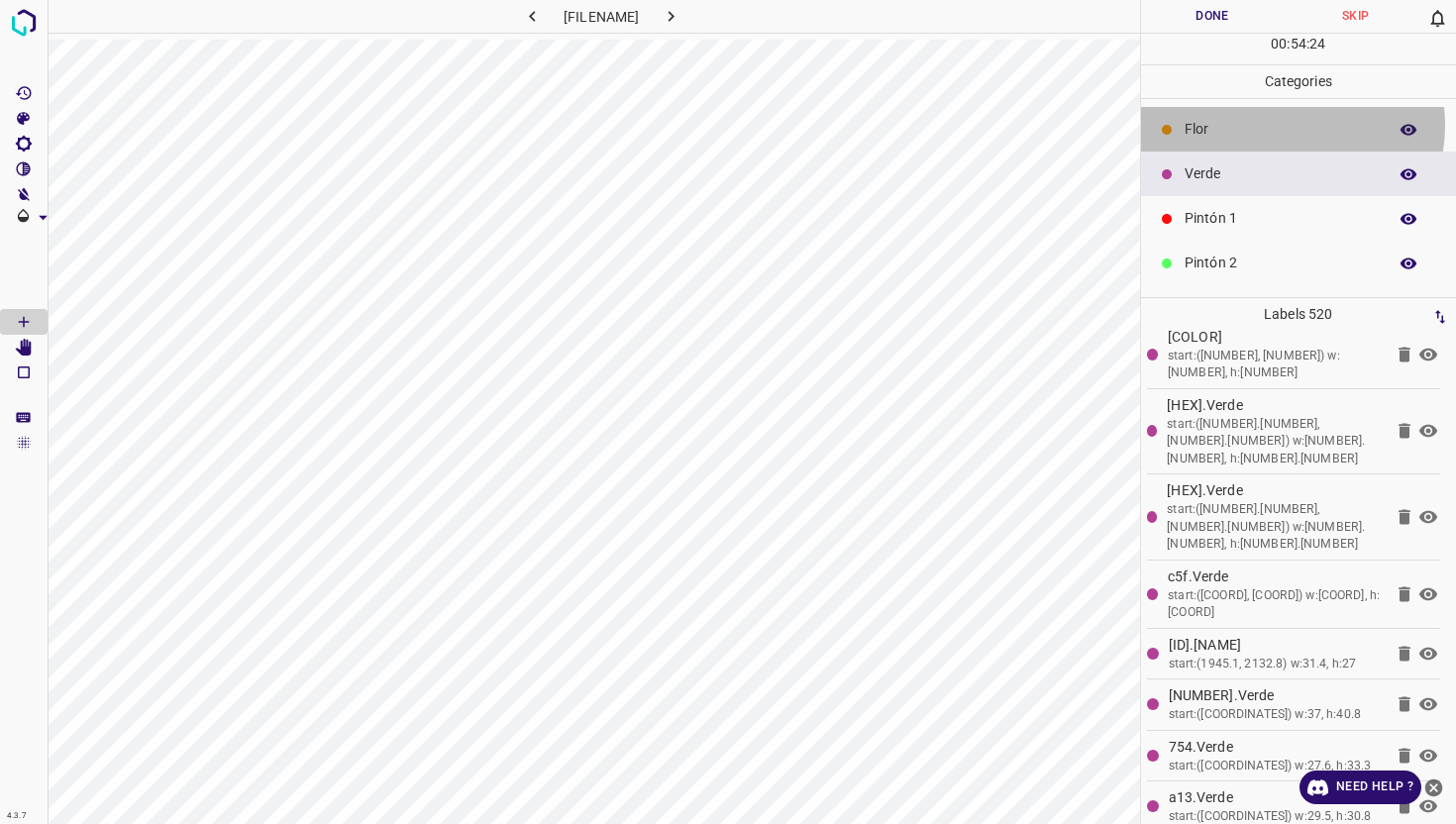 click on "Flor" at bounding box center (1281, 129) 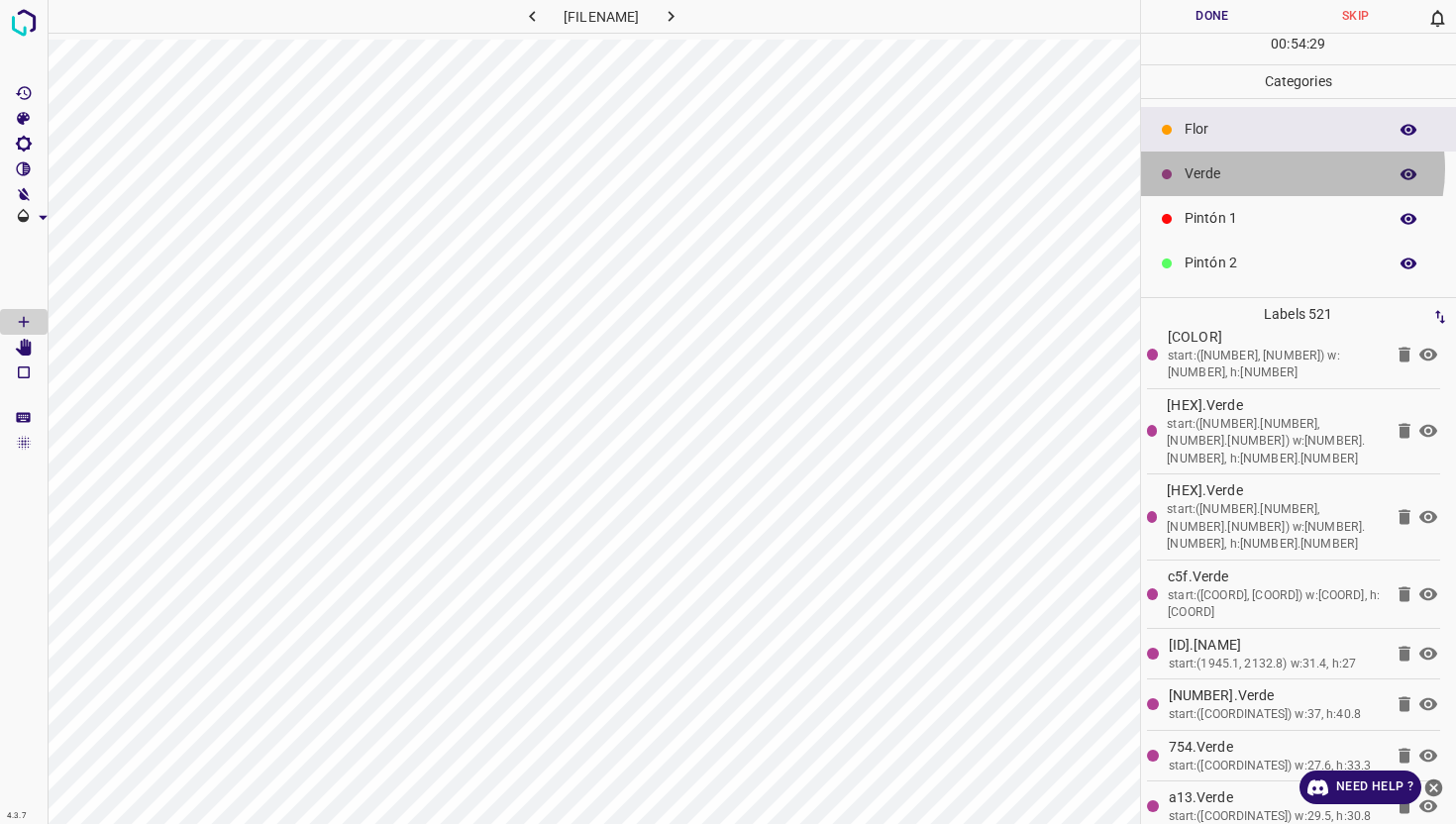 click on "Verde" at bounding box center (1281, 173) 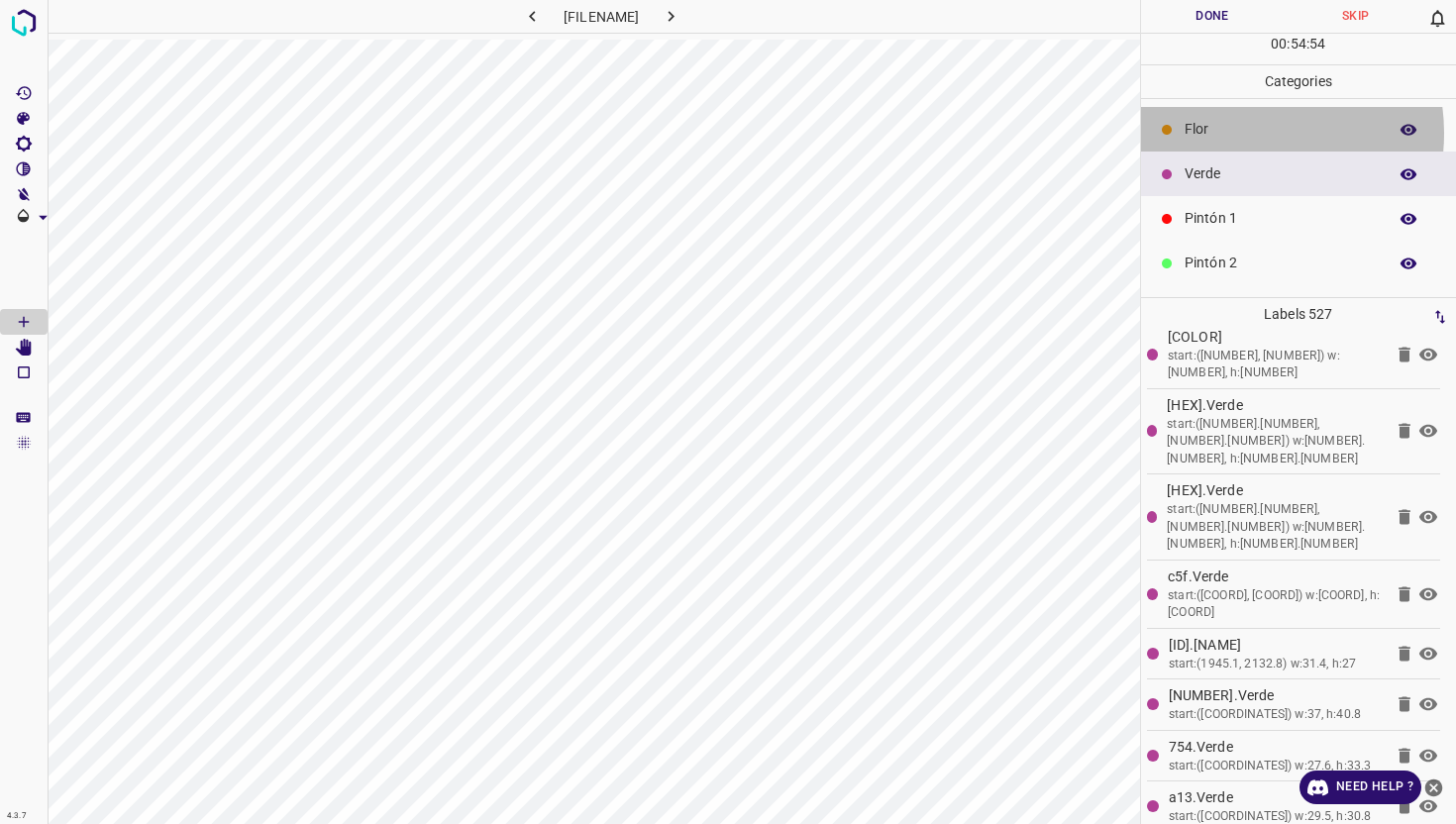 click on "Flor" at bounding box center [1281, 129] 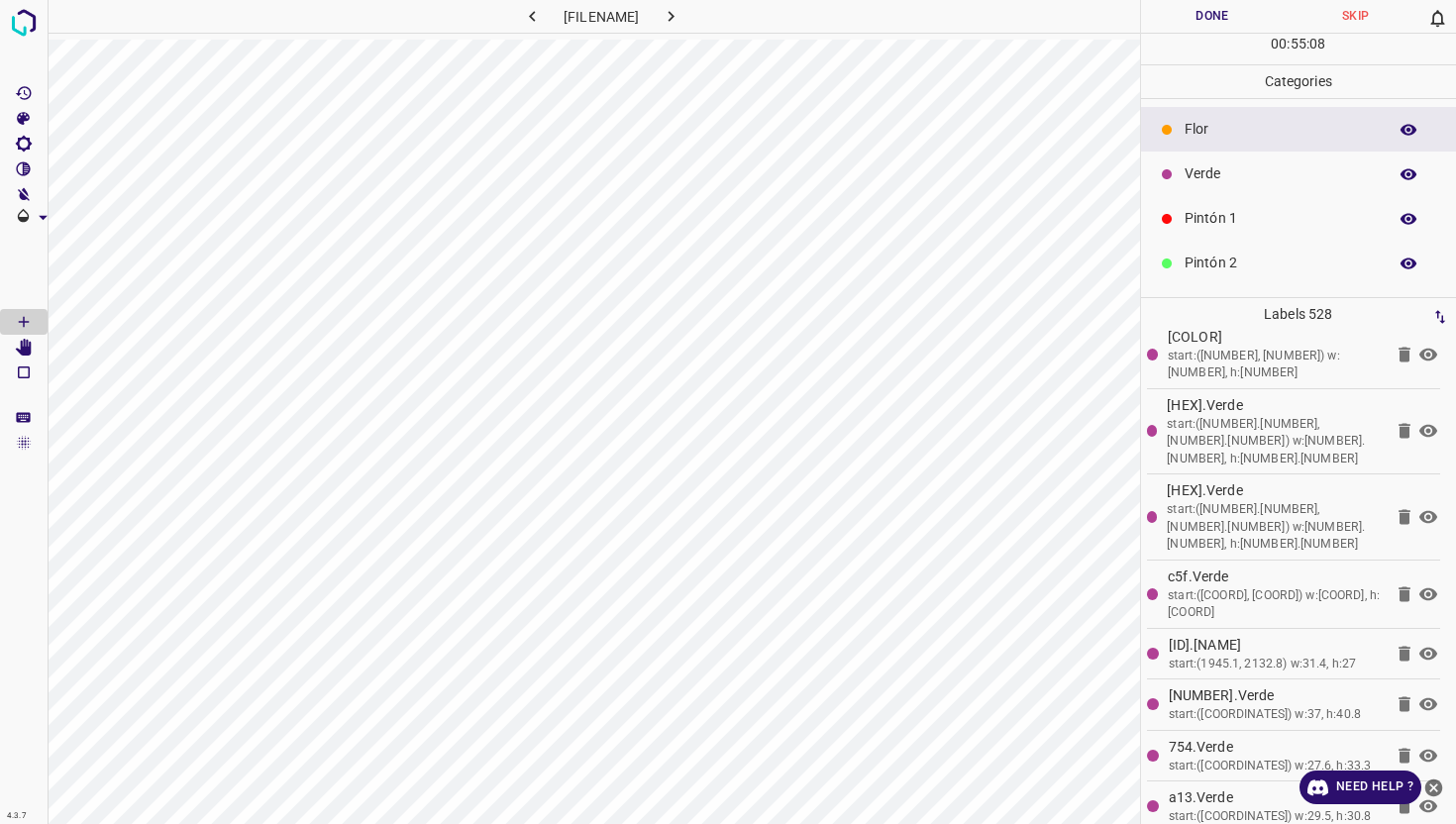click on "Pintón 1" at bounding box center (1299, 218) 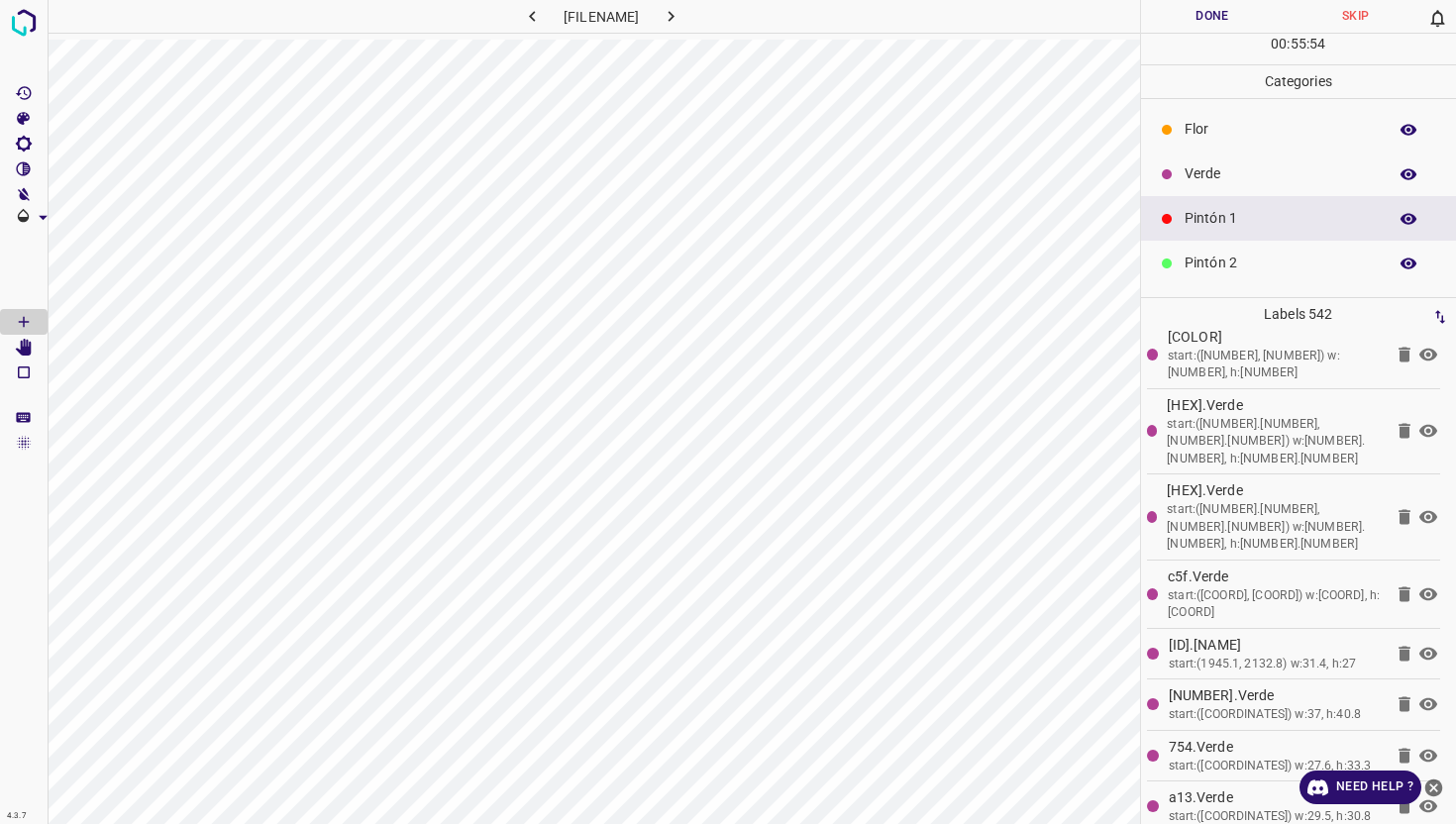 click on "Verde" at bounding box center [1281, 173] 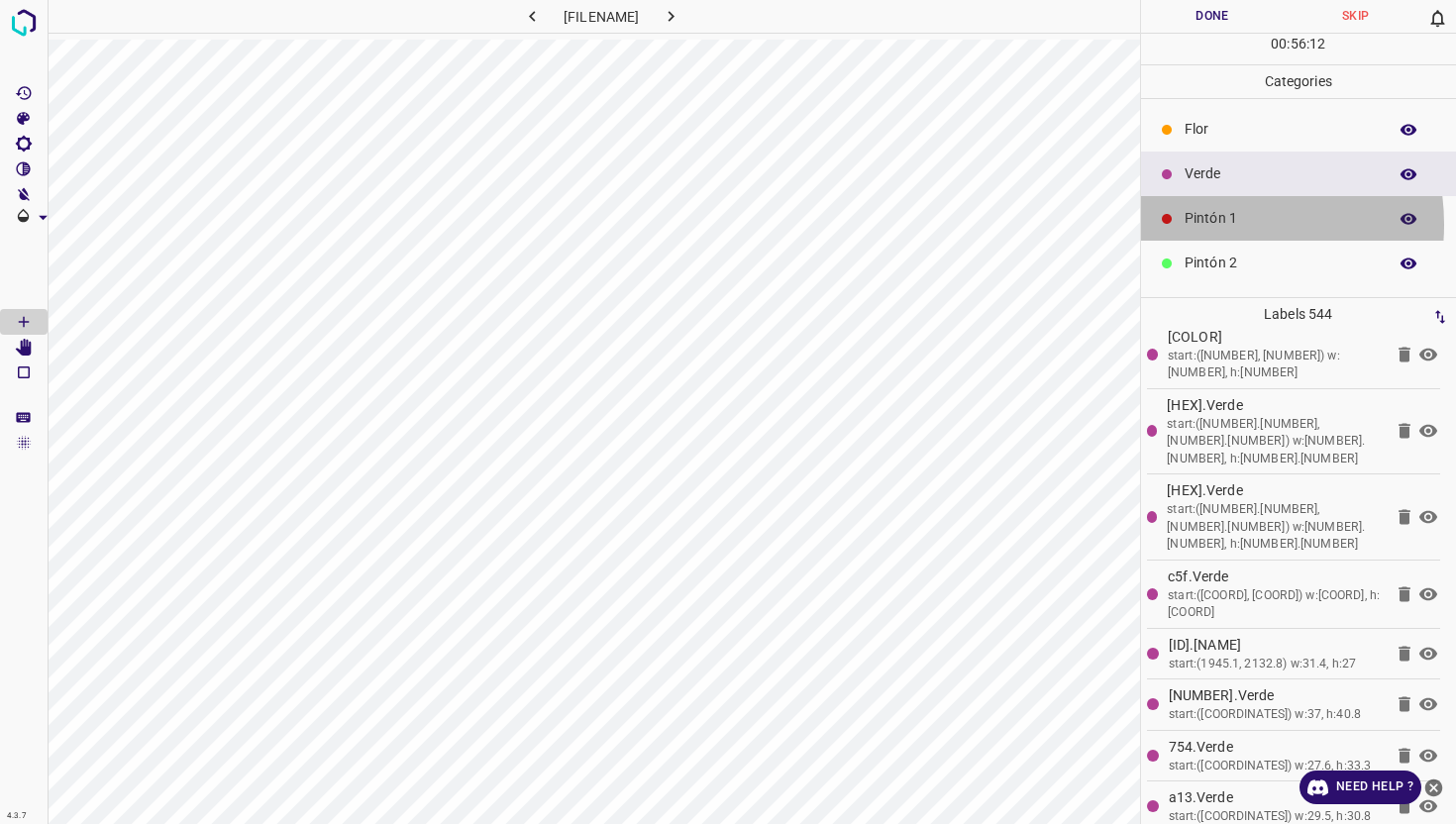 click on "Pintón 1" at bounding box center (1281, 218) 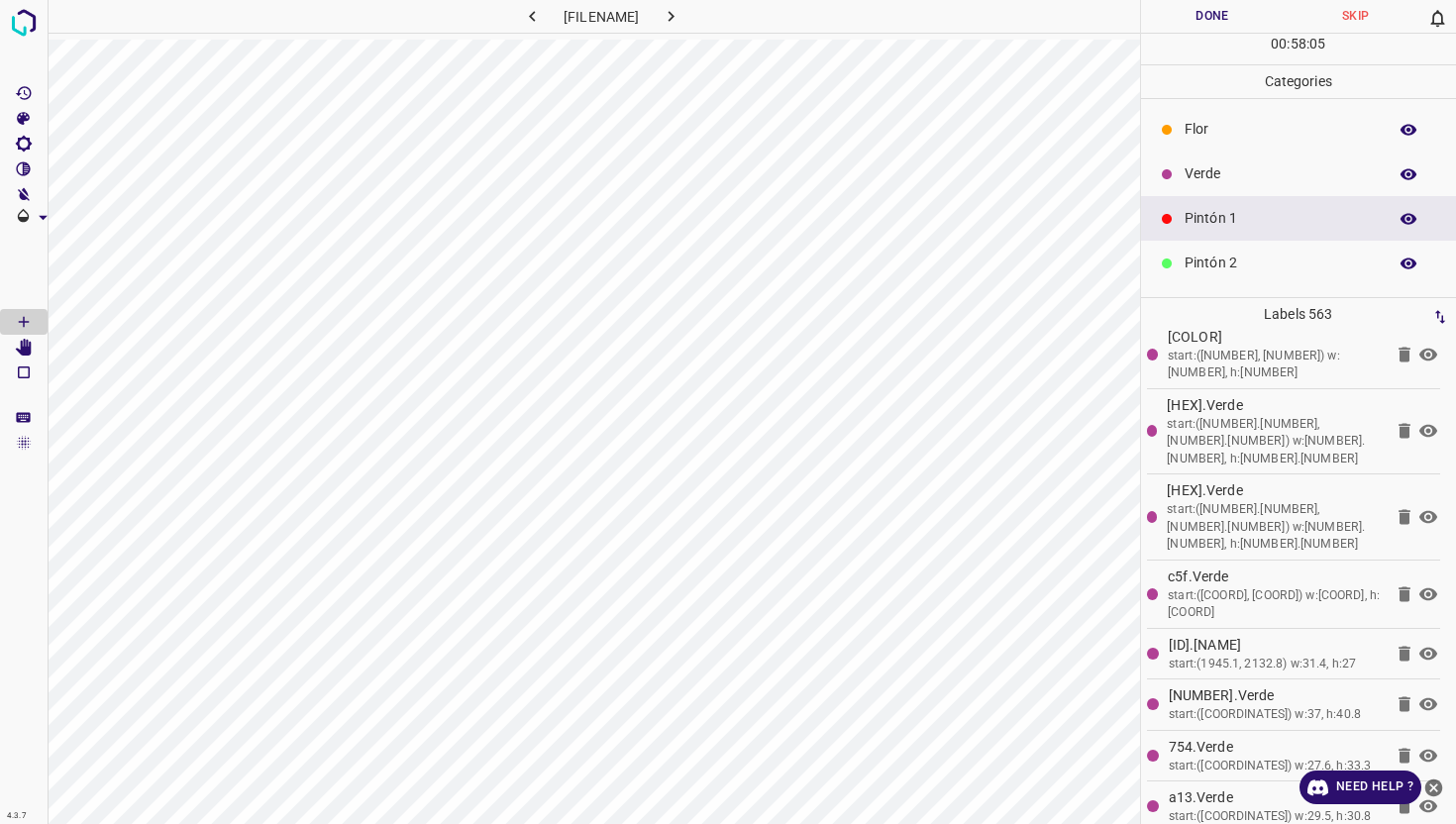 click on "Verde" at bounding box center (1281, 173) 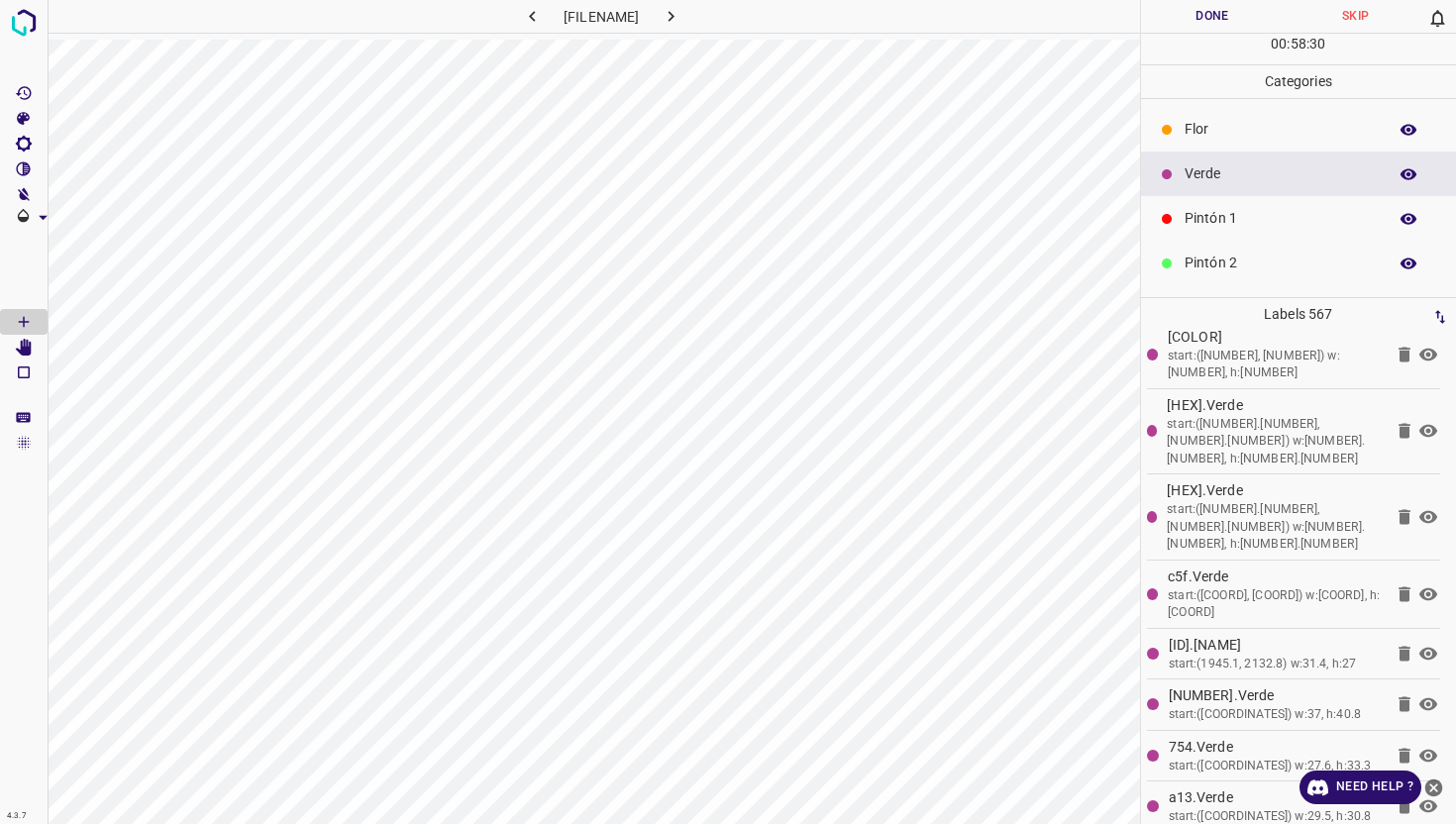 click on "Pintón 1" at bounding box center (1281, 218) 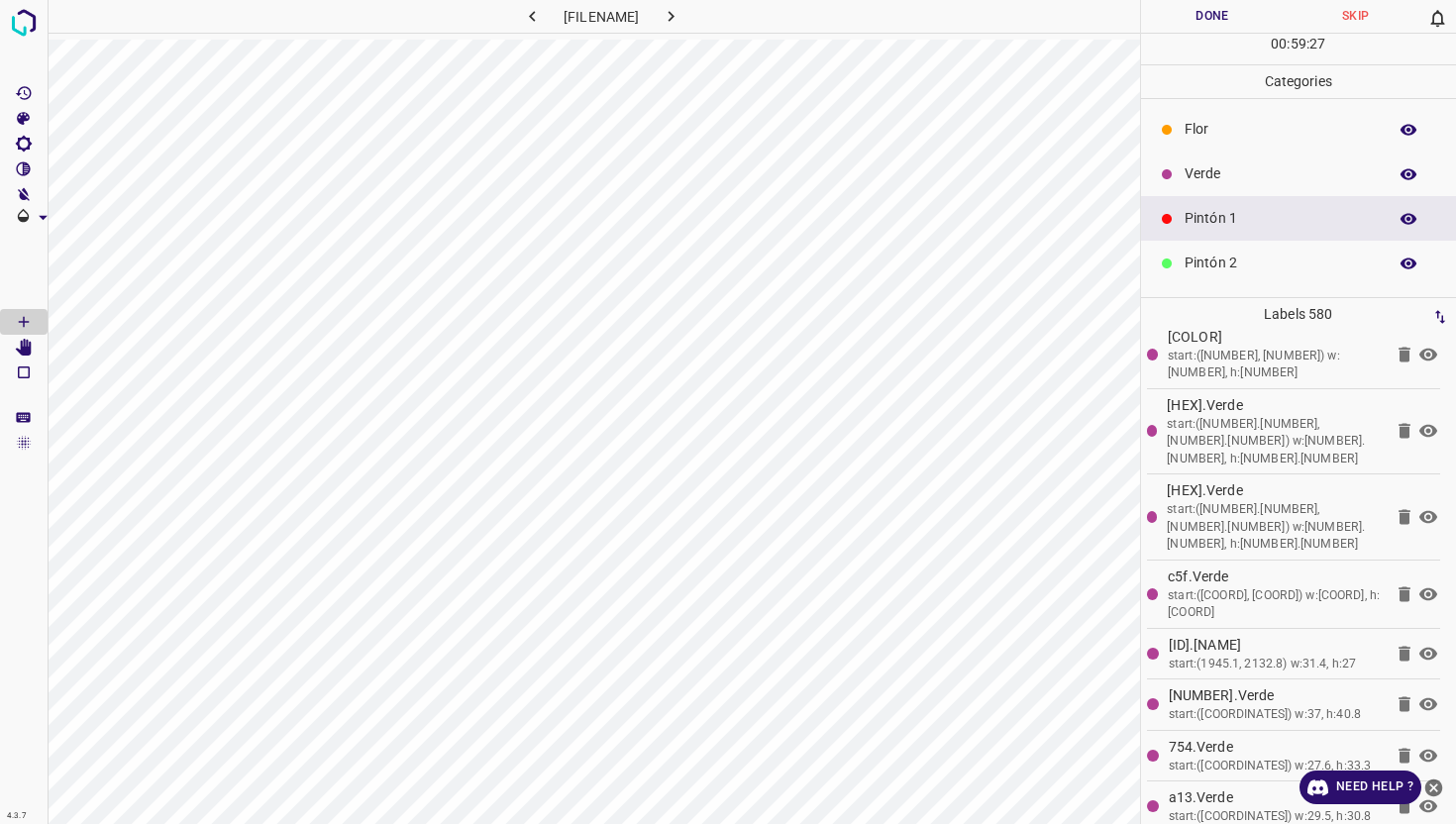 click on "Pintón 2" at bounding box center (1281, 262) 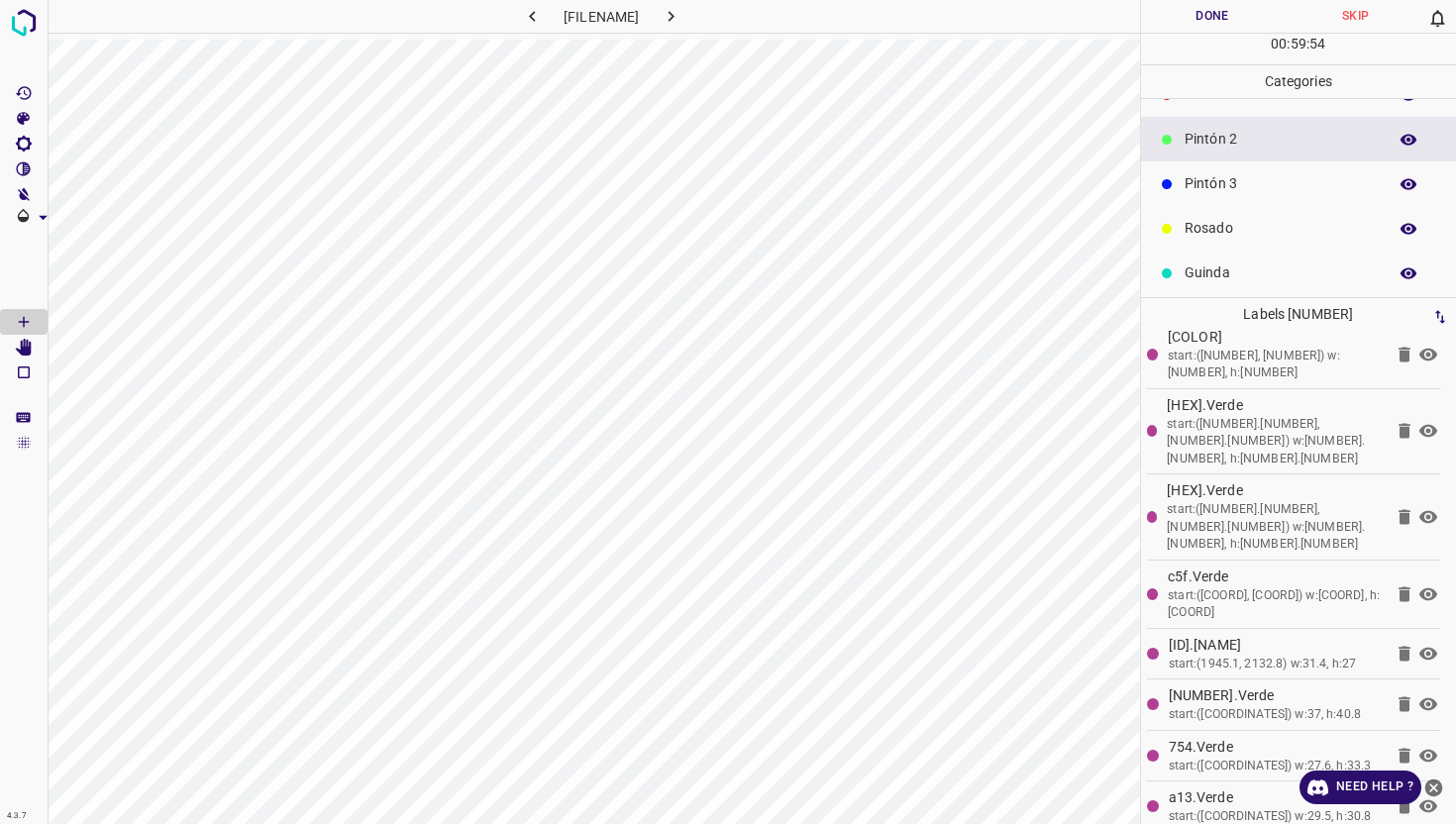 scroll, scrollTop: 174, scrollLeft: 0, axis: vertical 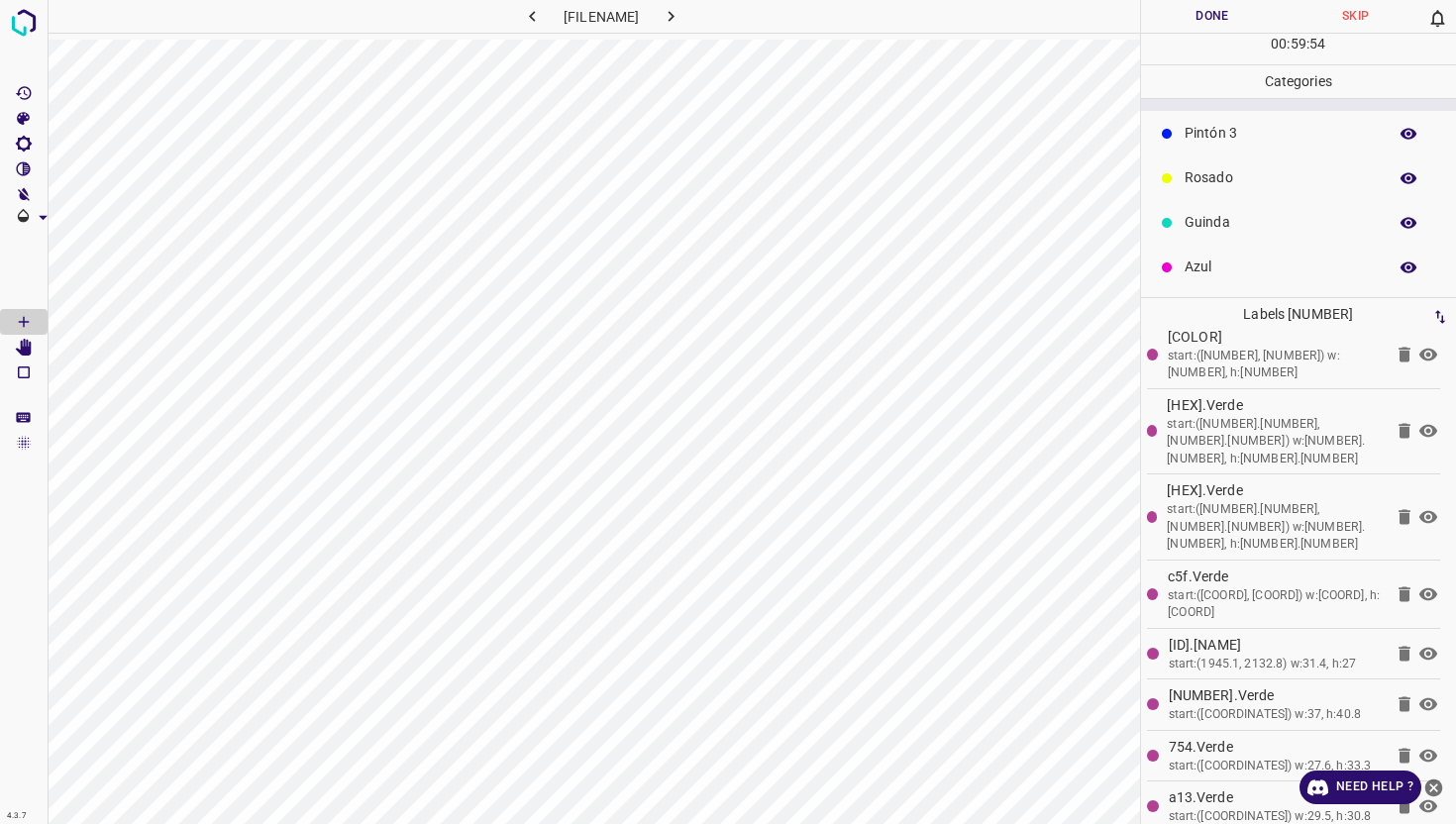 click on "Azul" at bounding box center (1281, 266) 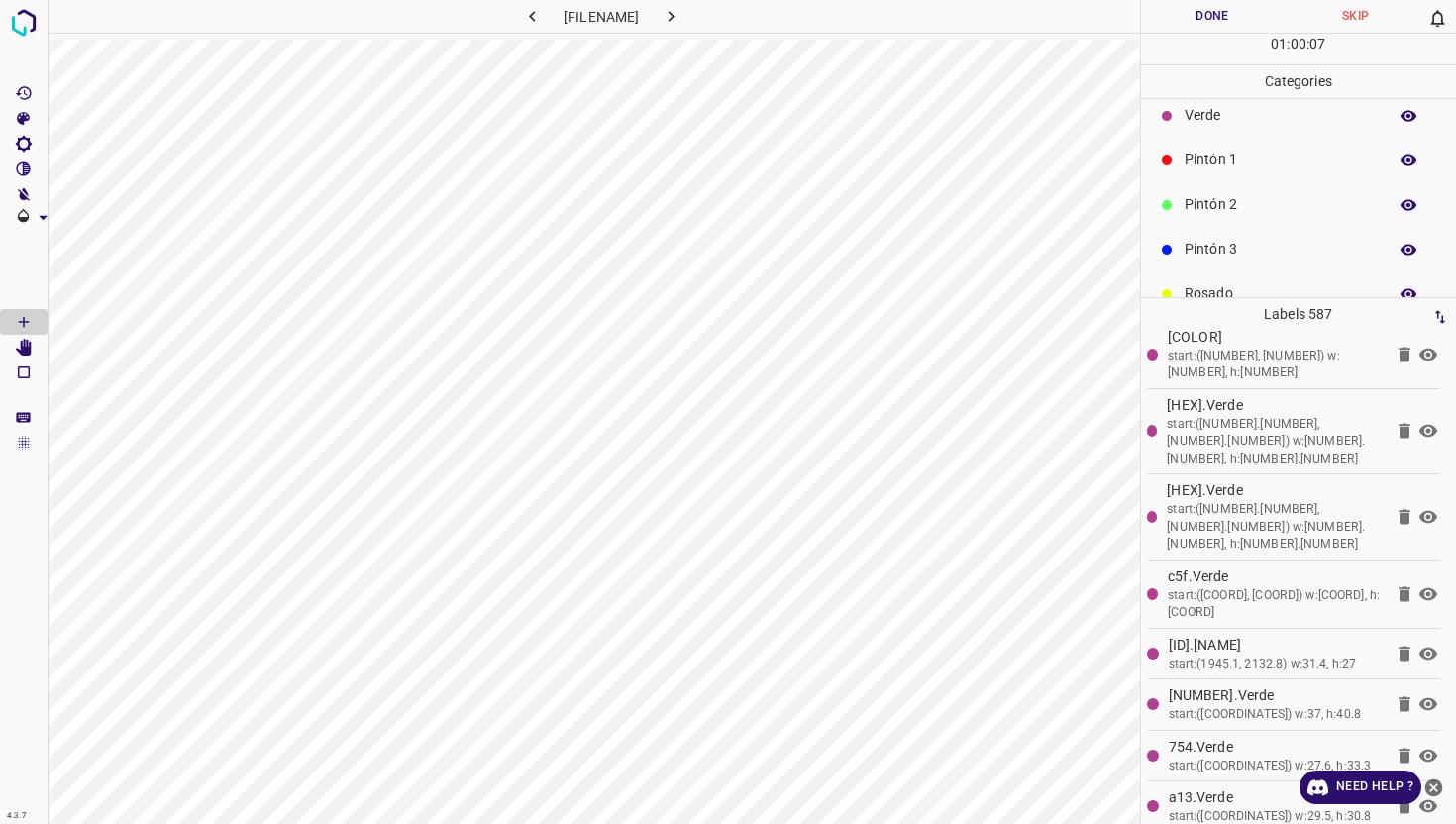 scroll, scrollTop: 2, scrollLeft: 0, axis: vertical 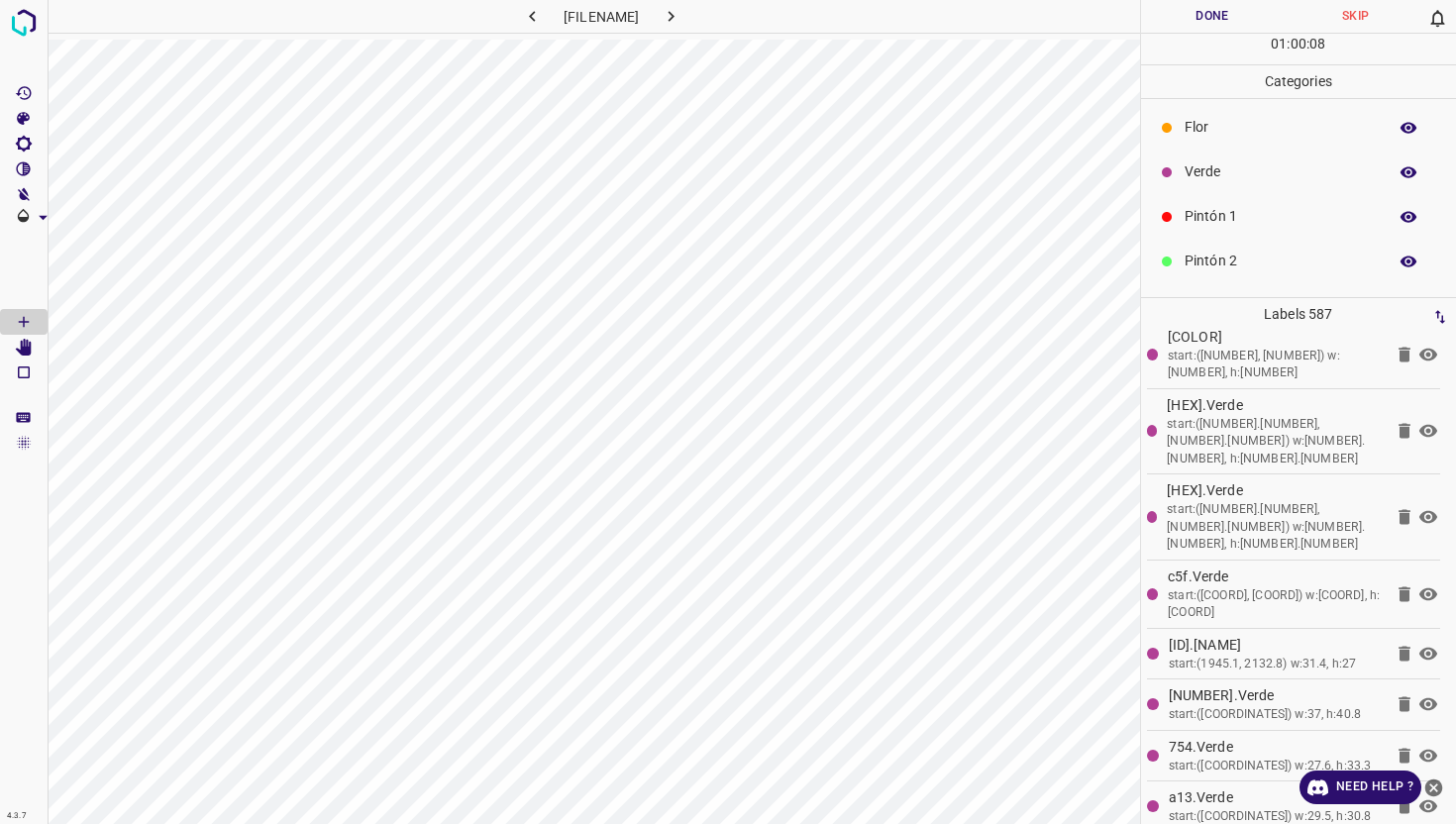 drag, startPoint x: 1230, startPoint y: 213, endPoint x: 1161, endPoint y: 244, distance: 75.6439 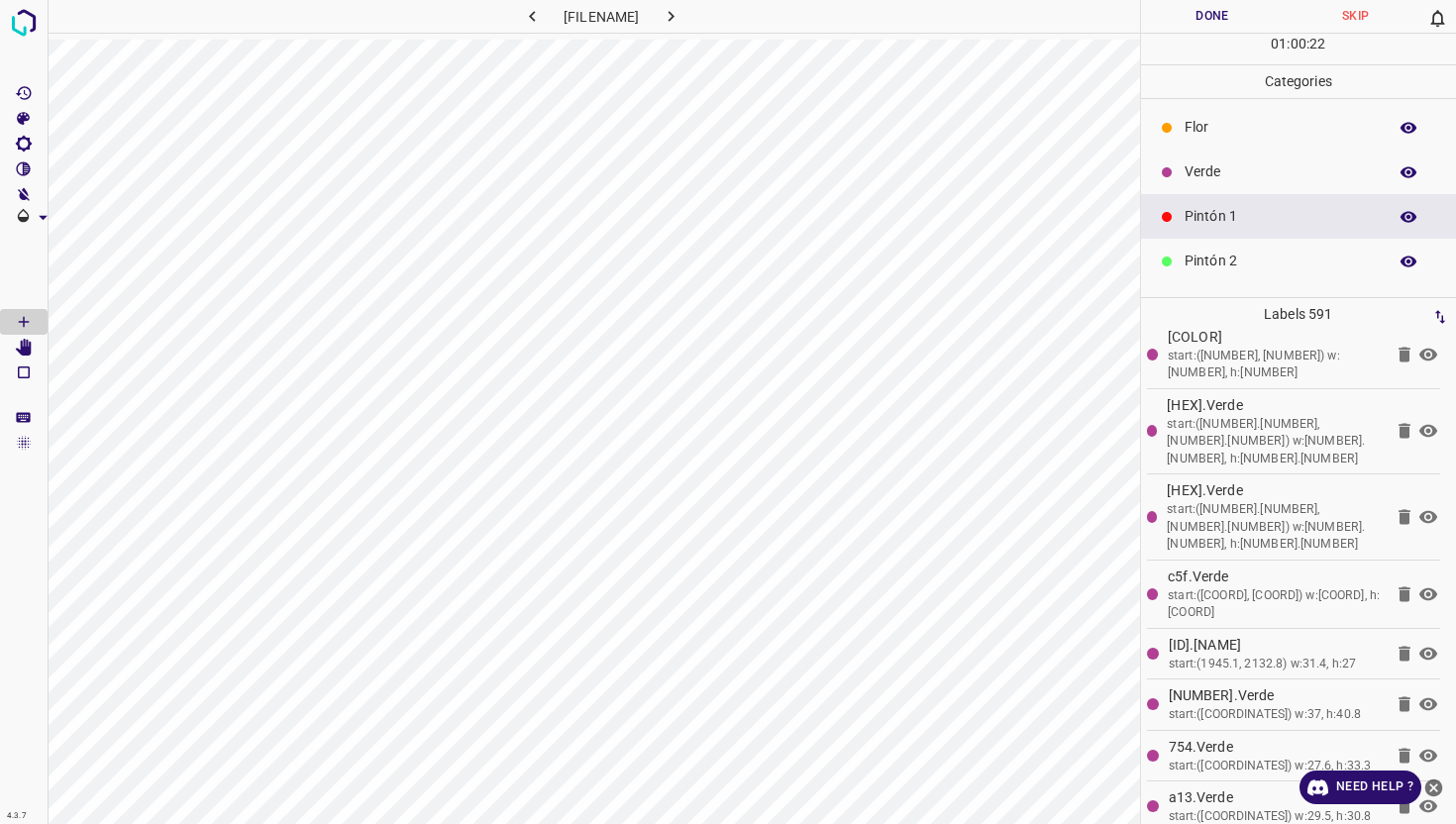 click on "Verde" at bounding box center (1281, 171) 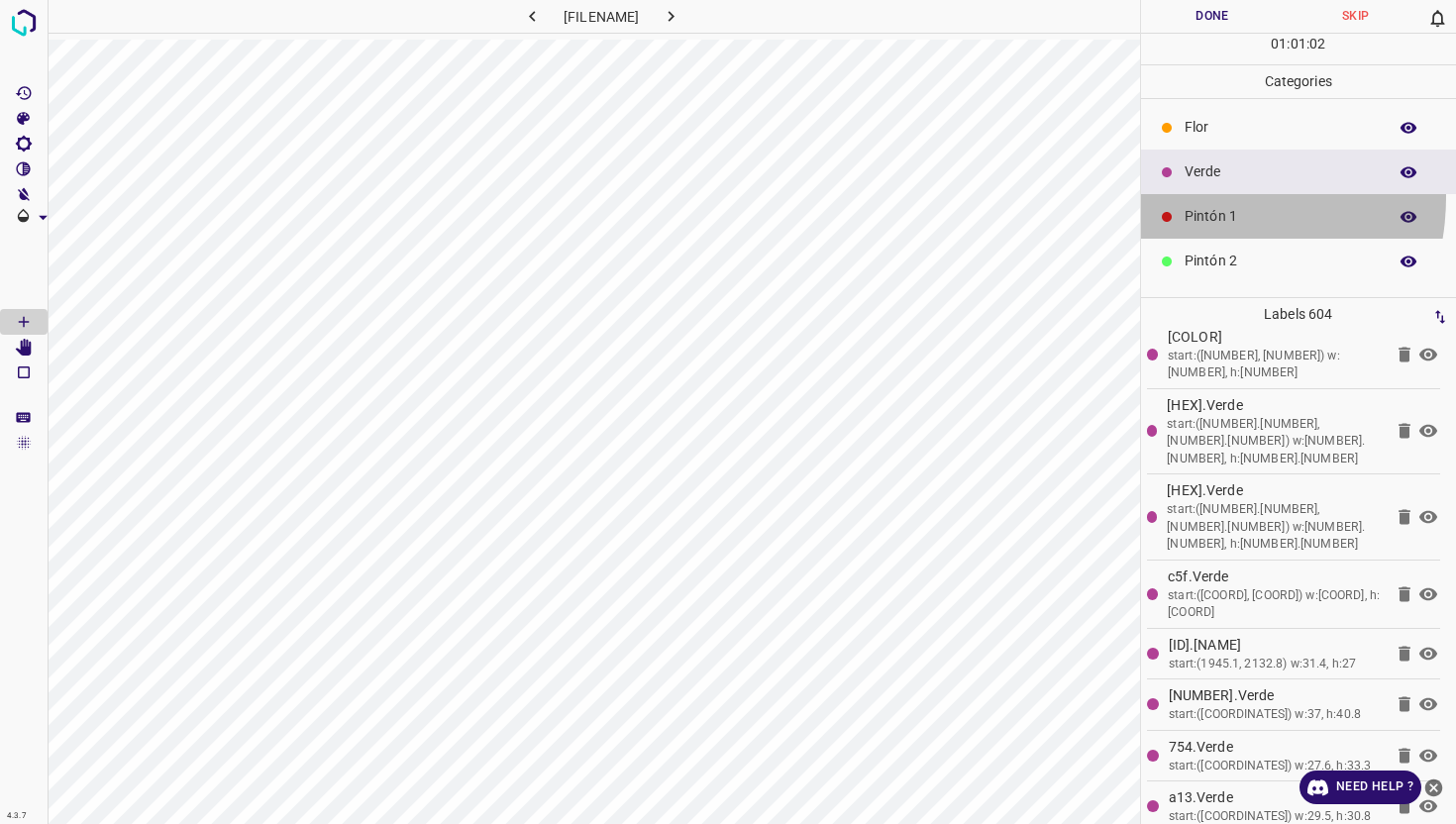 click on "Pintón 1" at bounding box center [1299, 216] 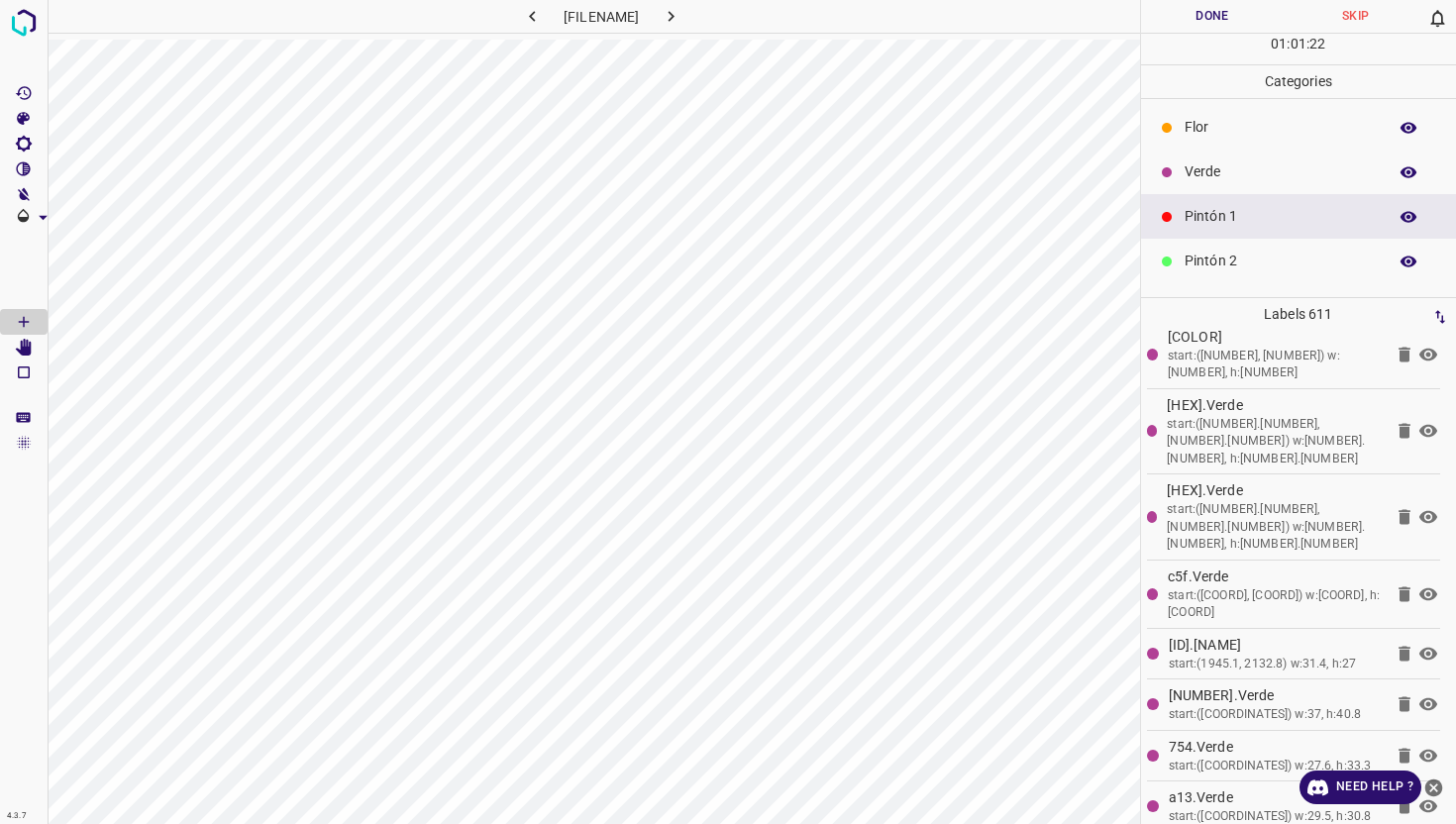 click on "Verde" at bounding box center (1299, 171) 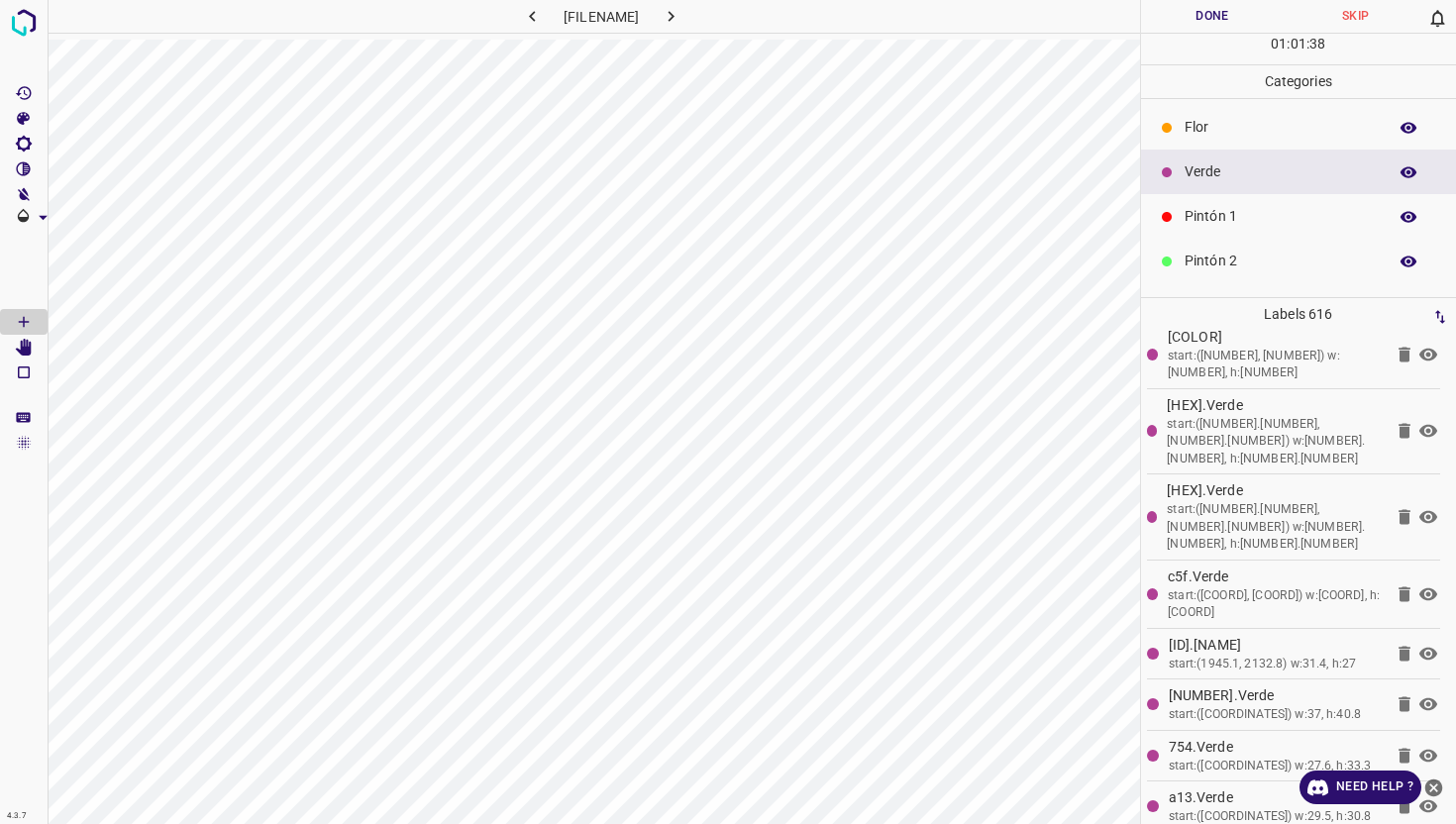 click on "Labels   [NUMBER] [NAME]
start:([COORD], [COORD])
w:[COORD], h:[COORD]
[ID].[NAME]
start:([COORD], [COORD])
w:[COORD], h:[COORD]
[ID].[NAME]
start:([COORD], [COORD])
w:[COORD], h:[COORD]
[ID].[NAME]
start:([COORD], [COORD])
w:[COORD], h:[COORD]
[ID].[NAME]
start:([COORD], [COORD])
w:[COORD], h:[COORD]
[ID].[NAME]
start:([COORD], [COORD])
w:[COORD], h:[COORD]
[ID].[NAME]
start:([COORD], [COORD])
w:[COORD], h:[COORD]
[ID].[NAME]
start:([COORD], [COORD])
w:[COORD], h:[COORD]
[ID].[NAME]
start:([COORD], [COORD])
w:[COORD], h:[COORD]
[ID].[NAME]
start:([COORD], [COORD])
w:[COORD], h:[COORD]
[ID].[NAME]
start:([COORD], [COORD])
w:[COORD], h:[COORD]
[ID].[NAME]
start:([COORD], [COORD])
w:[COORD], h:[COORD]" at bounding box center (1299, 561) 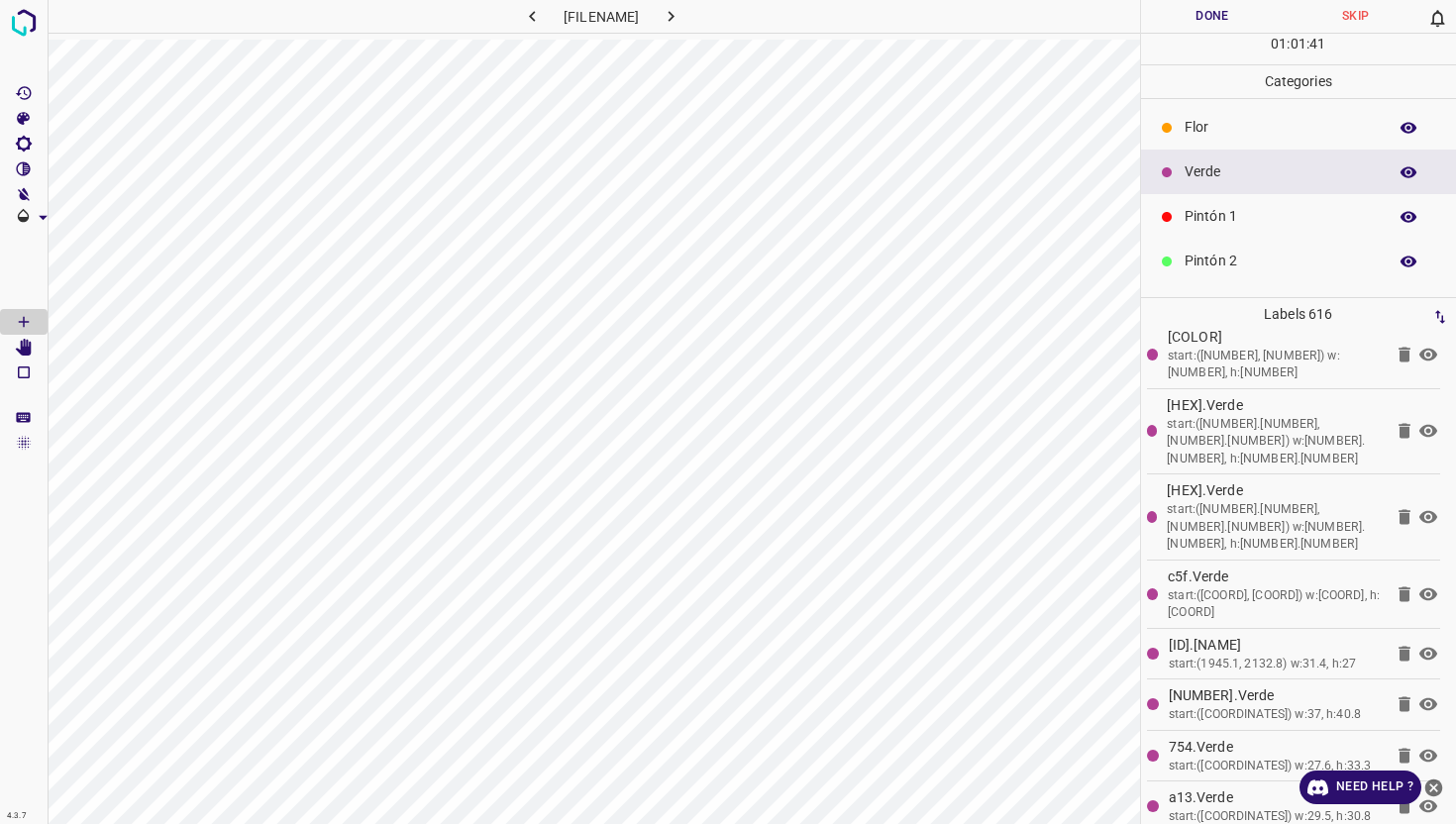click on "Labels   [NUMBER] [NAME]
start:([COORD], [COORD])
w:[COORD], h:[COORD]
[ID].[NAME]
start:([COORD], [COORD])
w:[COORD], h:[COORD]
[ID].[NAME]
start:([COORD], [COORD])
w:[COORD], h:[COORD]
[ID].[NAME]
start:([COORD], [COORD])
w:[COORD], h:[COORD]
[ID].[NAME]
start:([COORD], [COORD])
w:[COORD], h:[COORD]
[ID].[NAME]
start:([COORD], [COORD])
w:[COORD], h:[COORD]
[ID].[NAME]
start:([COORD], [COORD])
w:[COORD], h:[COORD]
[ID].[NAME]
start:([COORD], [COORD])
w:[COORD], h:[COORD]
[ID].[NAME]
start:([COORD], [COORD])
w:[COORD], h:[COORD]
[ID].[NAME]
start:([COORD], [COORD])
w:[COORD], h:[COORD]
[ID].[NAME]
start:([COORD], [COORD])
w:[COORD], h:[COORD]
[ID].[NAME]
start:([COORD], [COORD])
w:[COORD], h:[COORD]" at bounding box center [1299, 561] 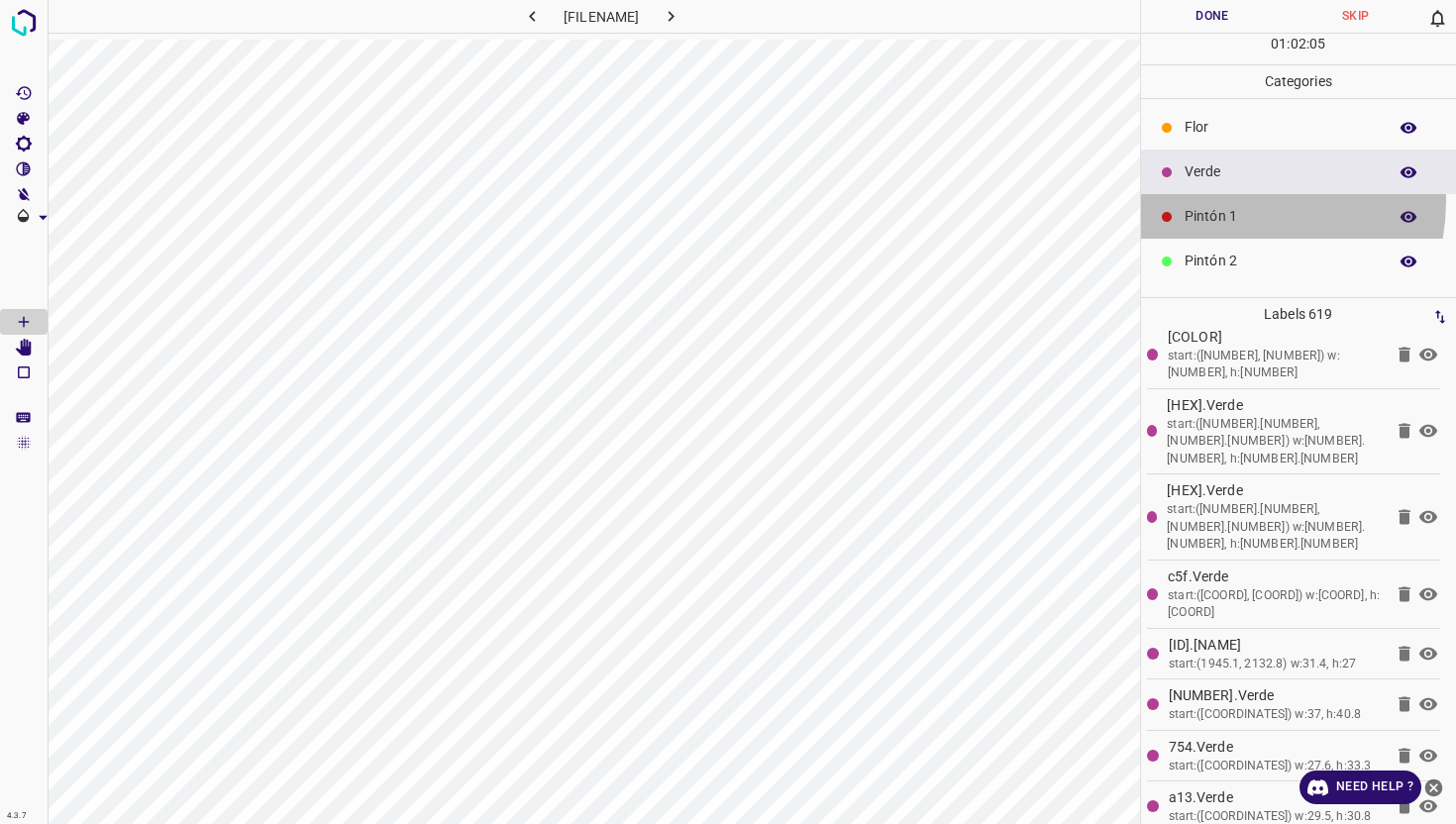 click on "Pintón 1" at bounding box center (1299, 216) 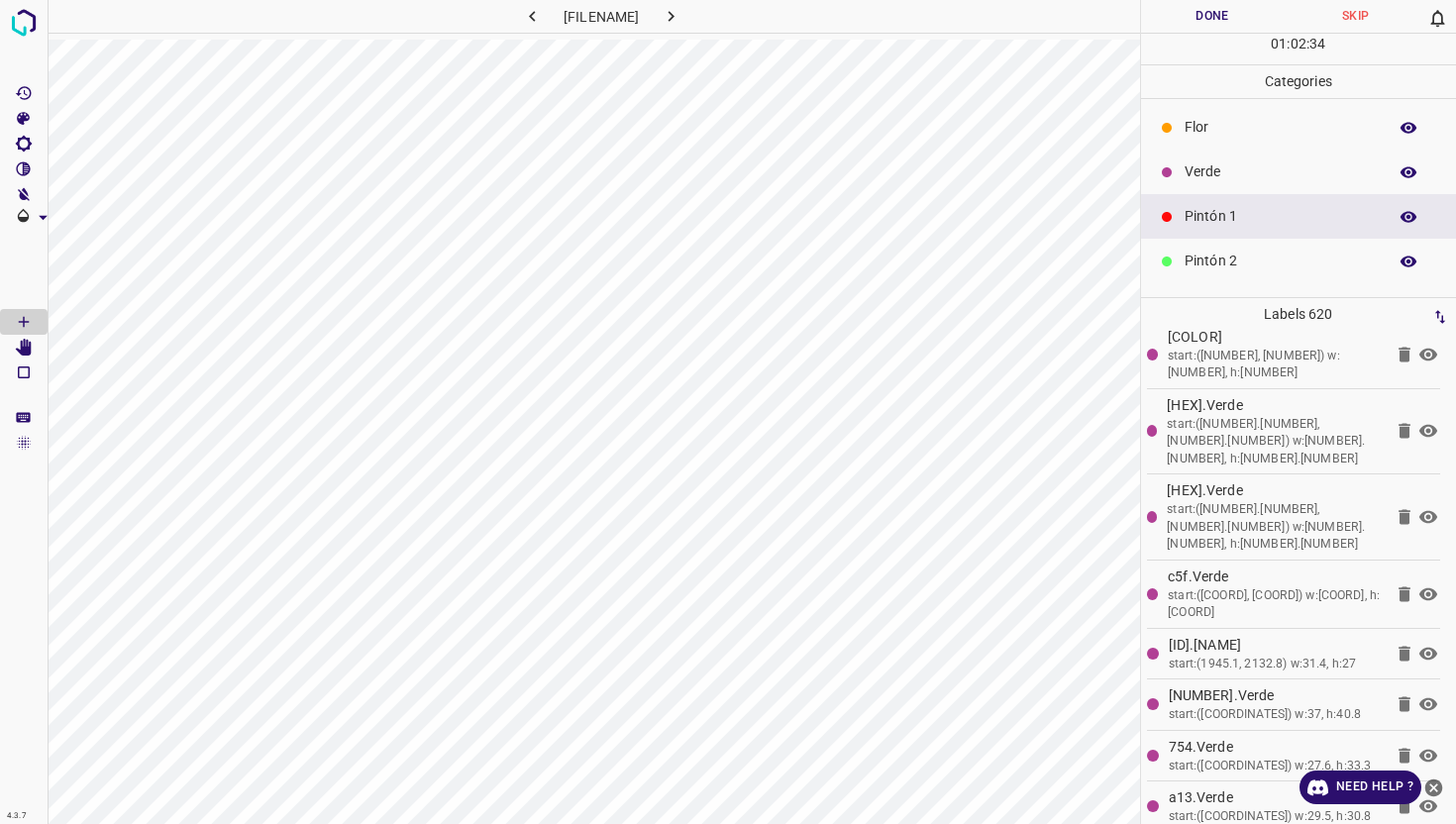 click on "Verde" at bounding box center (1281, 171) 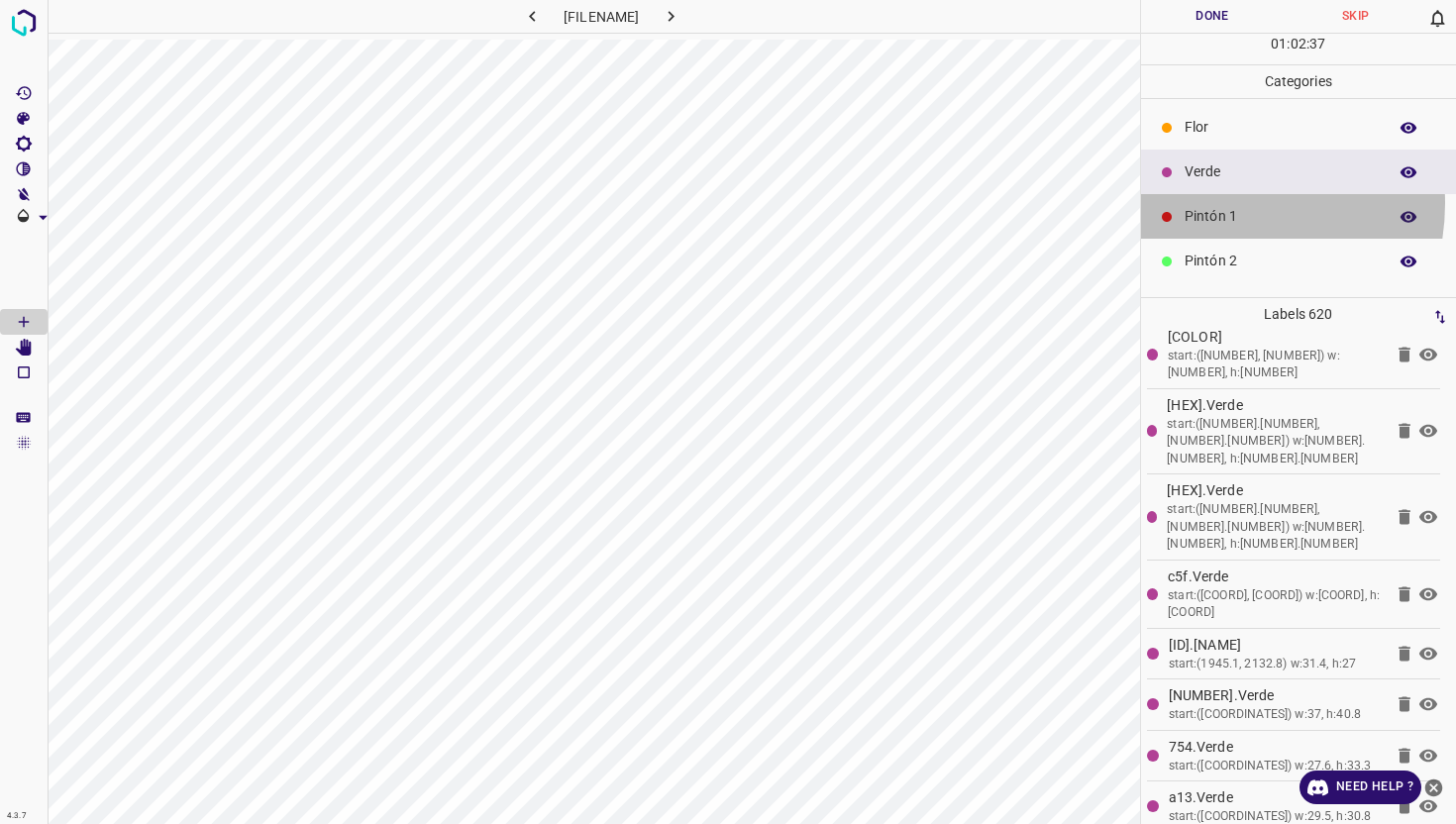 click on "Pintón 1" at bounding box center [1299, 216] 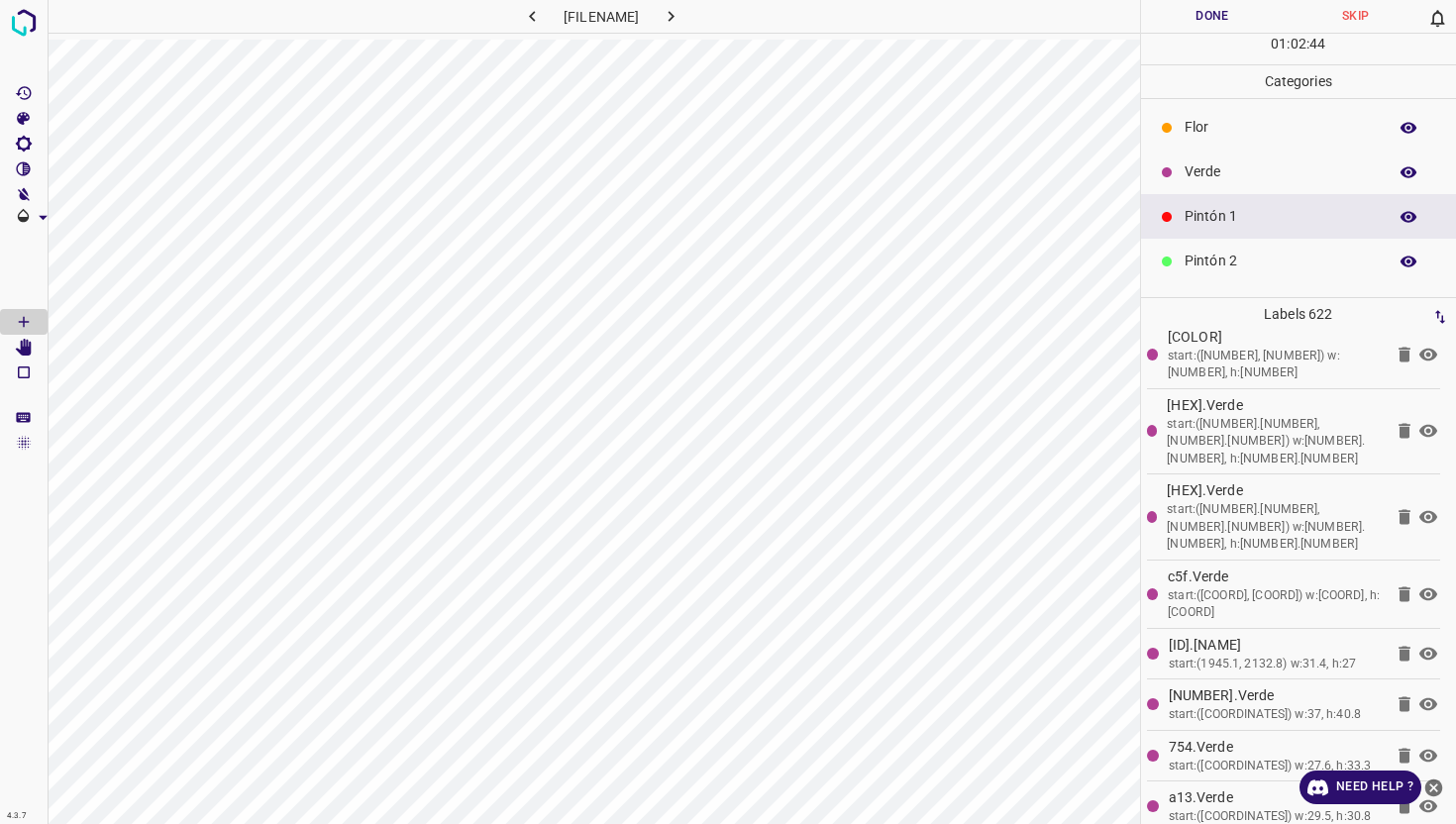 click on "Verde" at bounding box center (1281, 171) 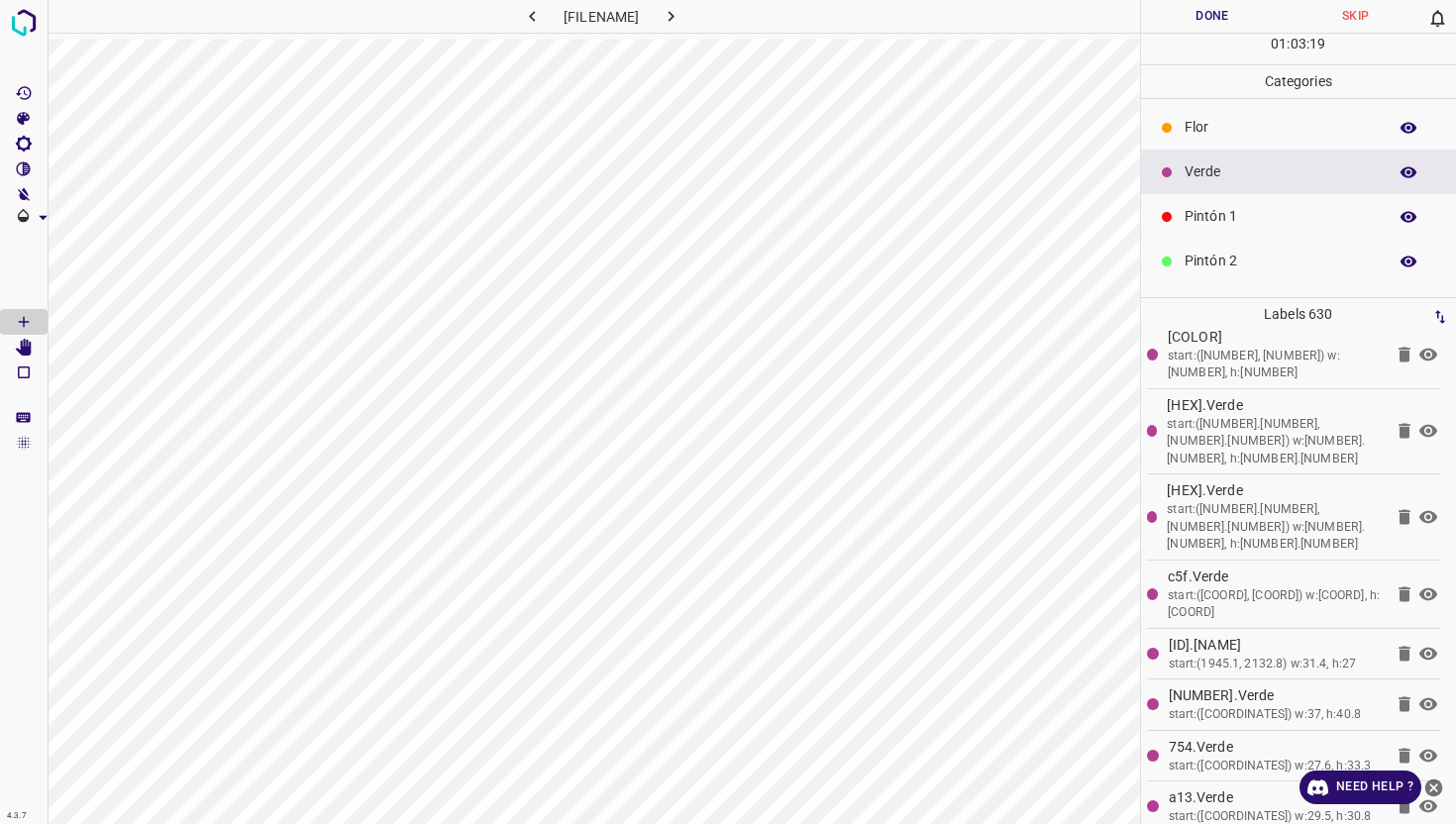 click on "Pintón 1" at bounding box center (1281, 216) 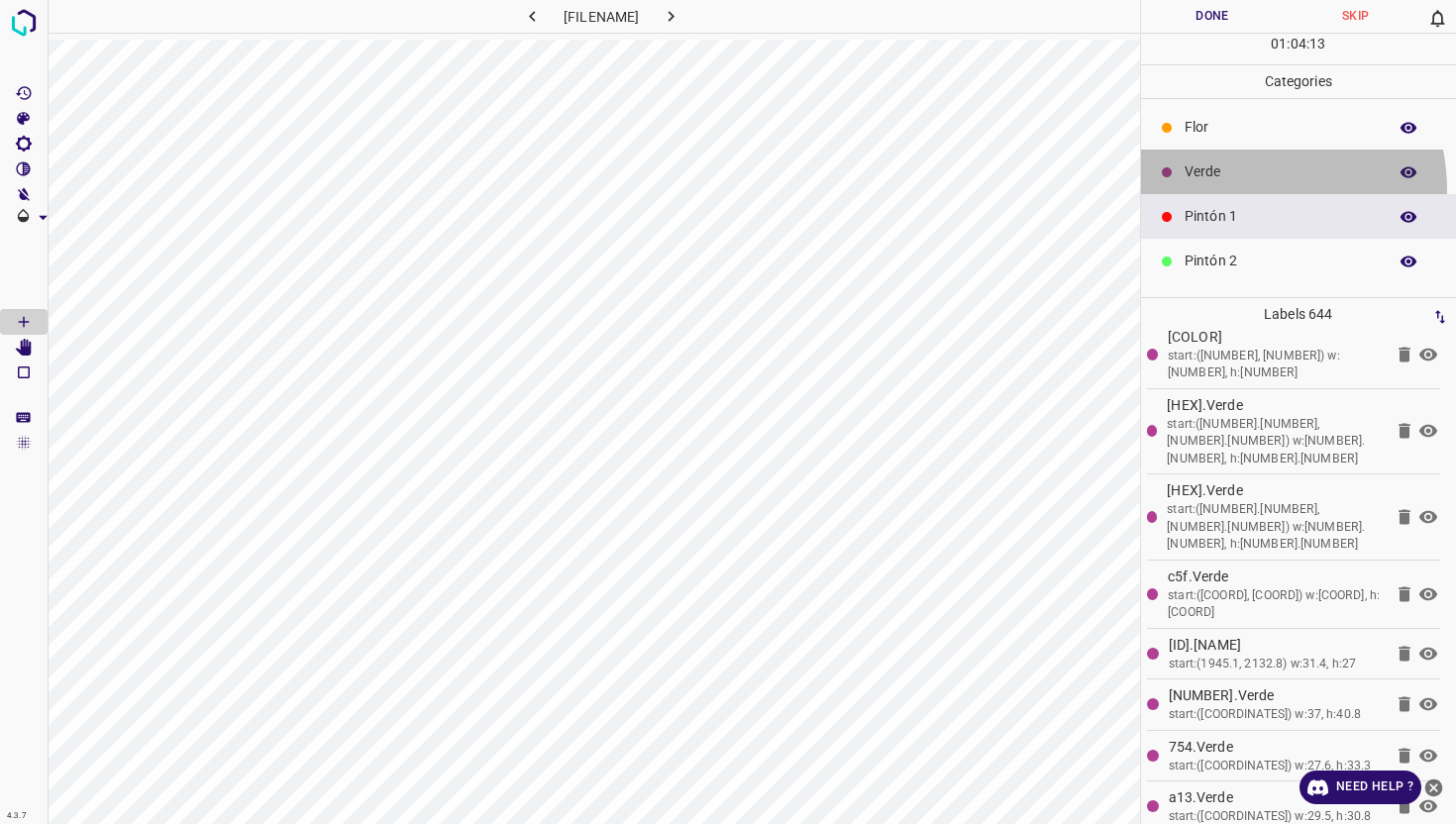 click on "Verde" at bounding box center [1299, 171] 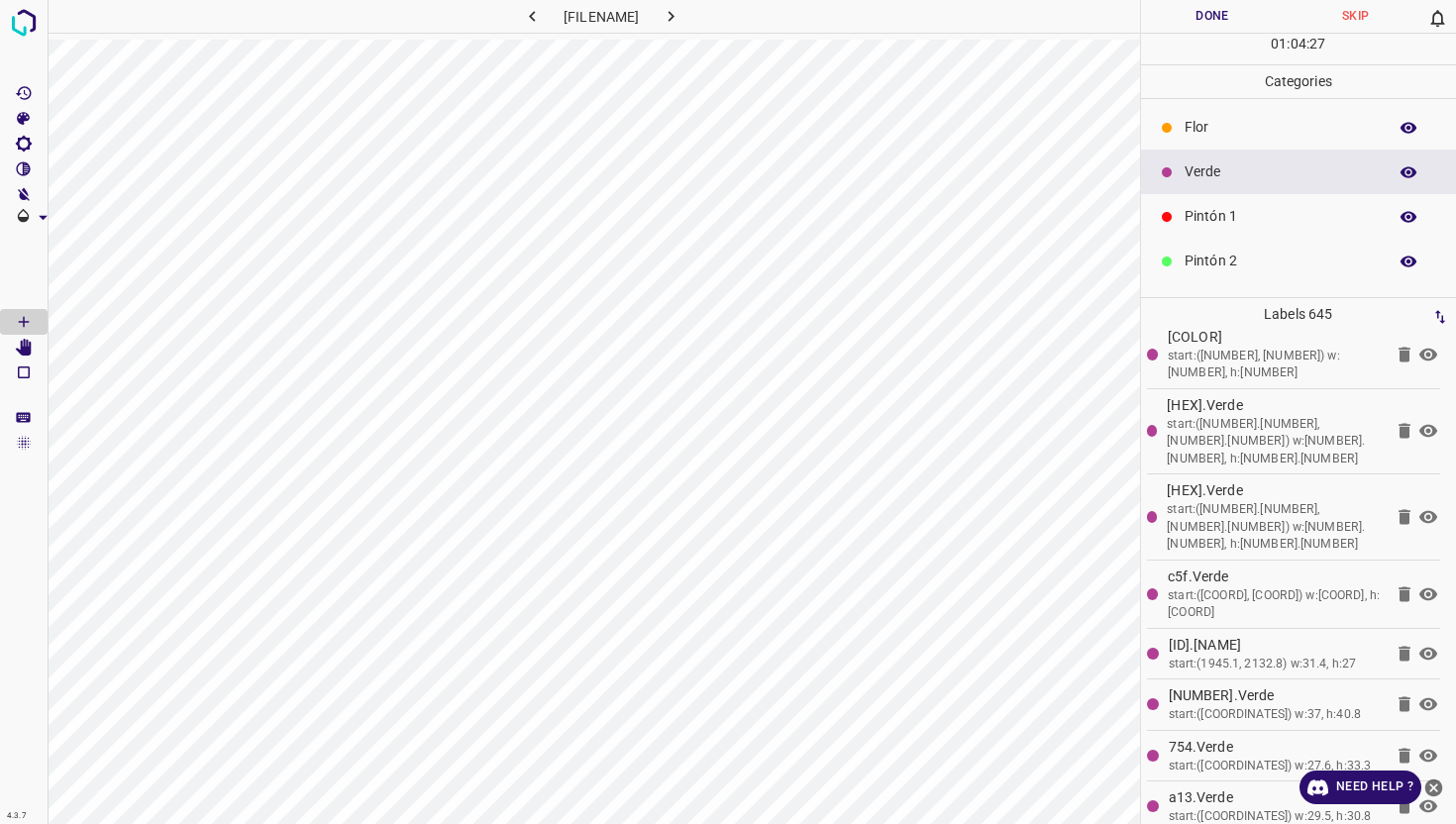 click on "Pintón 1" at bounding box center (1299, 216) 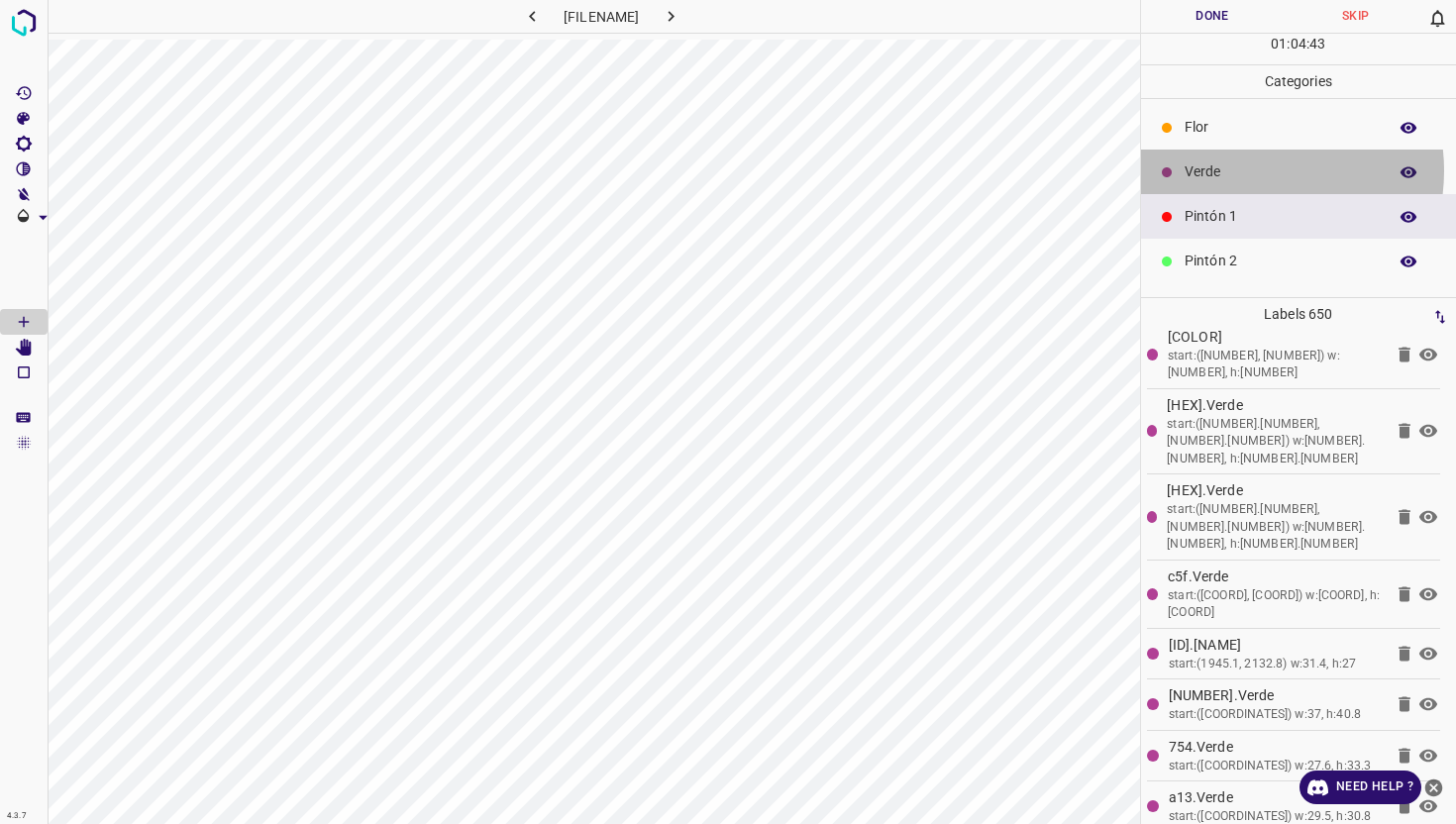 click on "Verde" at bounding box center (1281, 171) 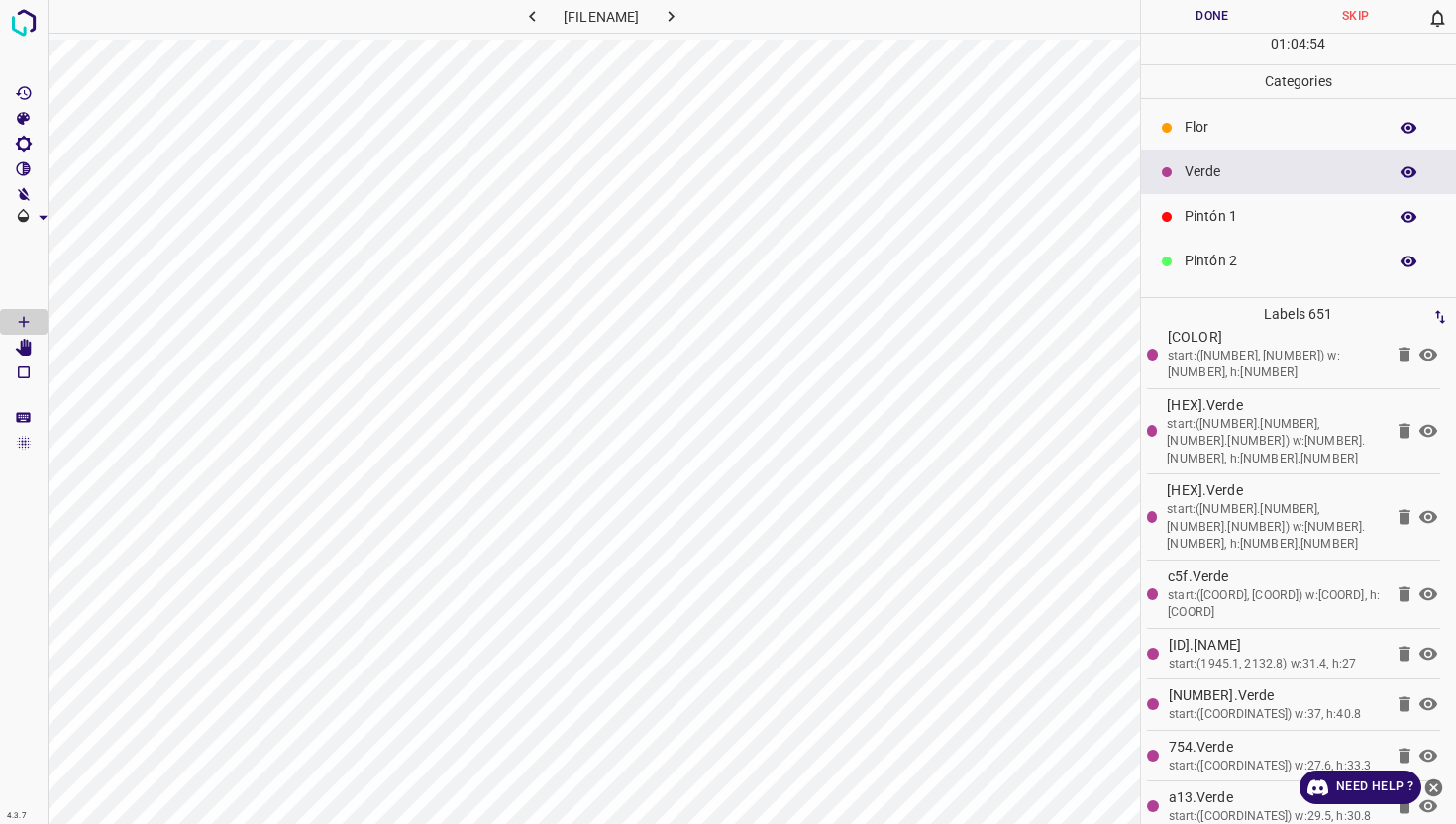 click on "Pintón 1" at bounding box center [1281, 216] 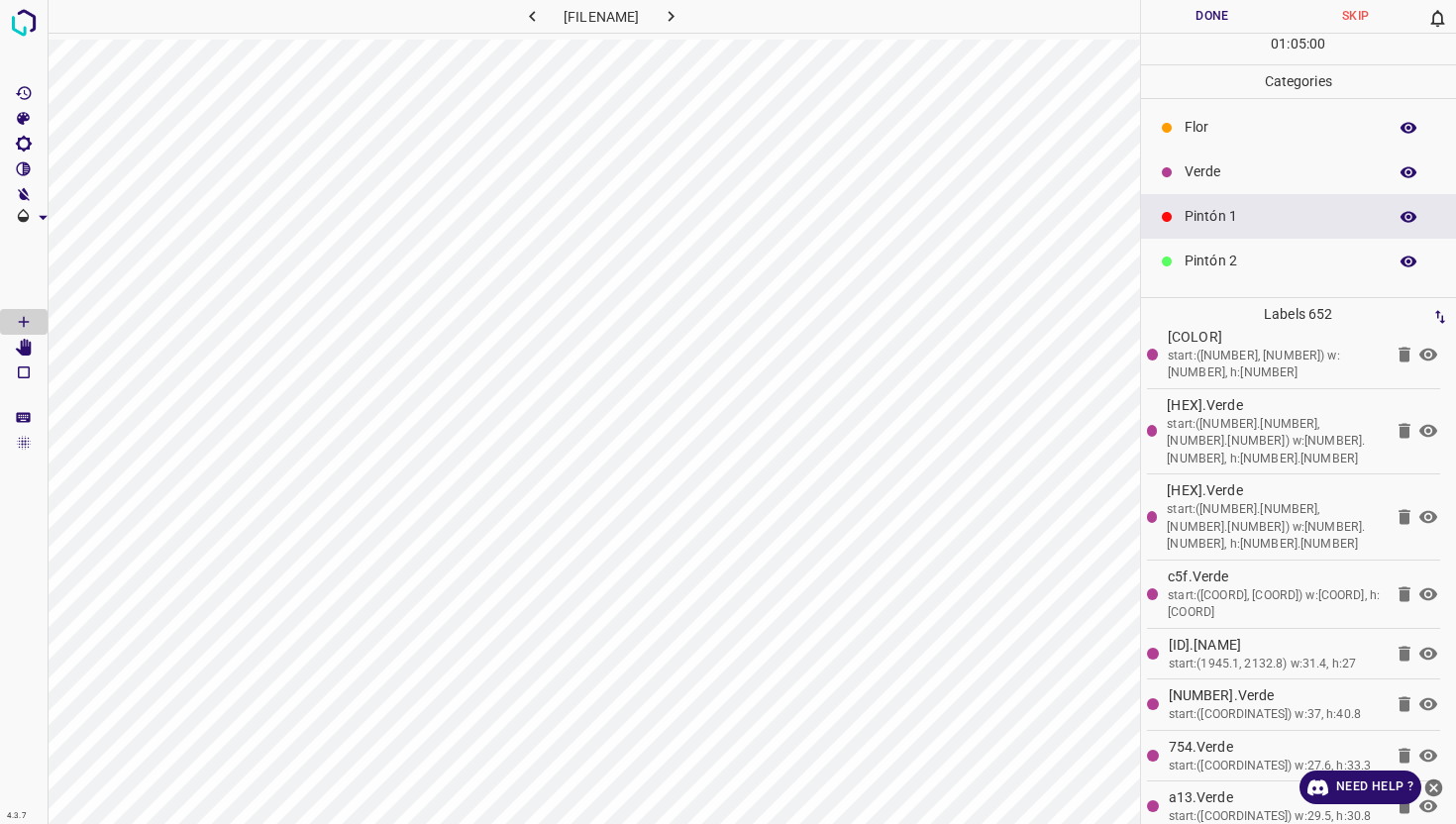 click on "Verde" at bounding box center [1299, 171] 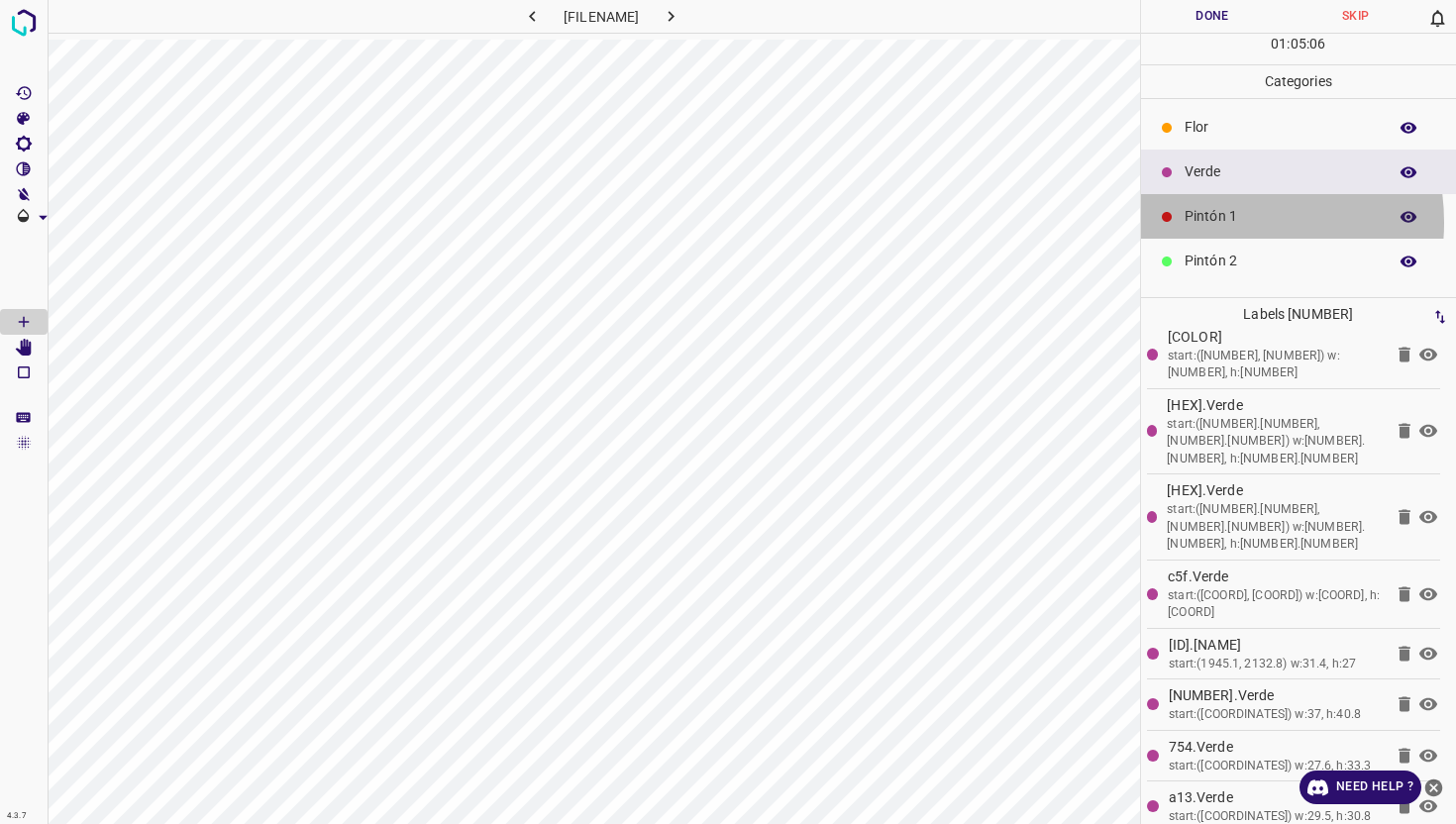 click on "Pintón 1" at bounding box center (1281, 216) 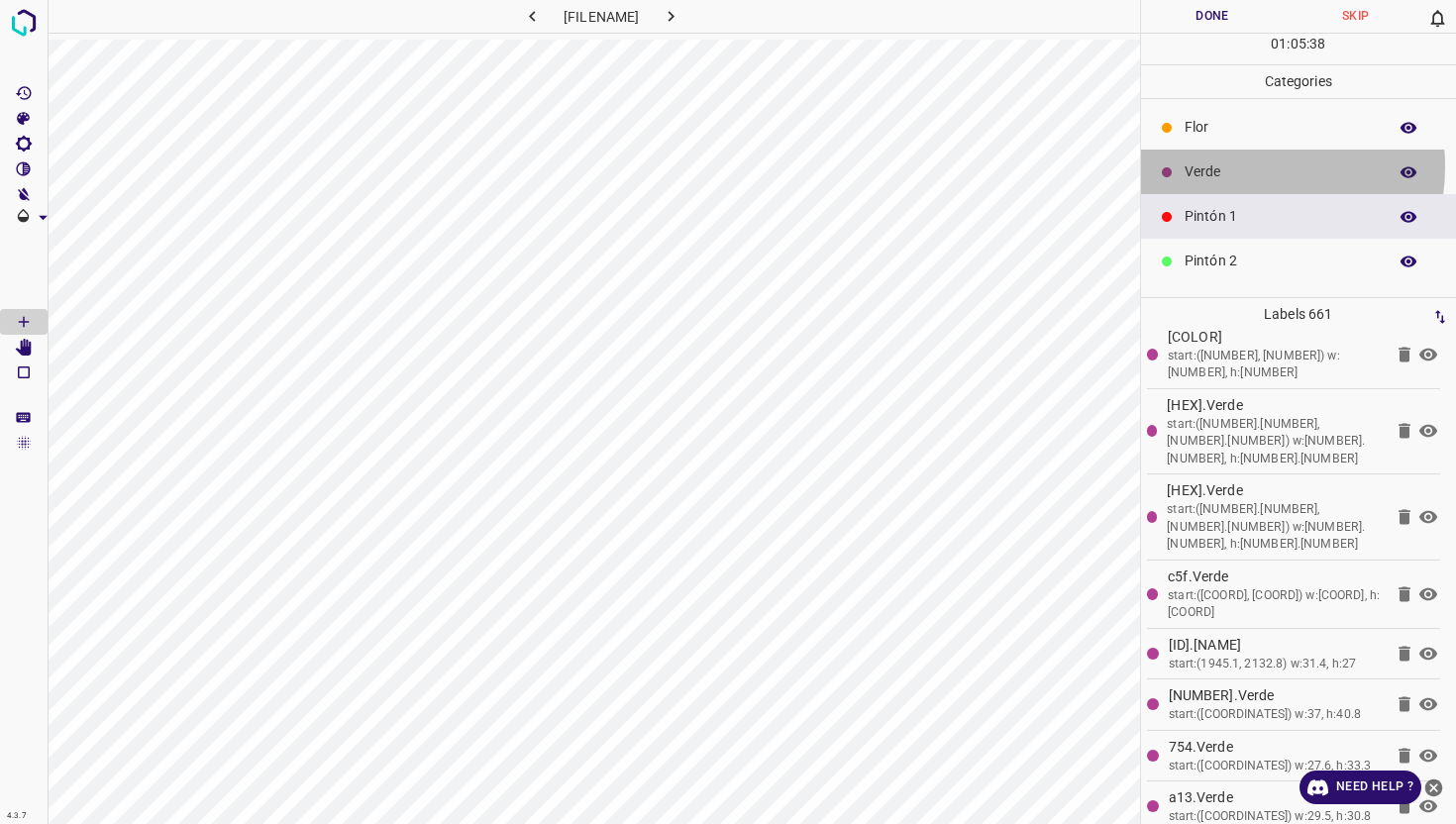 click on "Verde" at bounding box center (1281, 171) 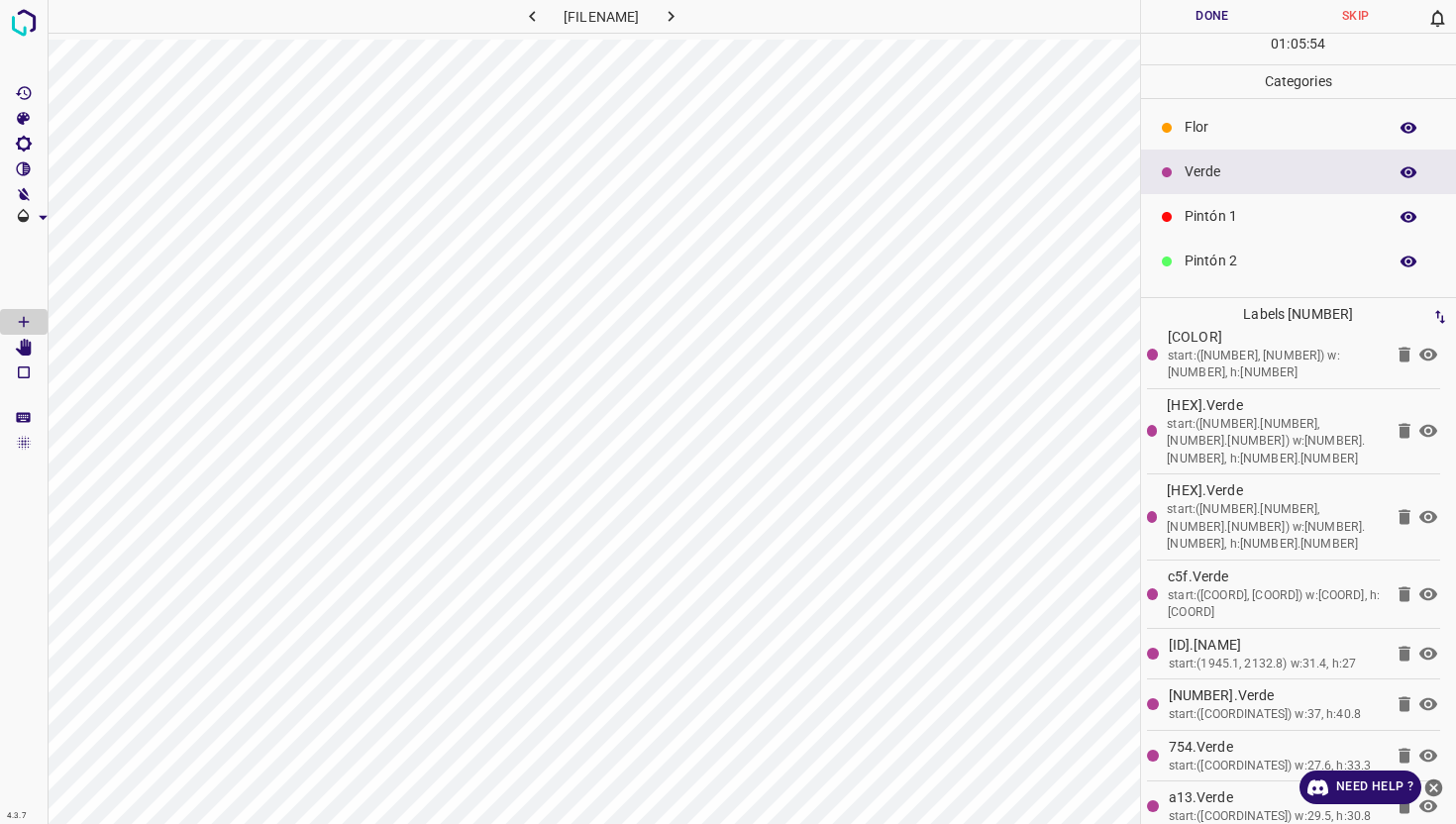 drag, startPoint x: 1247, startPoint y: 221, endPoint x: 1234, endPoint y: 232, distance: 17.029386 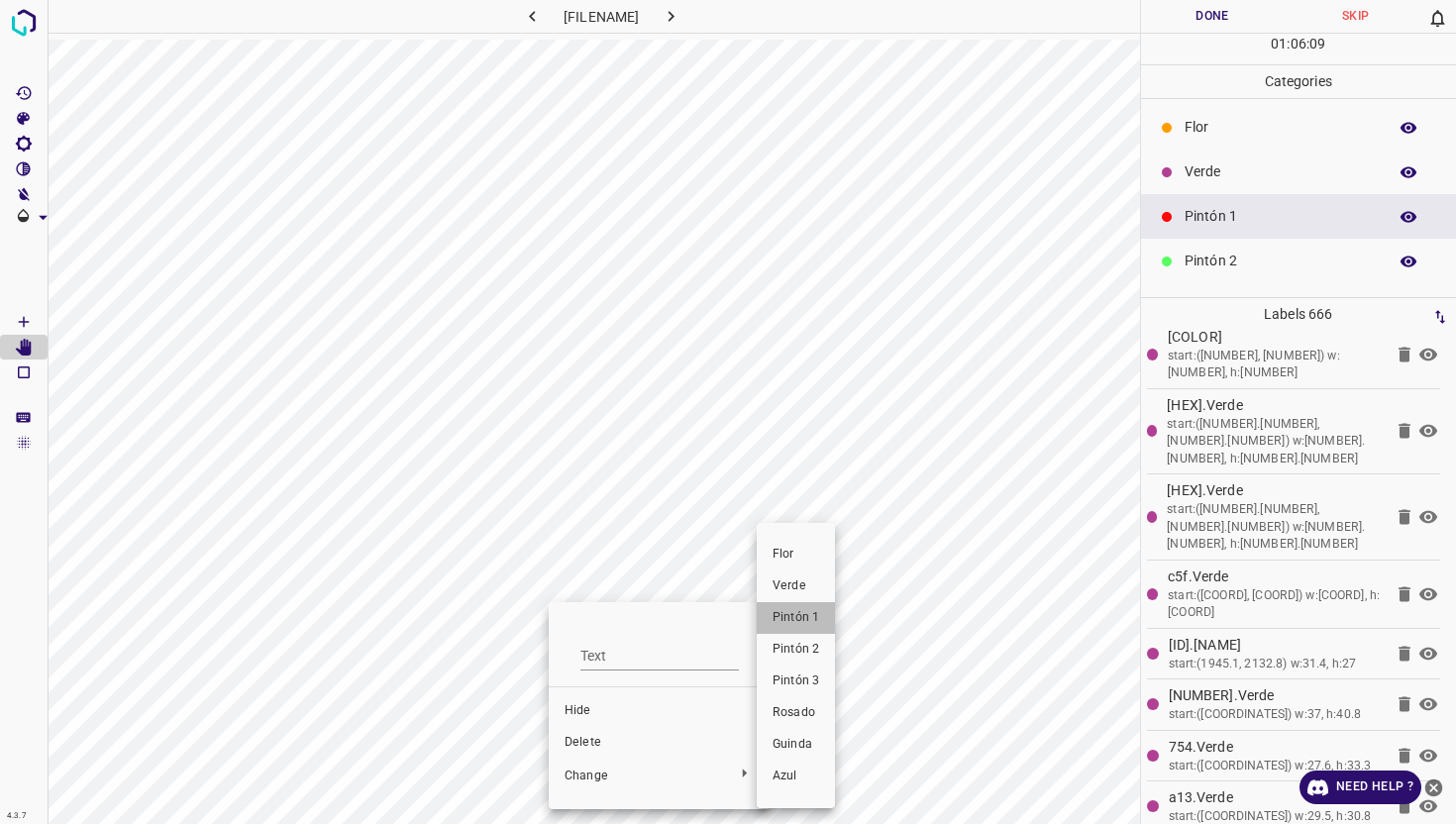 click on "Pintón 1" at bounding box center [795, 618] 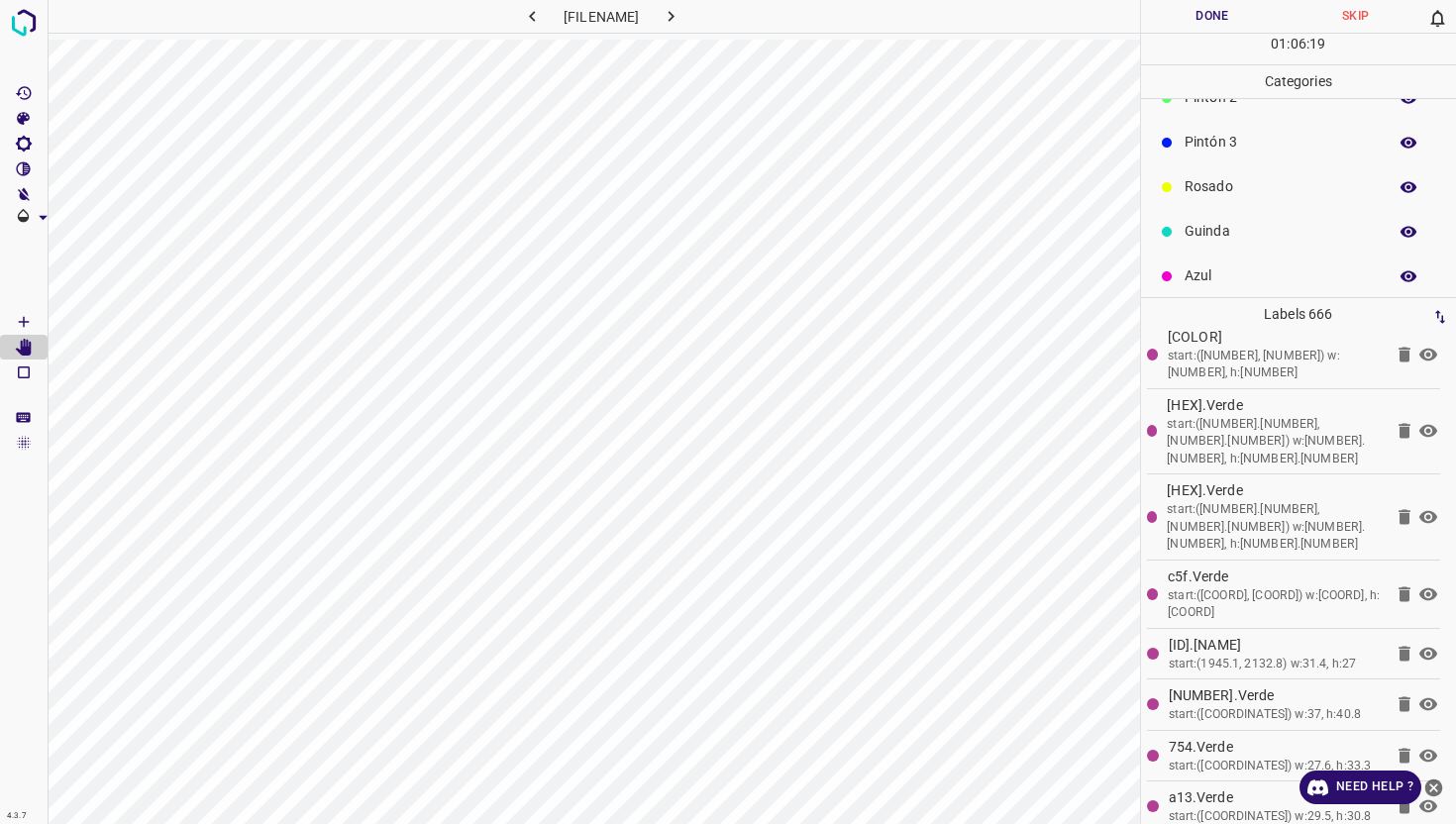 scroll, scrollTop: 167, scrollLeft: 0, axis: vertical 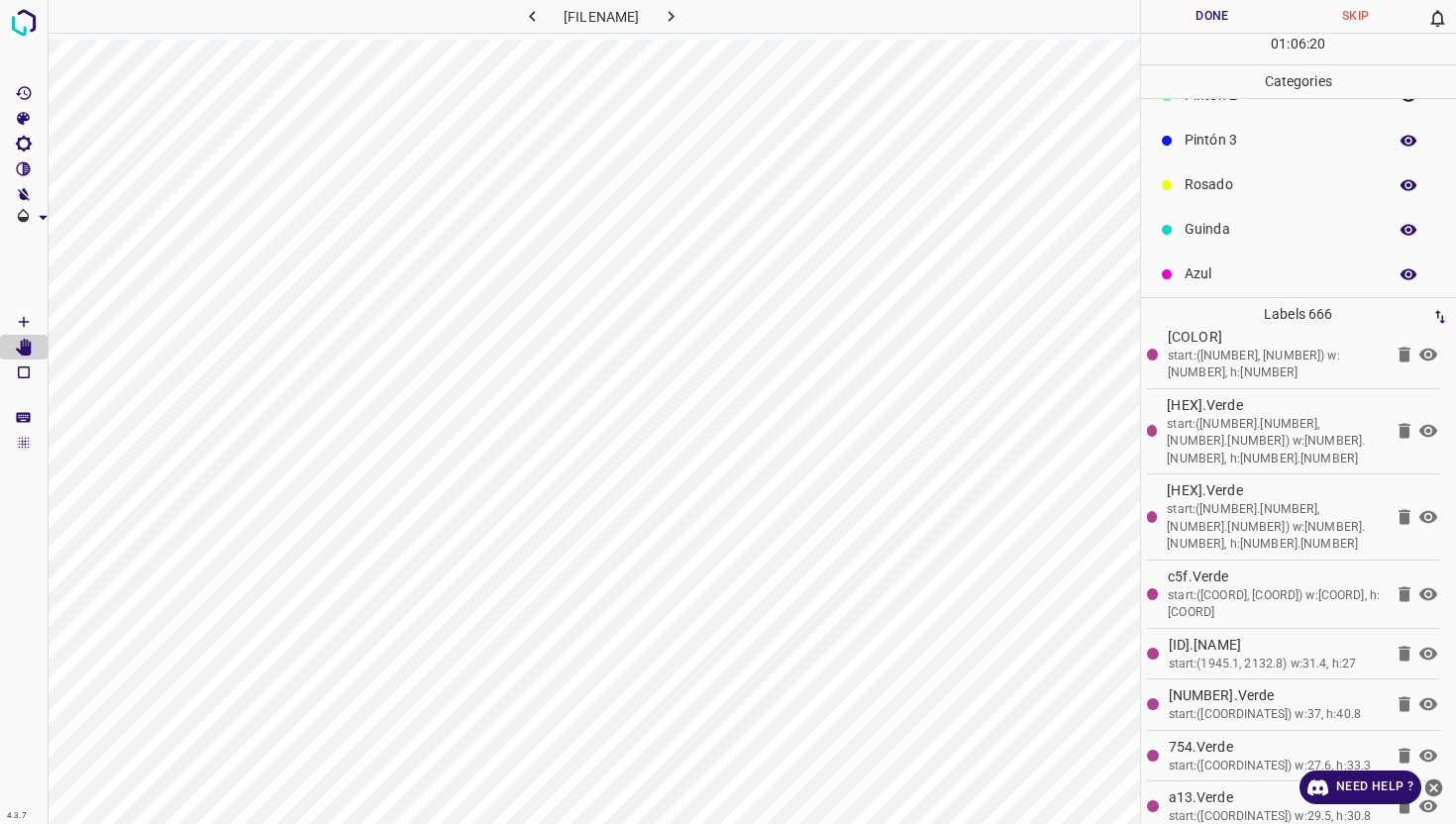 click on "Azul" at bounding box center [1281, 273] 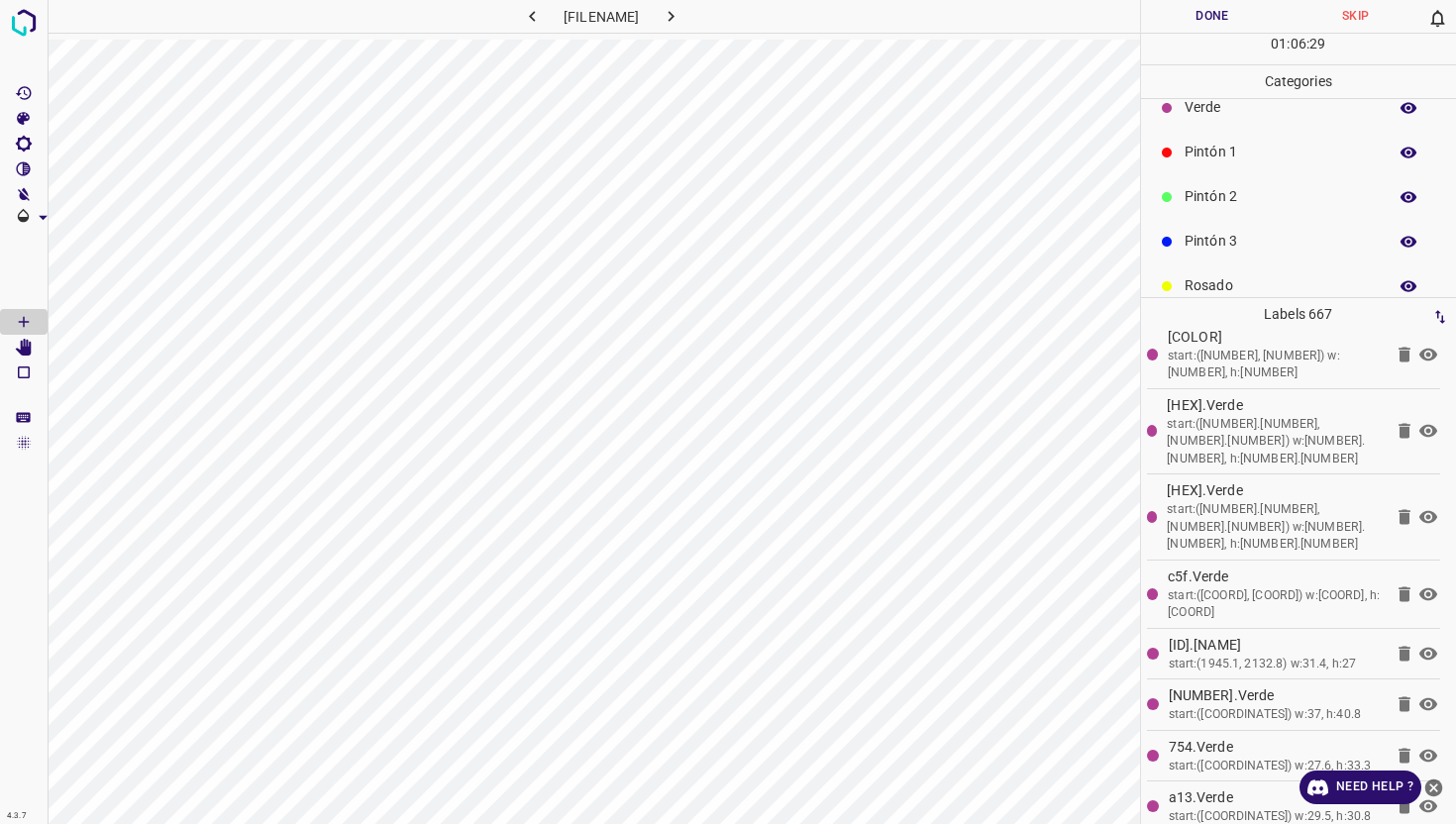 scroll, scrollTop: 50, scrollLeft: 0, axis: vertical 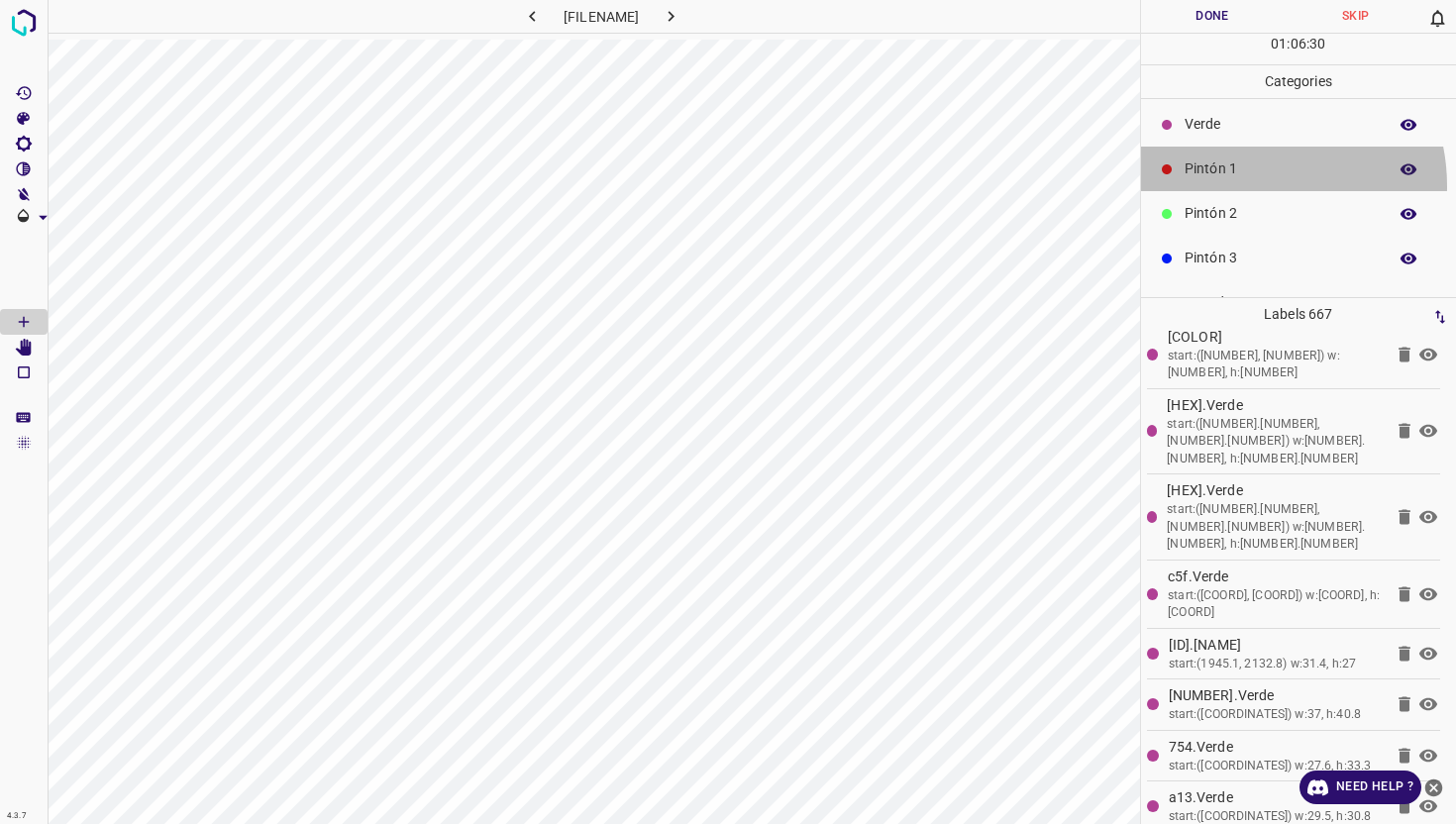 click on "Pintón 1" at bounding box center (1299, 168) 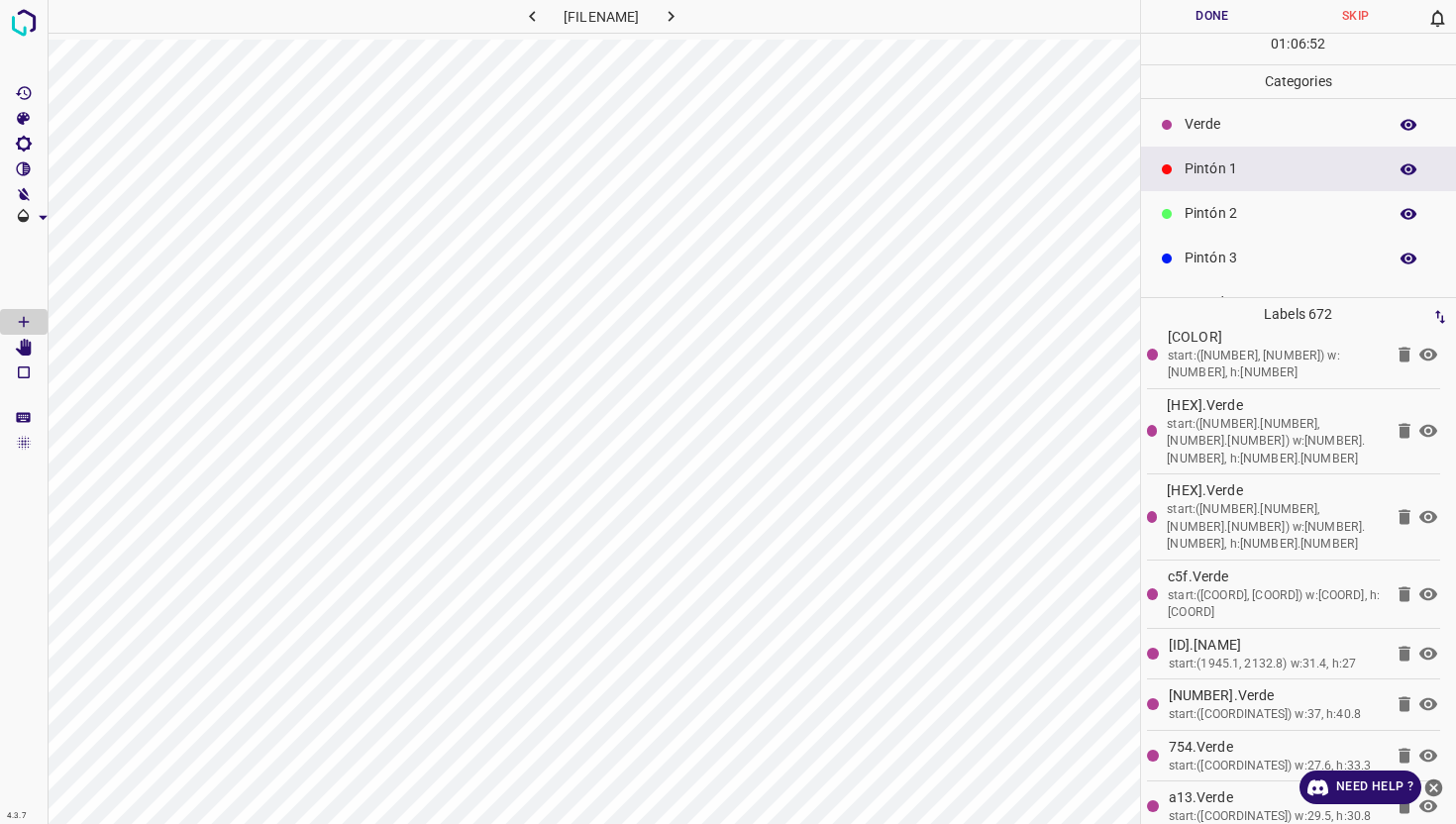click on "Verde" at bounding box center [1281, 124] 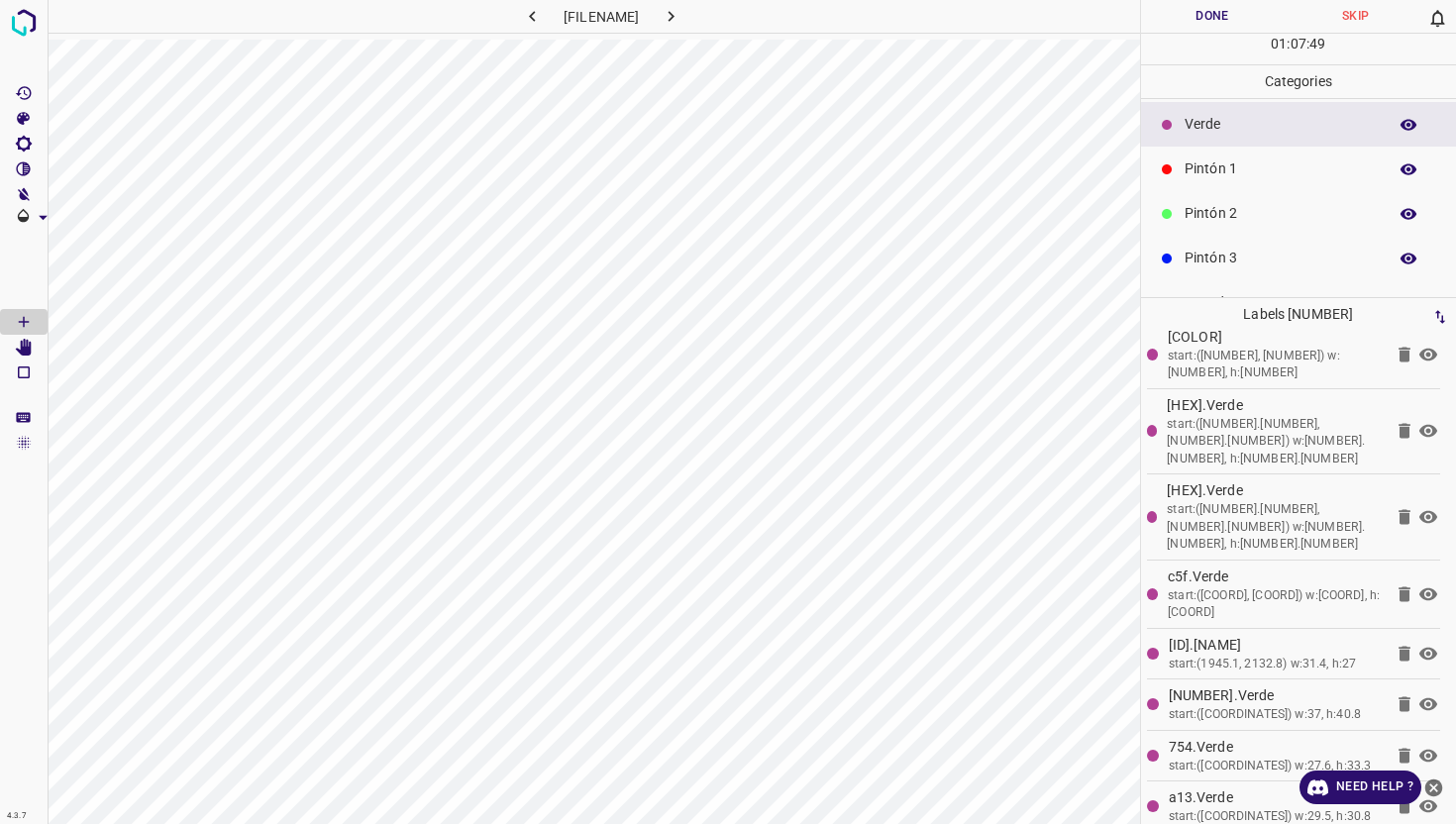 scroll, scrollTop: 0, scrollLeft: 0, axis: both 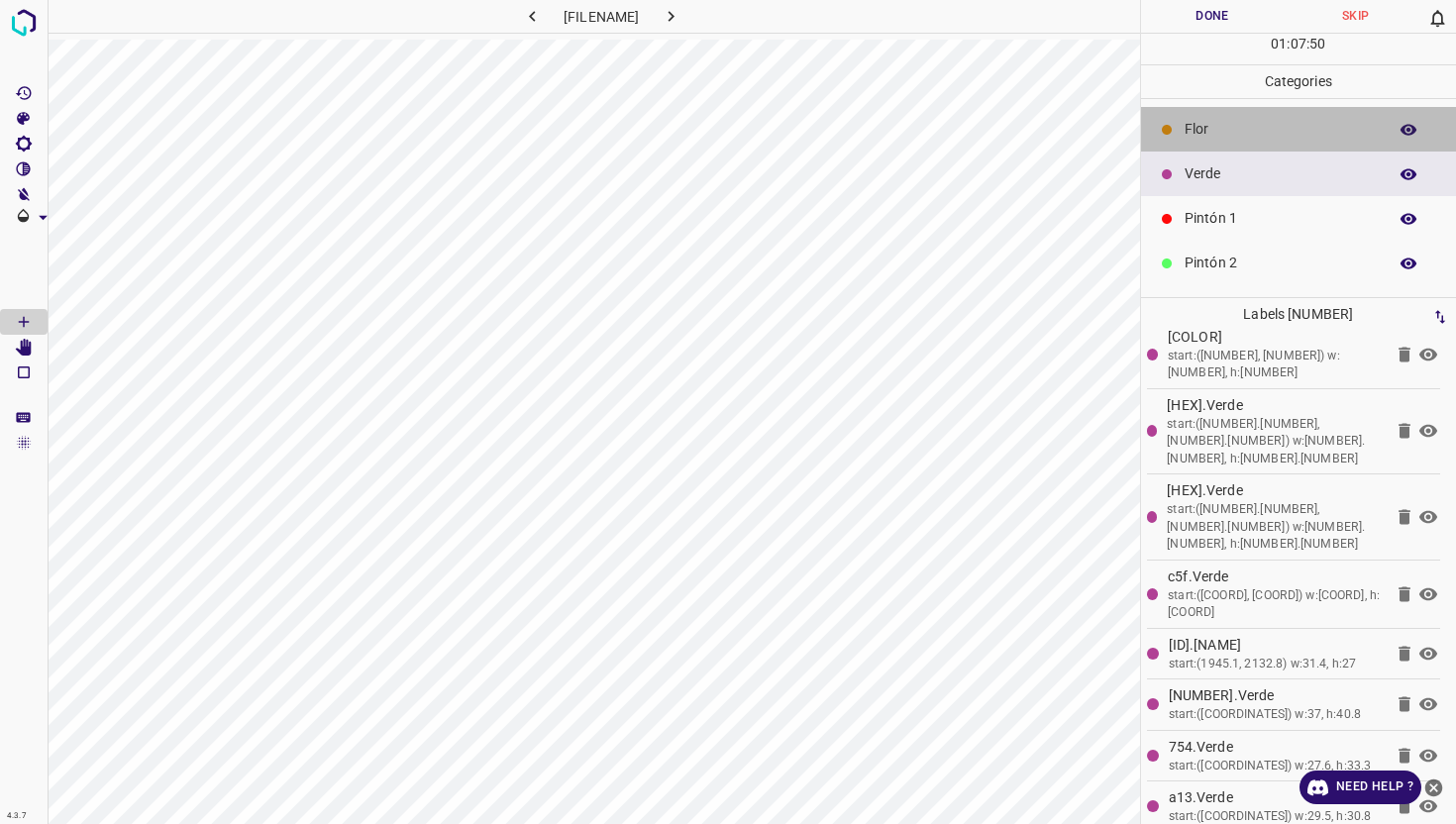 click on "Flor" at bounding box center [1281, 129] 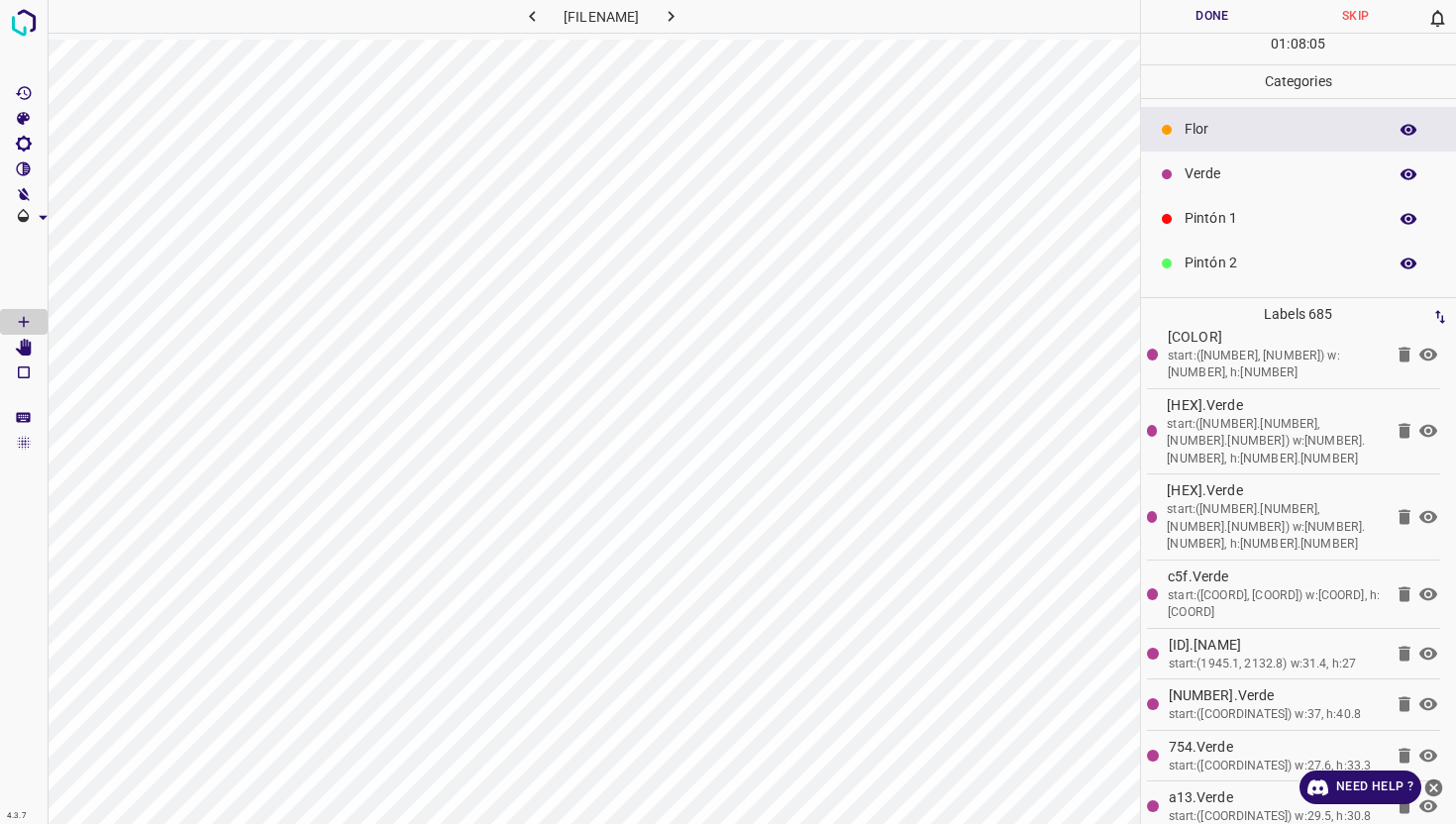 click on "Pintón 1" at bounding box center [1299, 218] 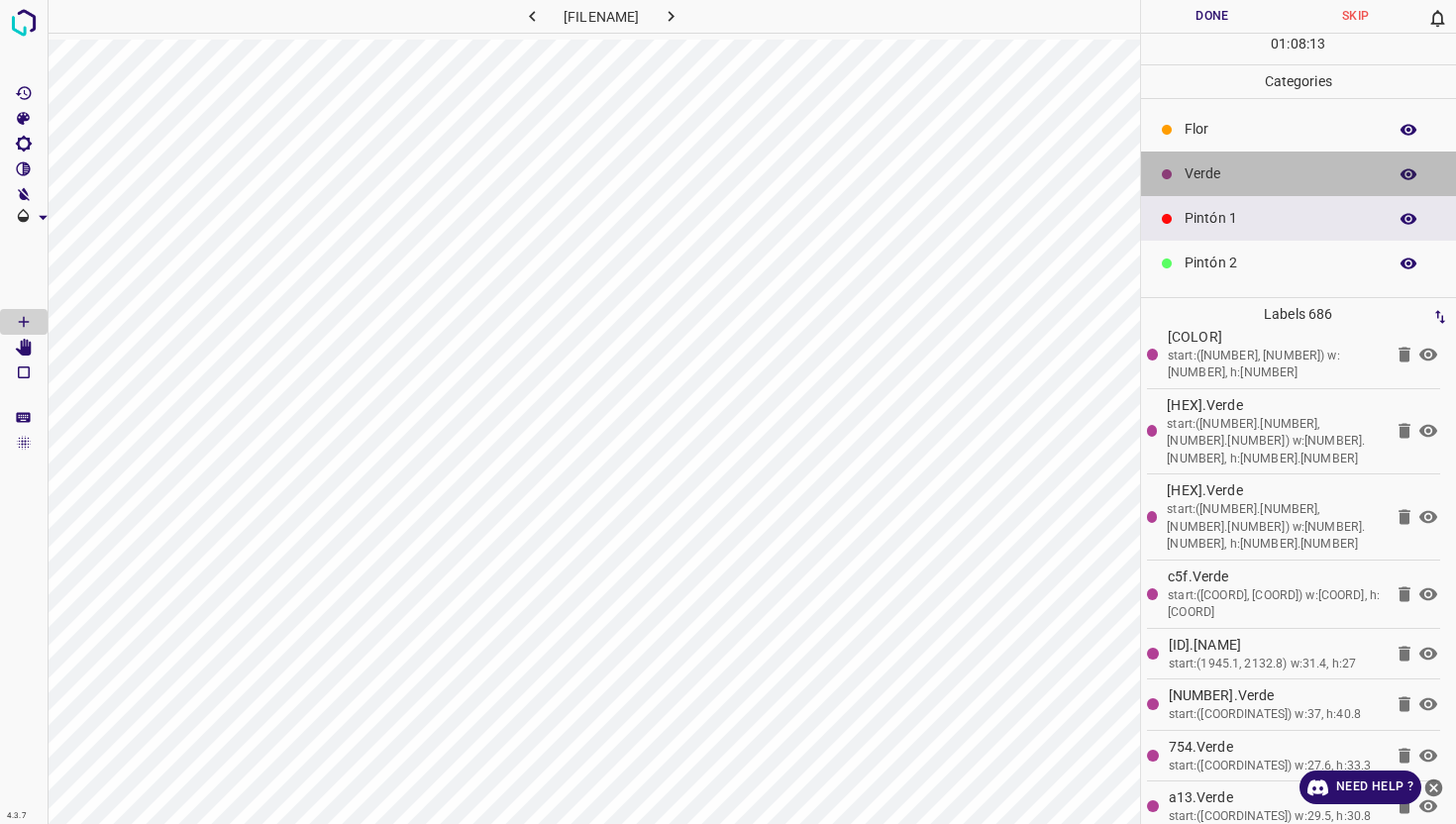 click on "Verde" at bounding box center (1281, 173) 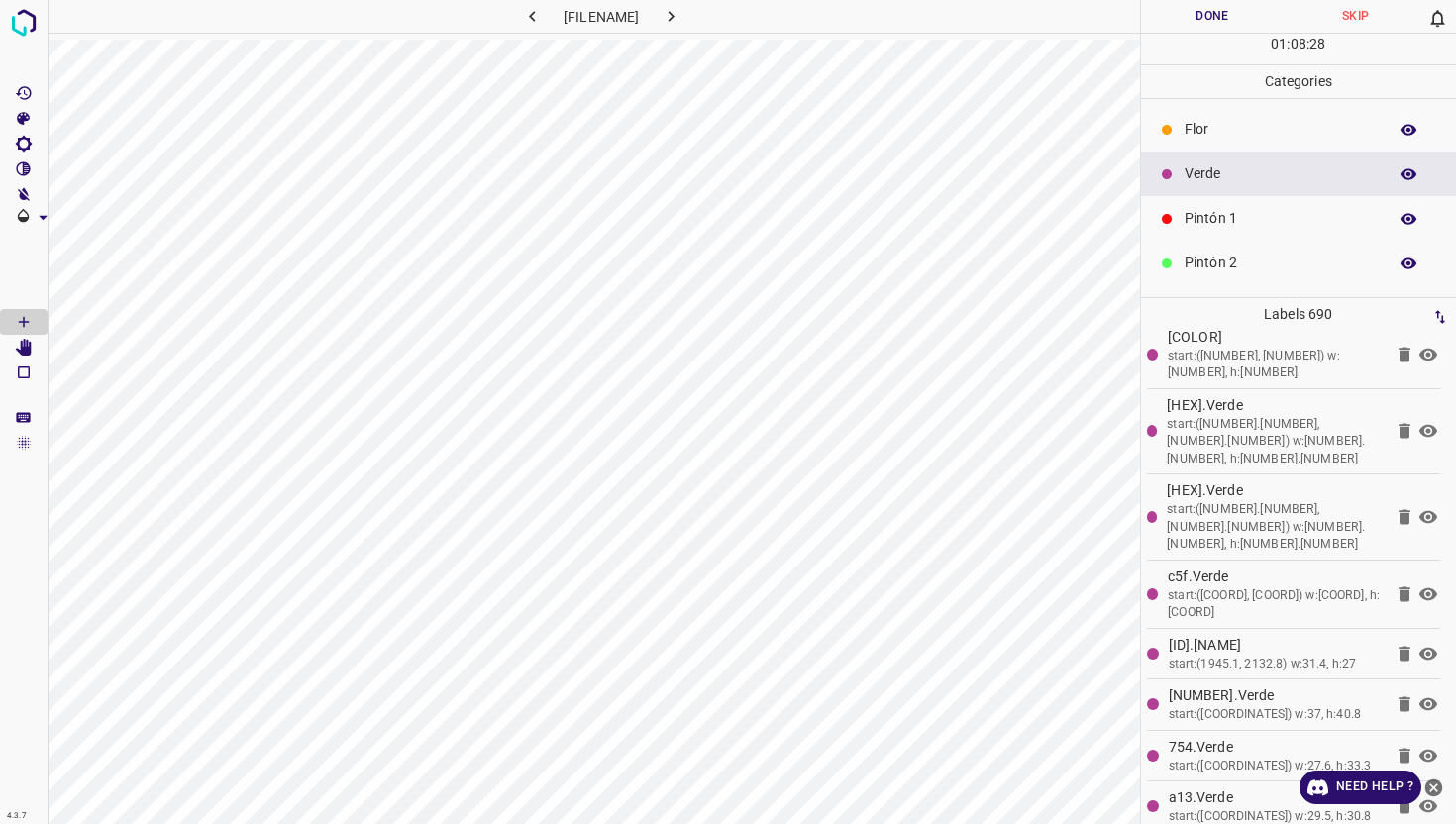 click on "Pintón 2" at bounding box center (1281, 262) 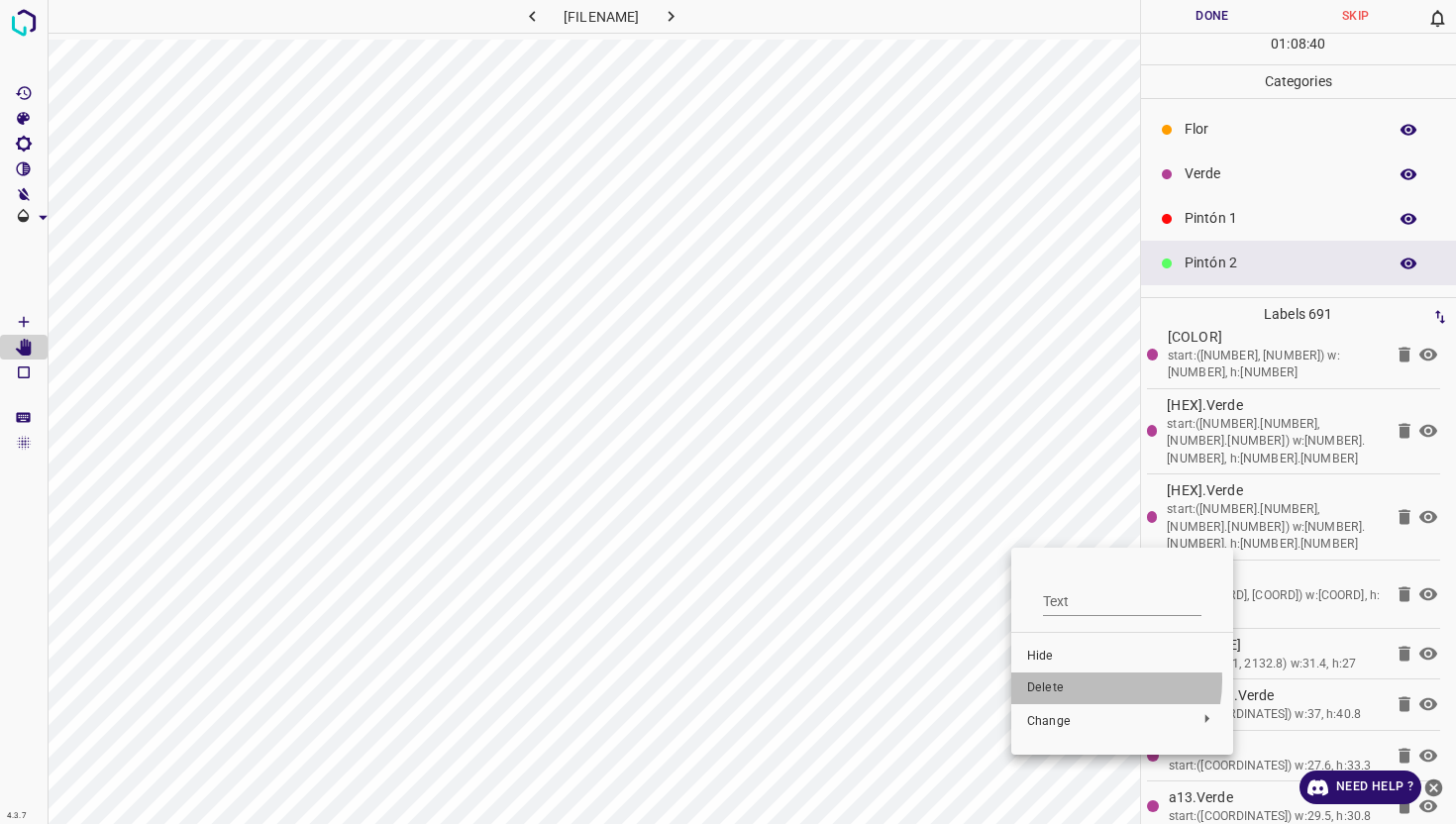 click on "Delete" at bounding box center [1122, 688] 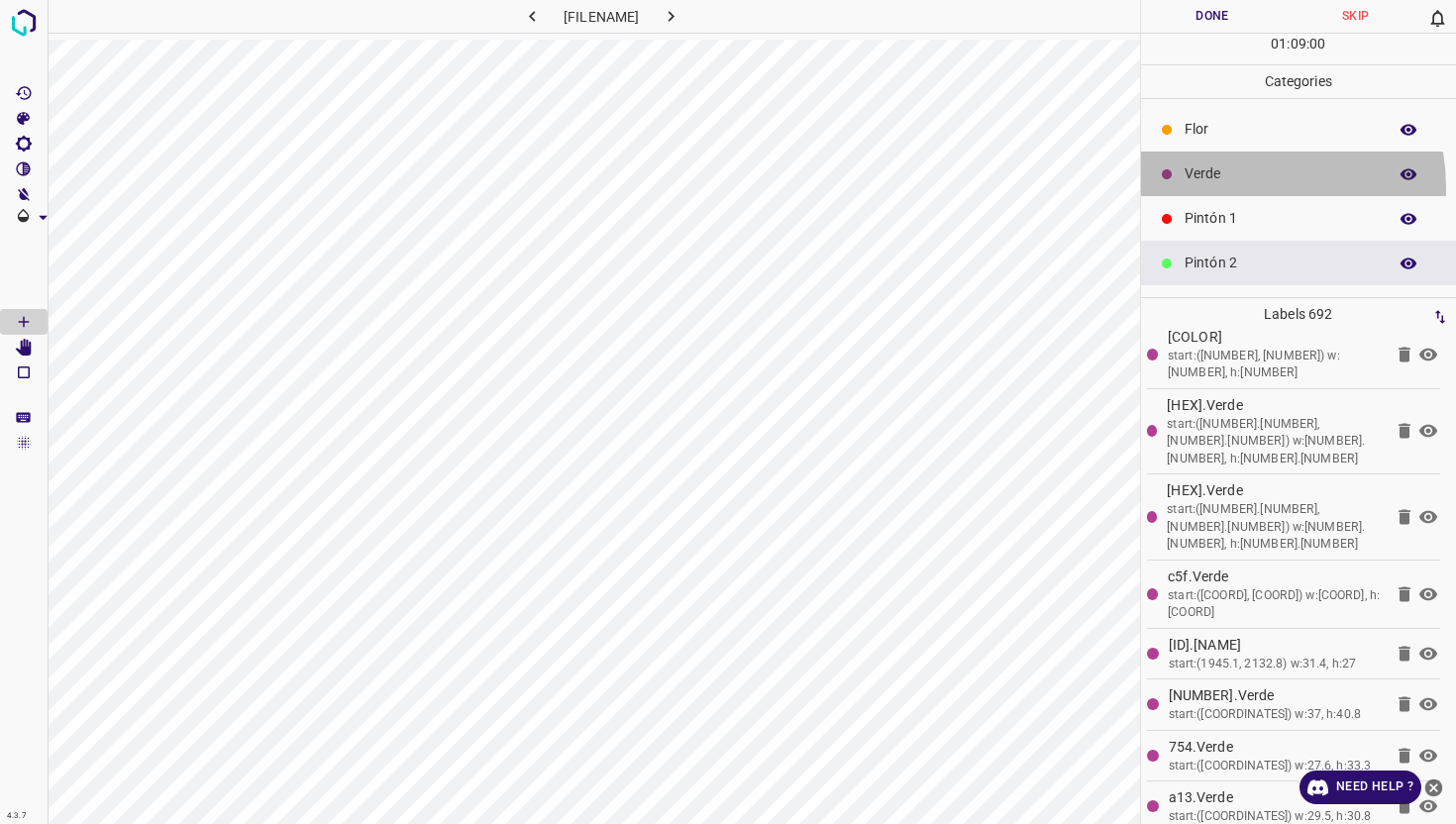 click on "Verde" at bounding box center [1299, 173] 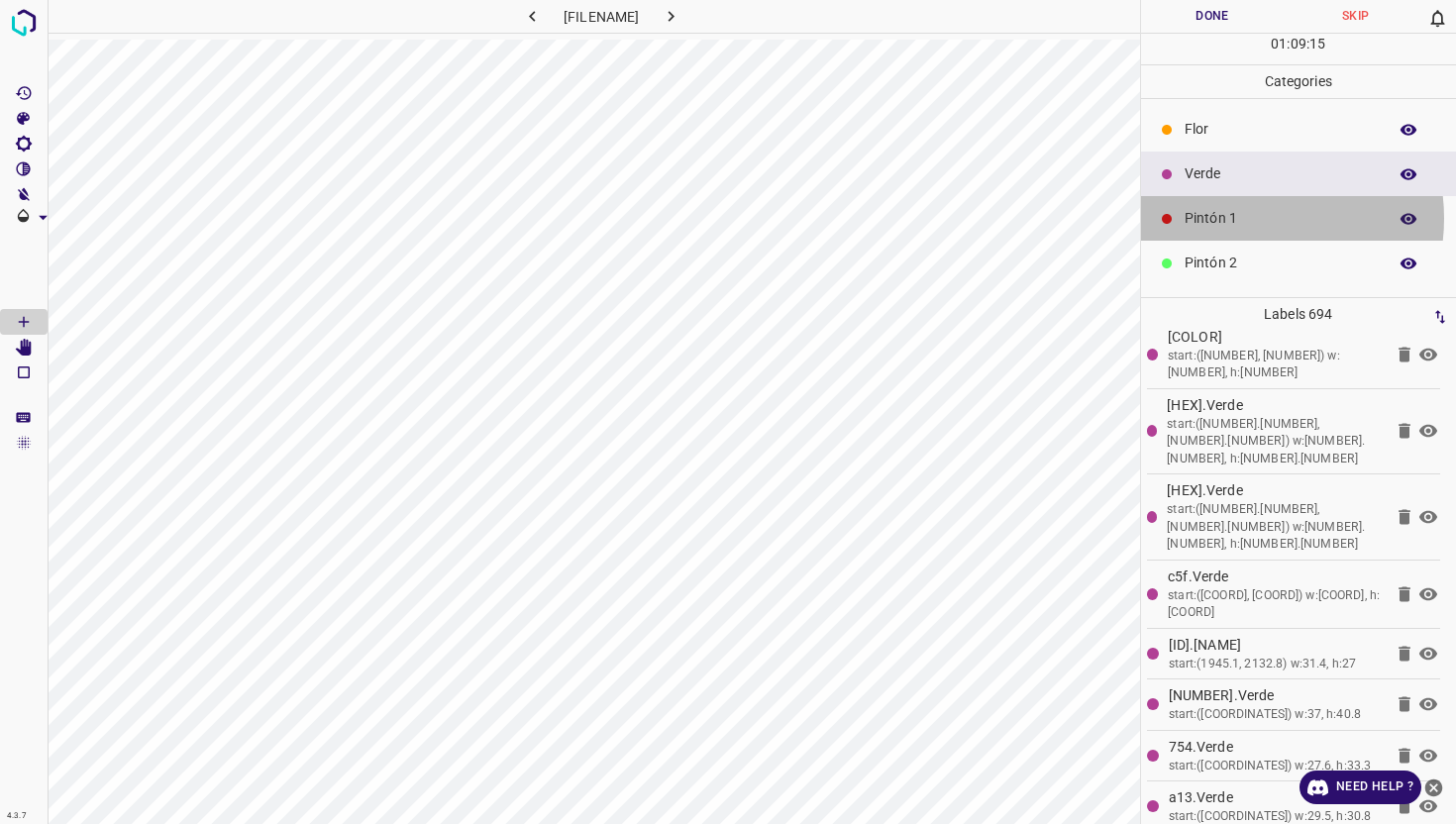 click on "Pintón 1" at bounding box center [1281, 218] 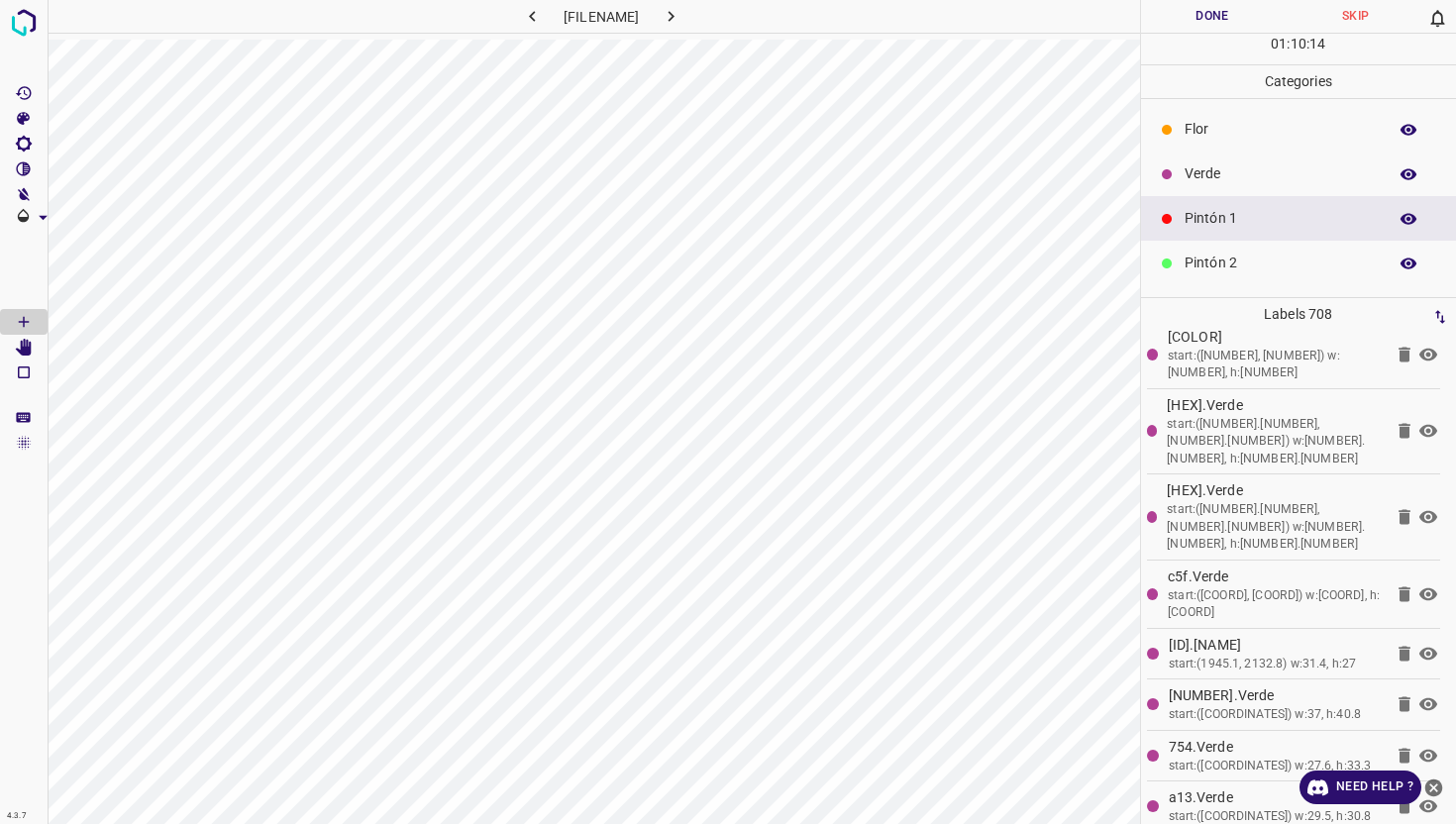 click on "Verde" at bounding box center (1281, 173) 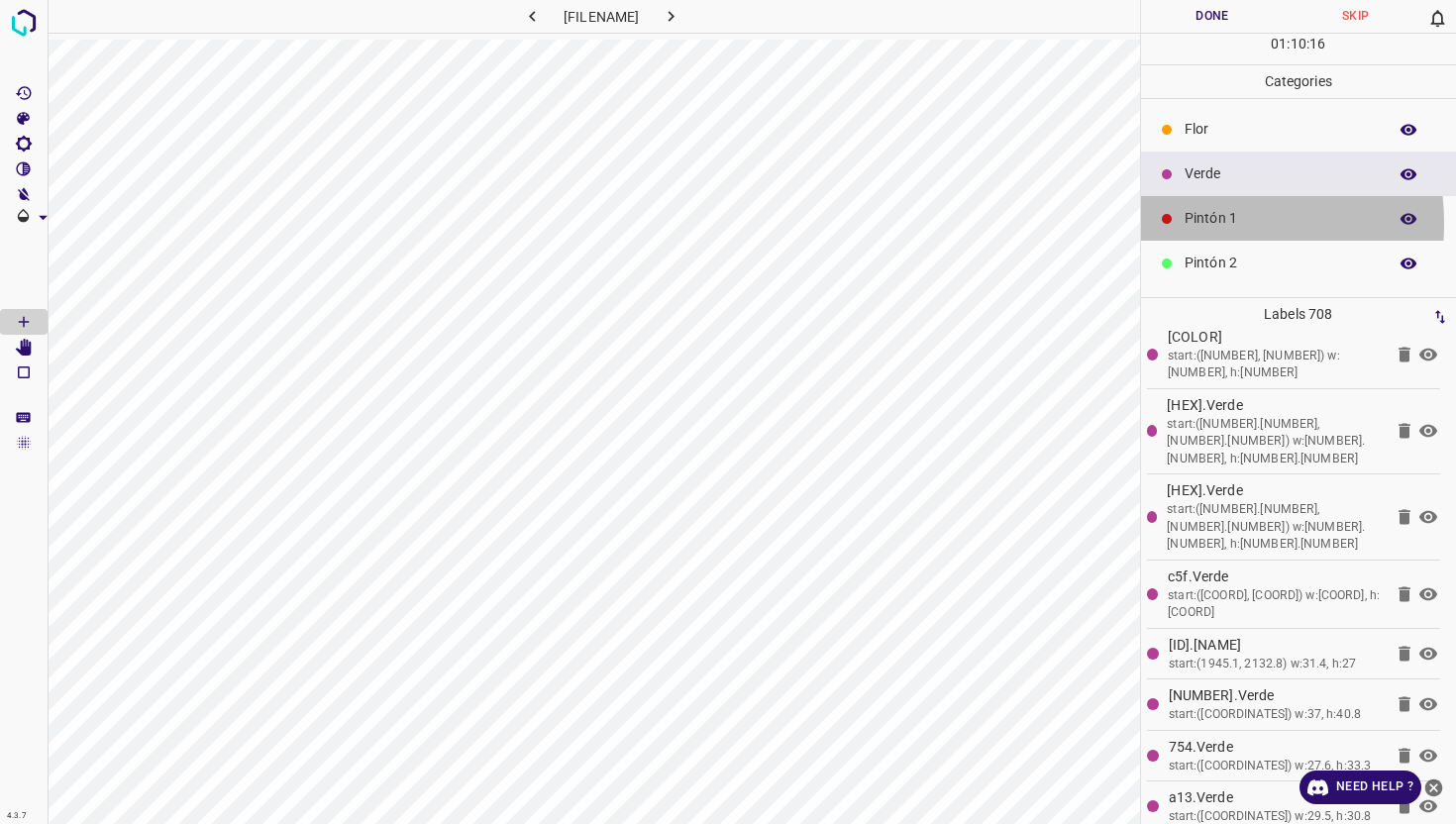 click on "Pintón 1" at bounding box center [1281, 218] 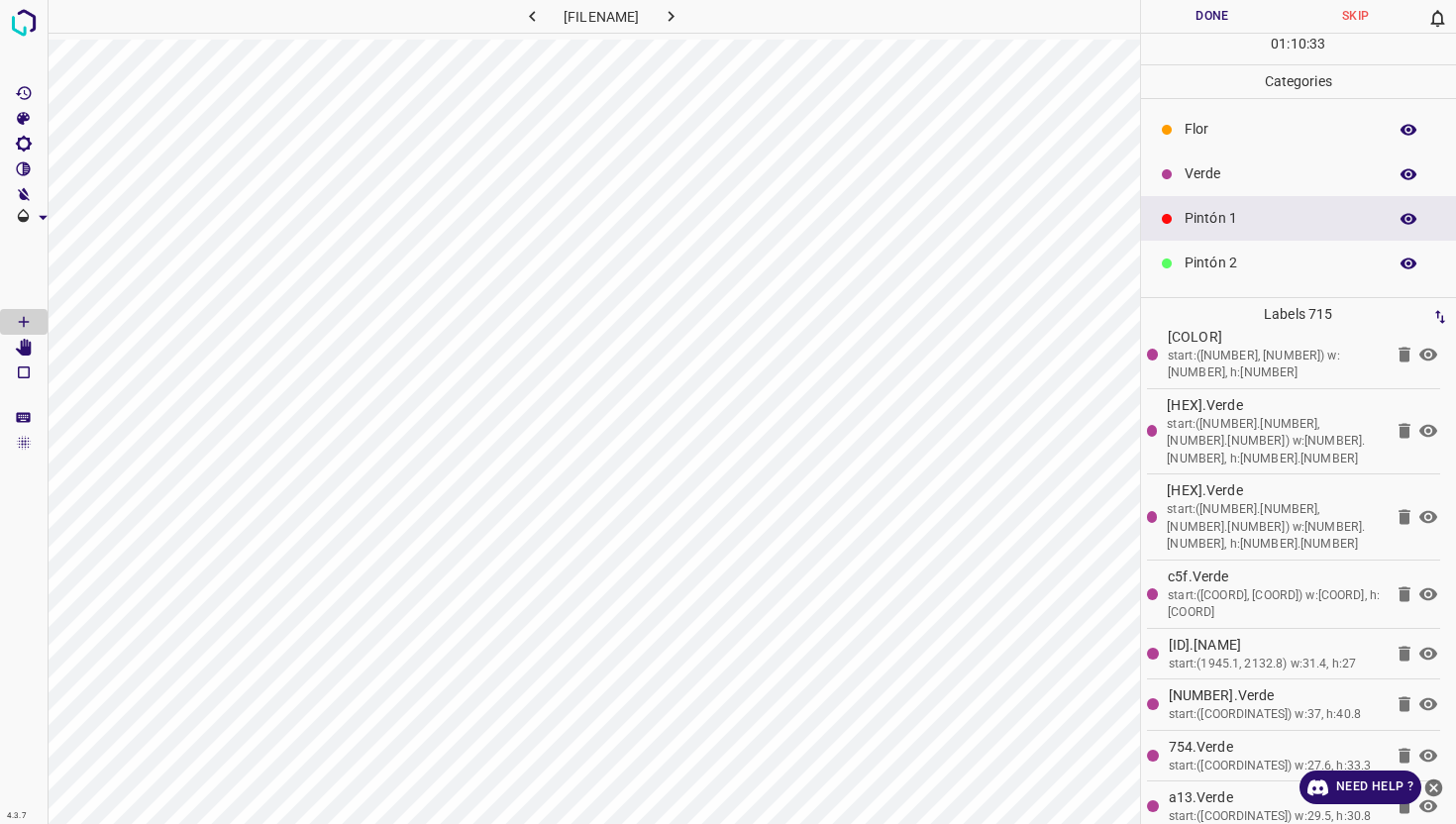 drag, startPoint x: 1205, startPoint y: 184, endPoint x: 1145, endPoint y: 223, distance: 71.56116 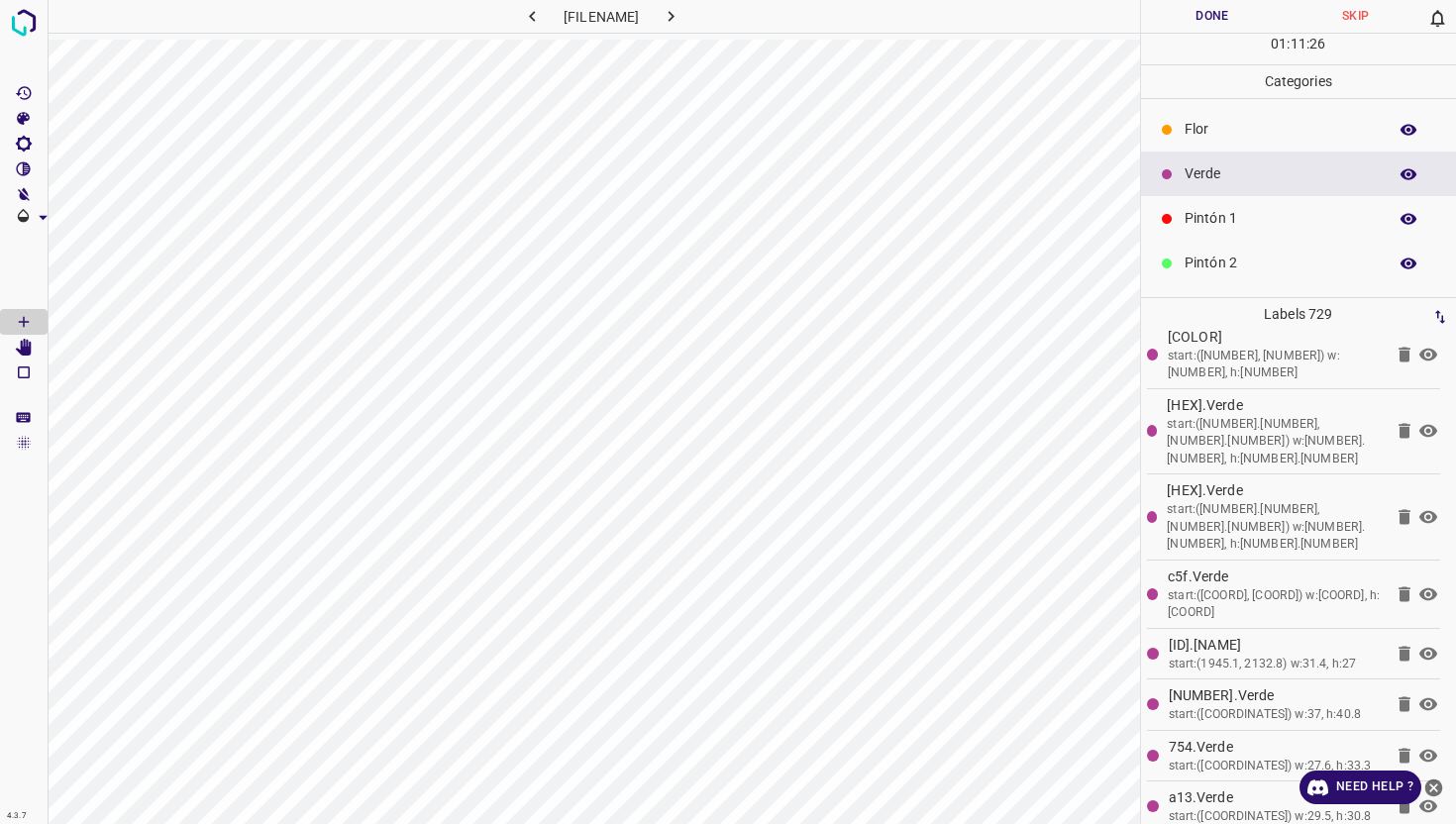 click 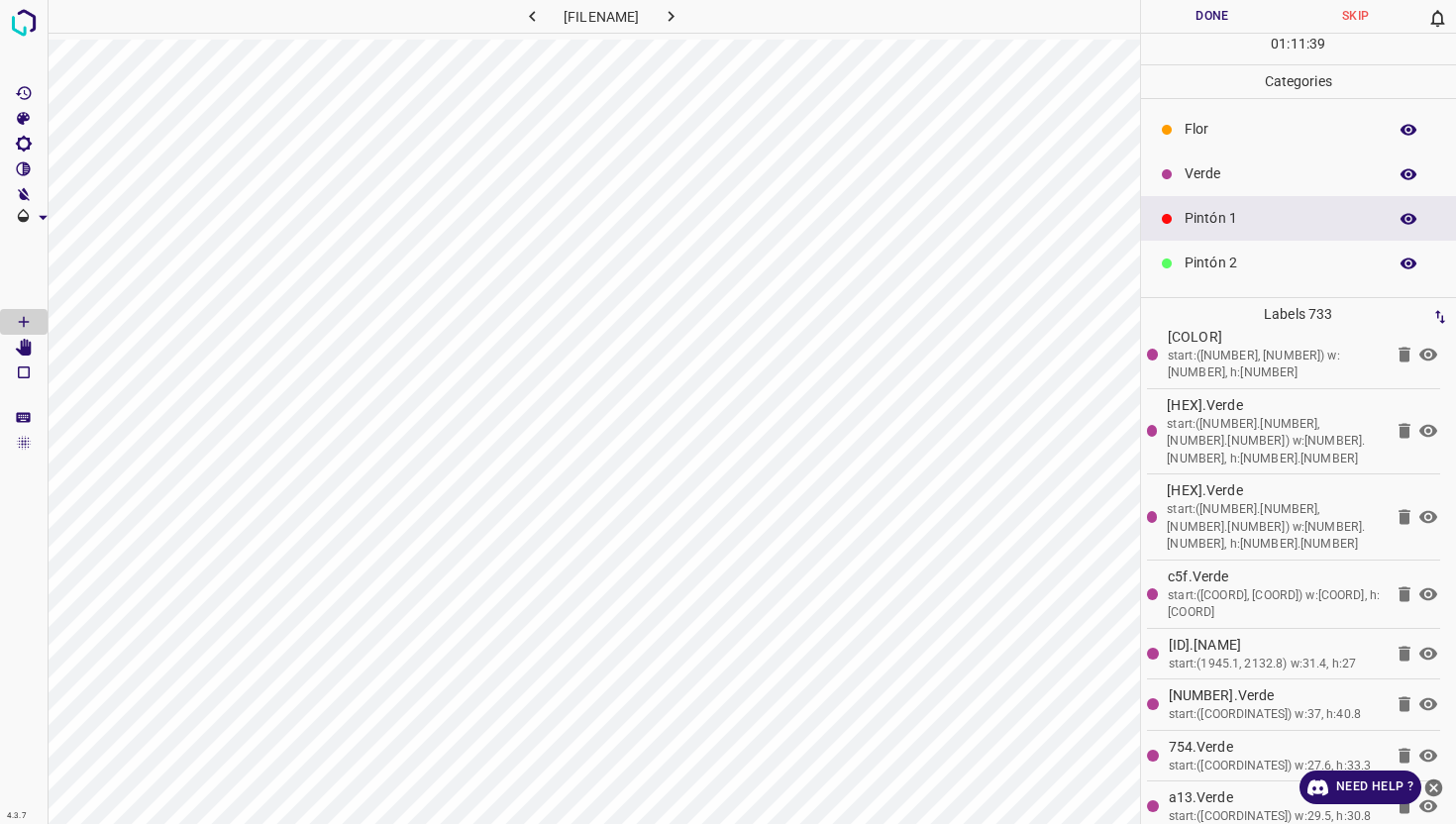 click on "Verde" at bounding box center (1281, 173) 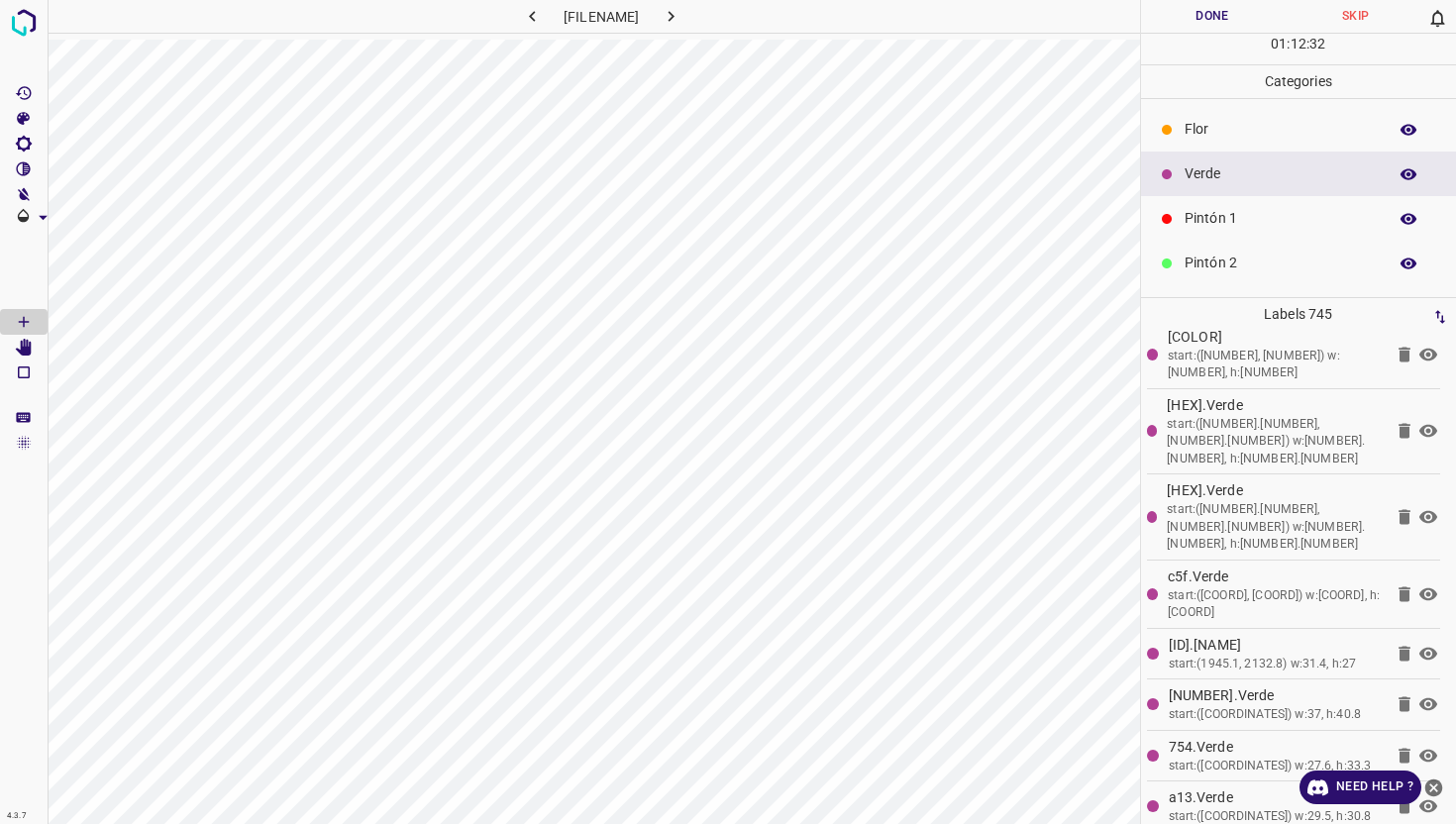 click on "Pintón 1" at bounding box center [1281, 218] 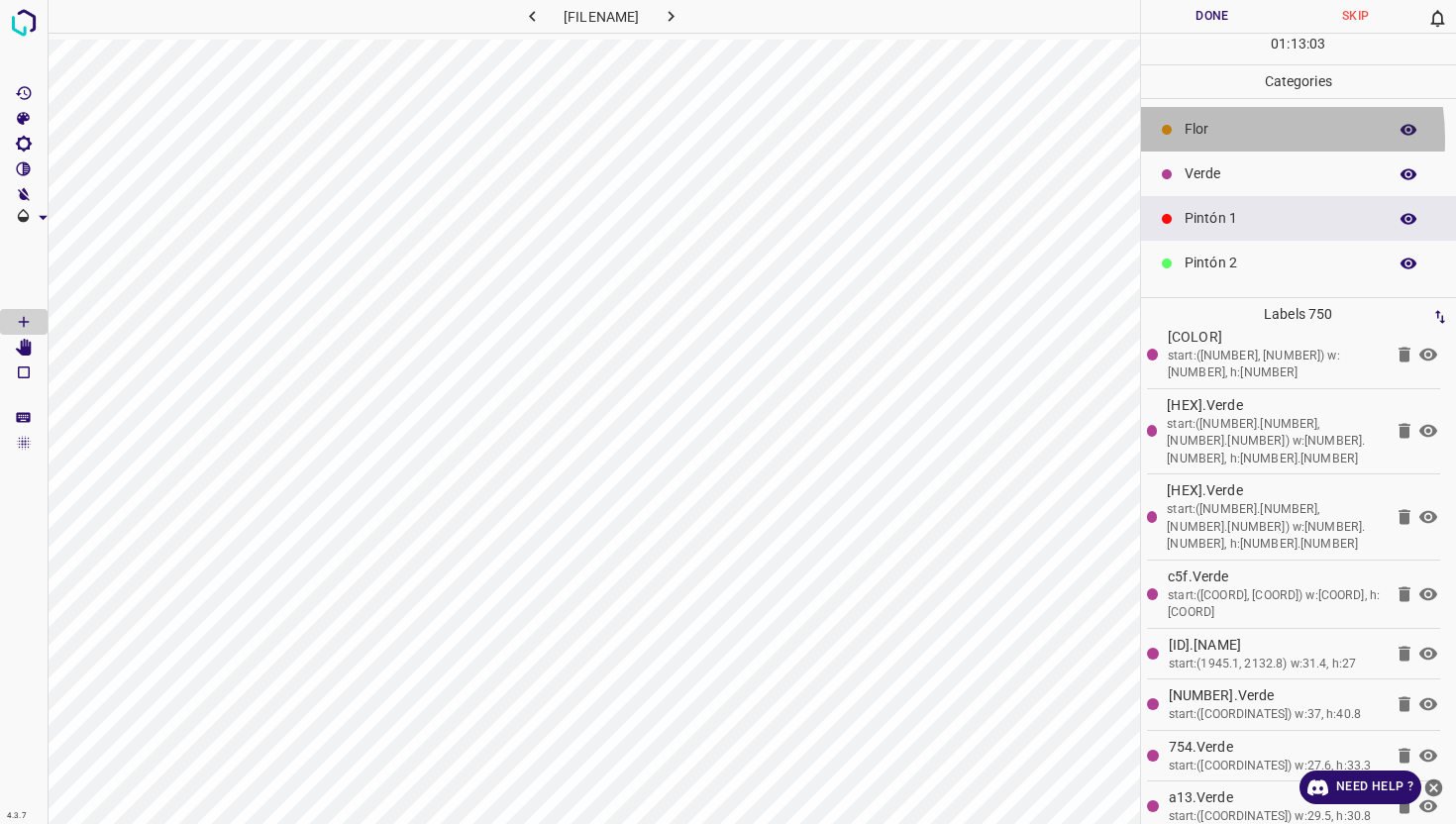 click on "Flor" at bounding box center (1281, 129) 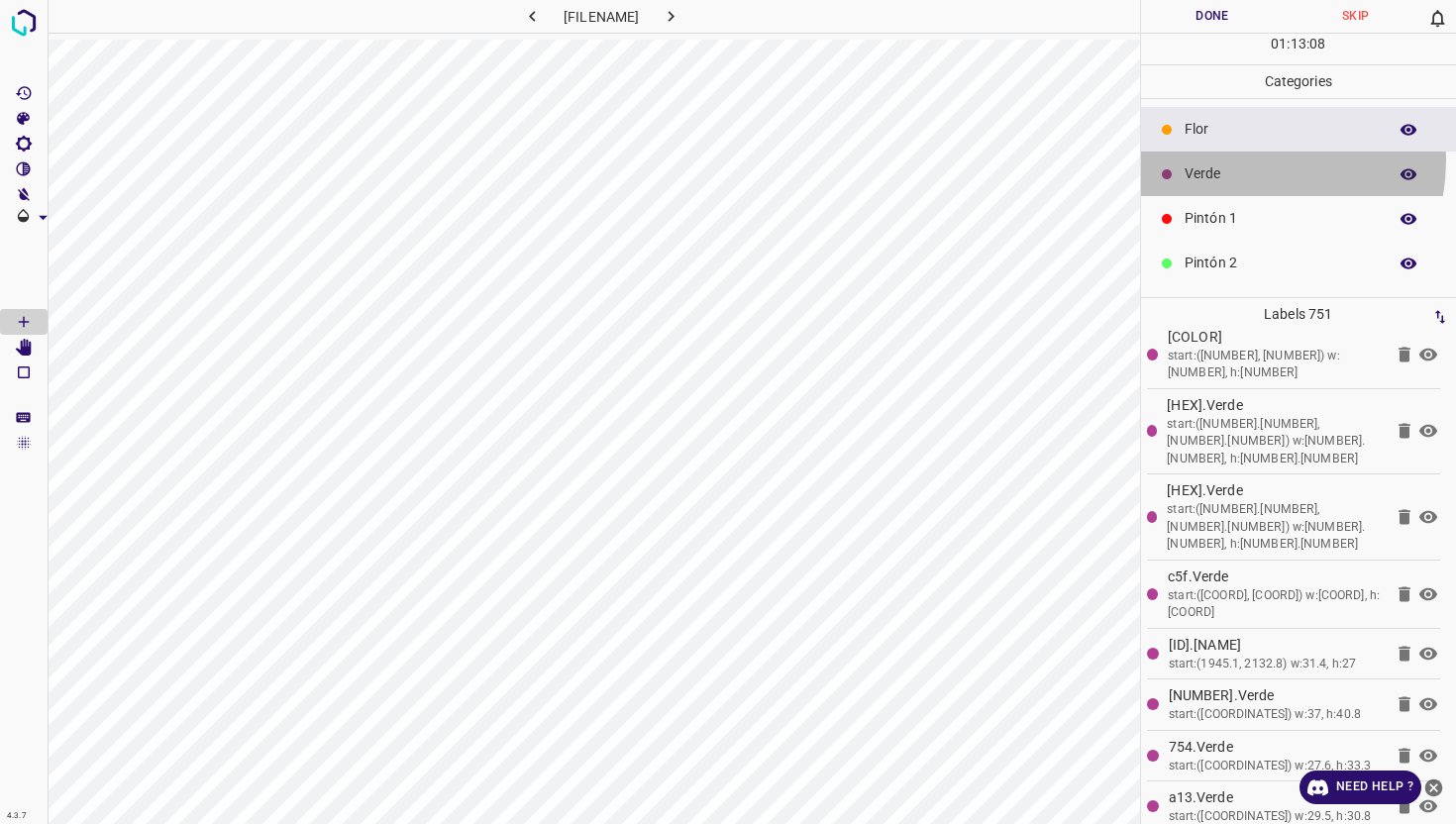 click on "Verde" at bounding box center [1299, 173] 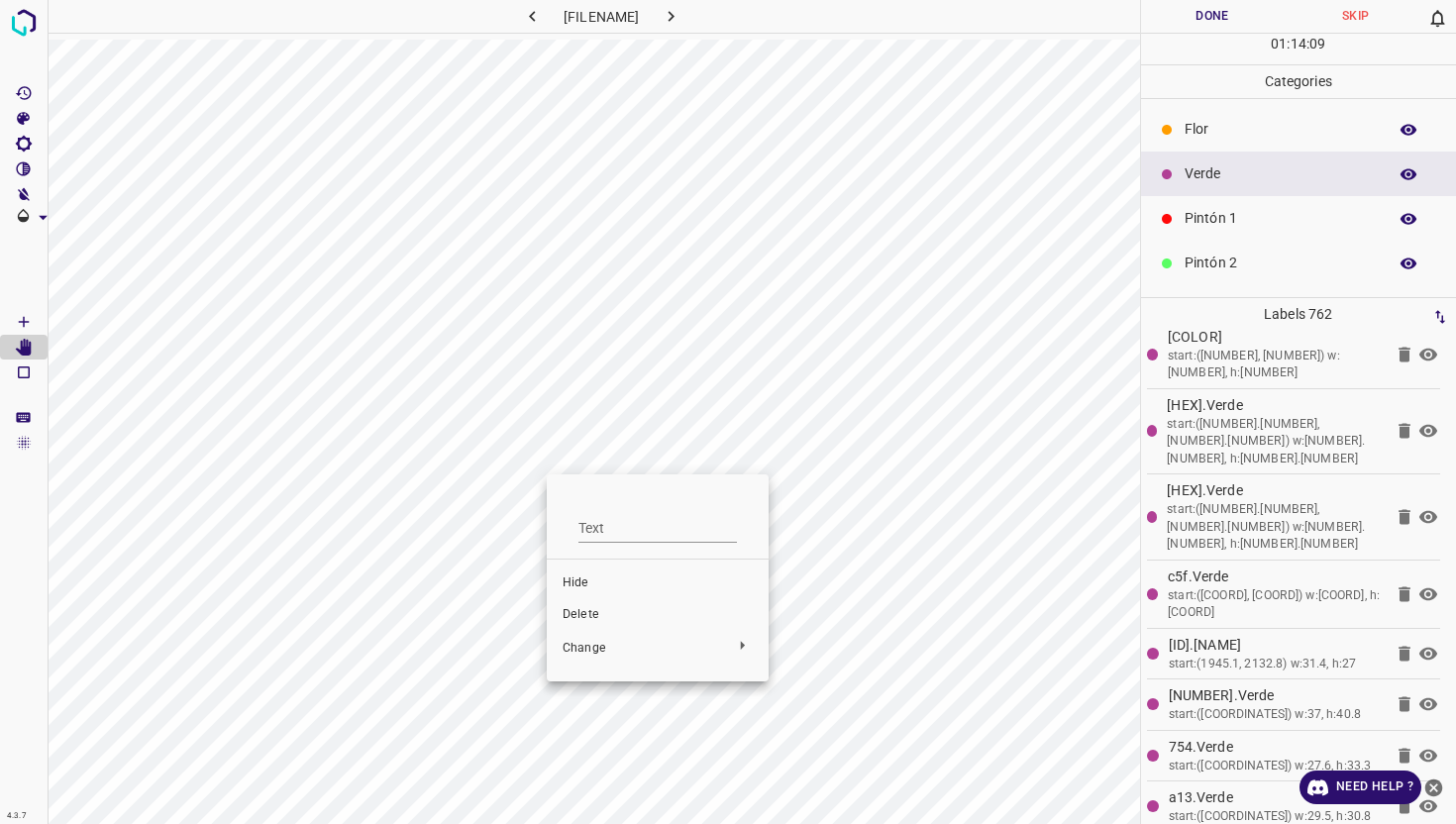 drag, startPoint x: 610, startPoint y: 610, endPoint x: 613, endPoint y: 580, distance: 30.149627 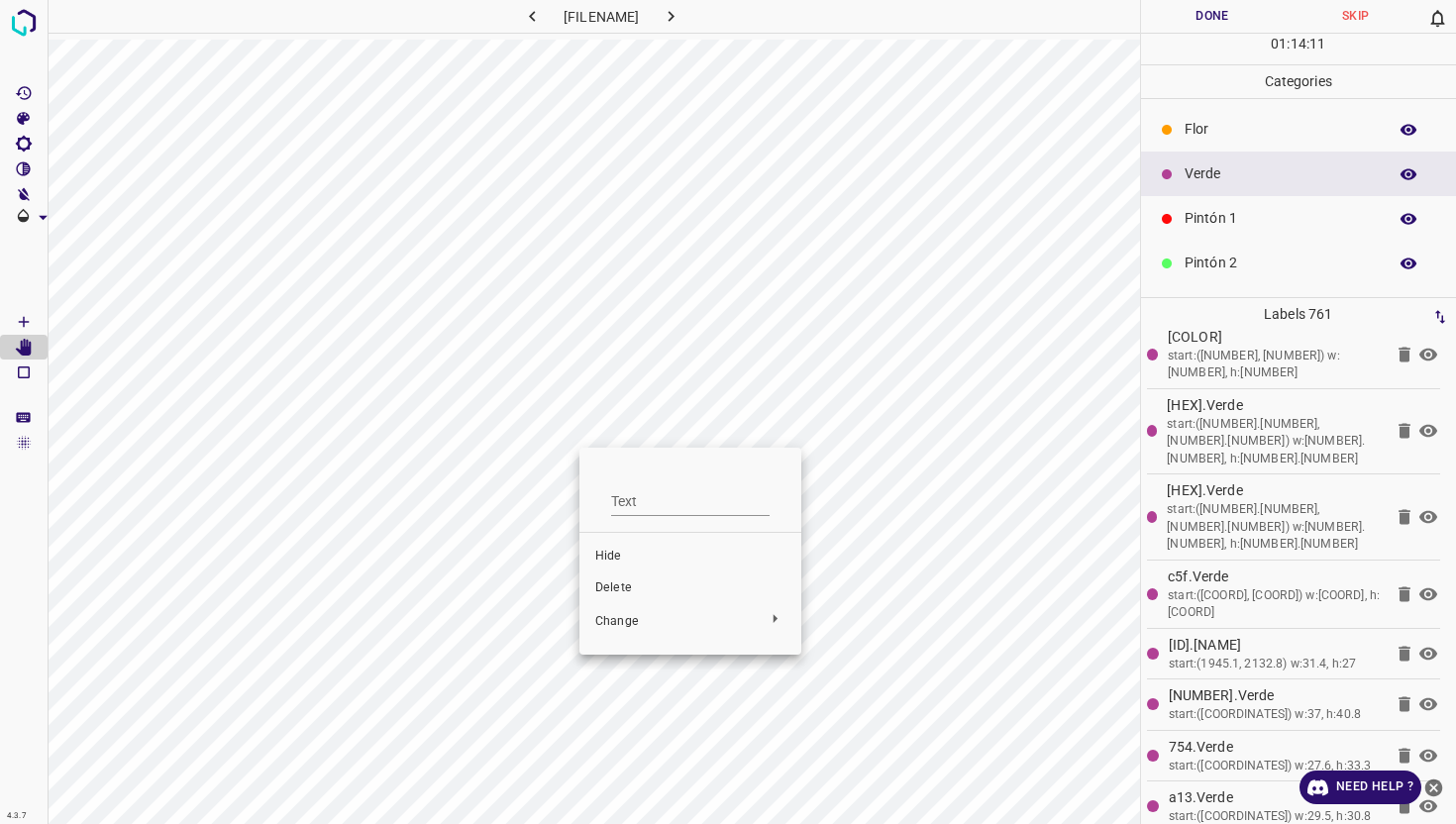 click on "Delete" at bounding box center [690, 588] 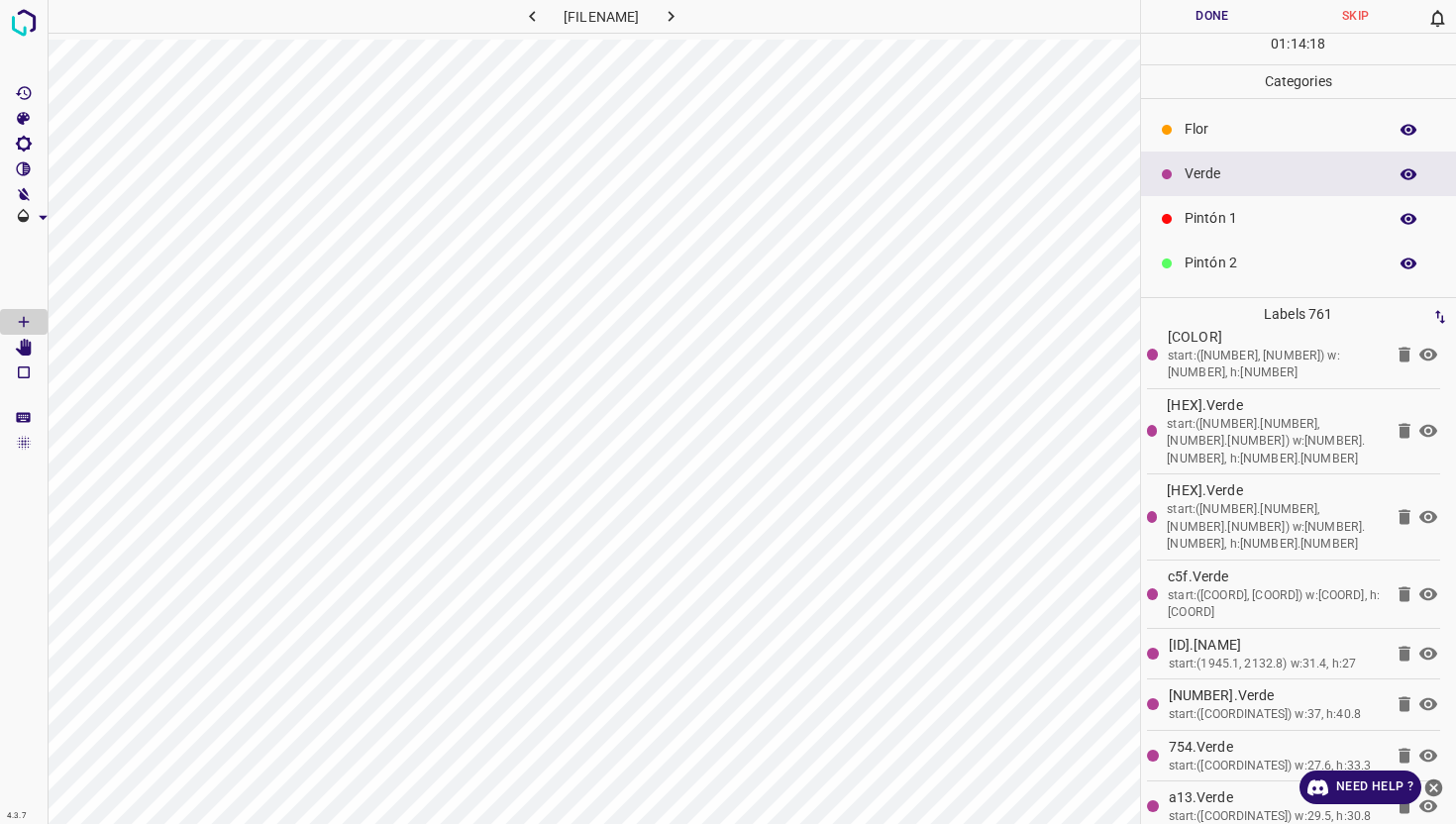 click on "Pintón 1" at bounding box center [1299, 218] 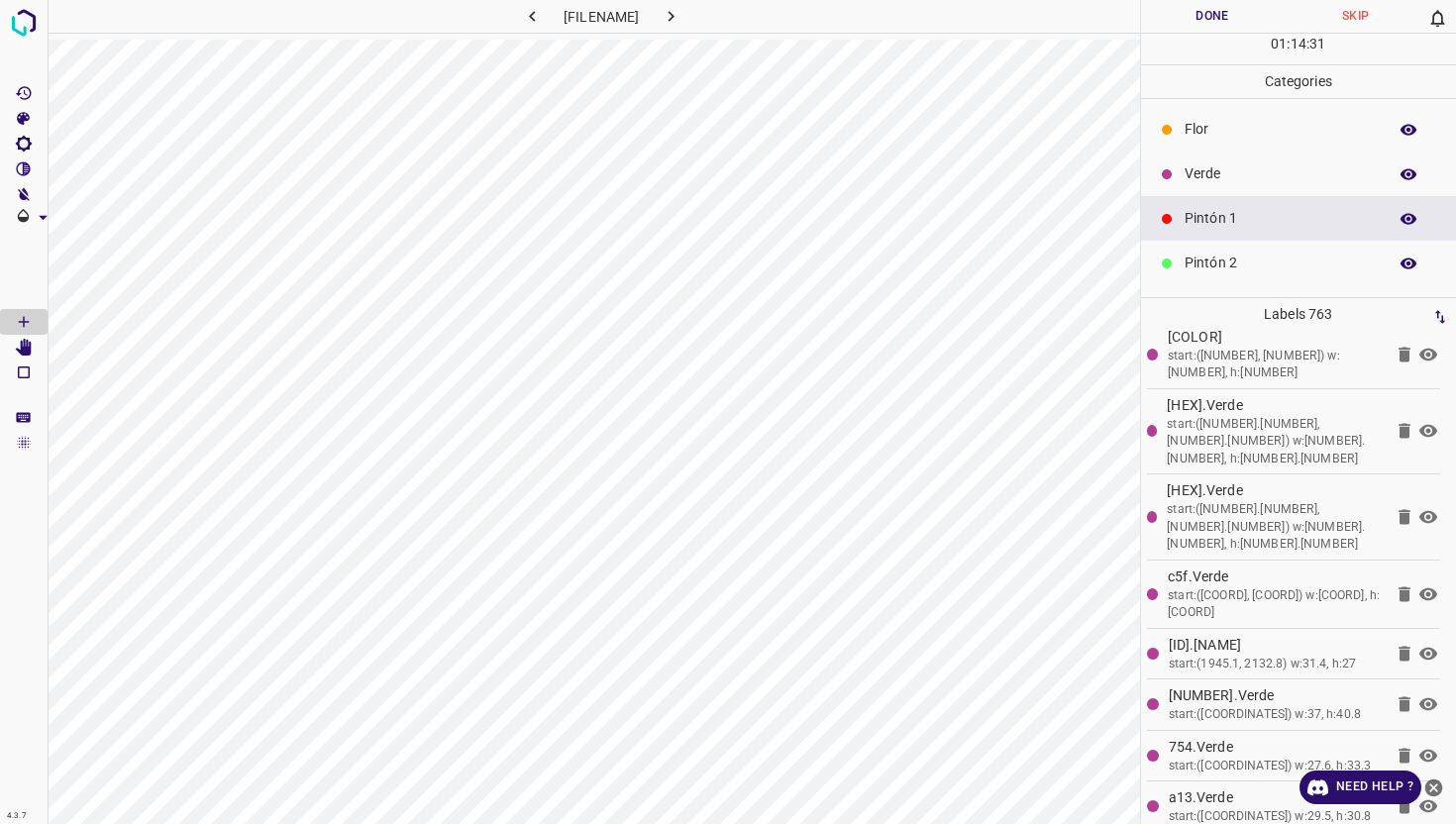 click on "Verde" at bounding box center (1281, 173) 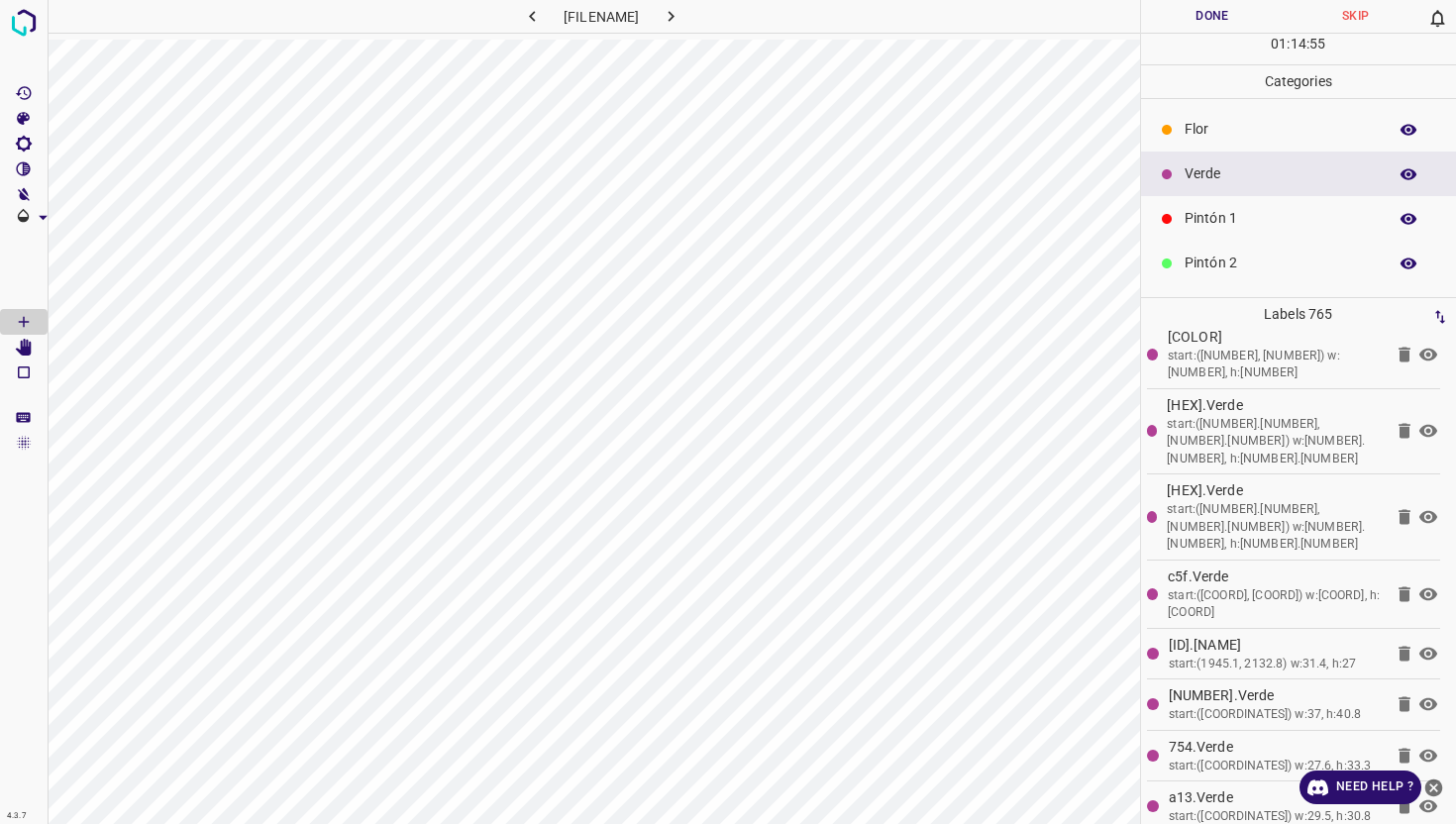 click on "Flor" at bounding box center [1281, 129] 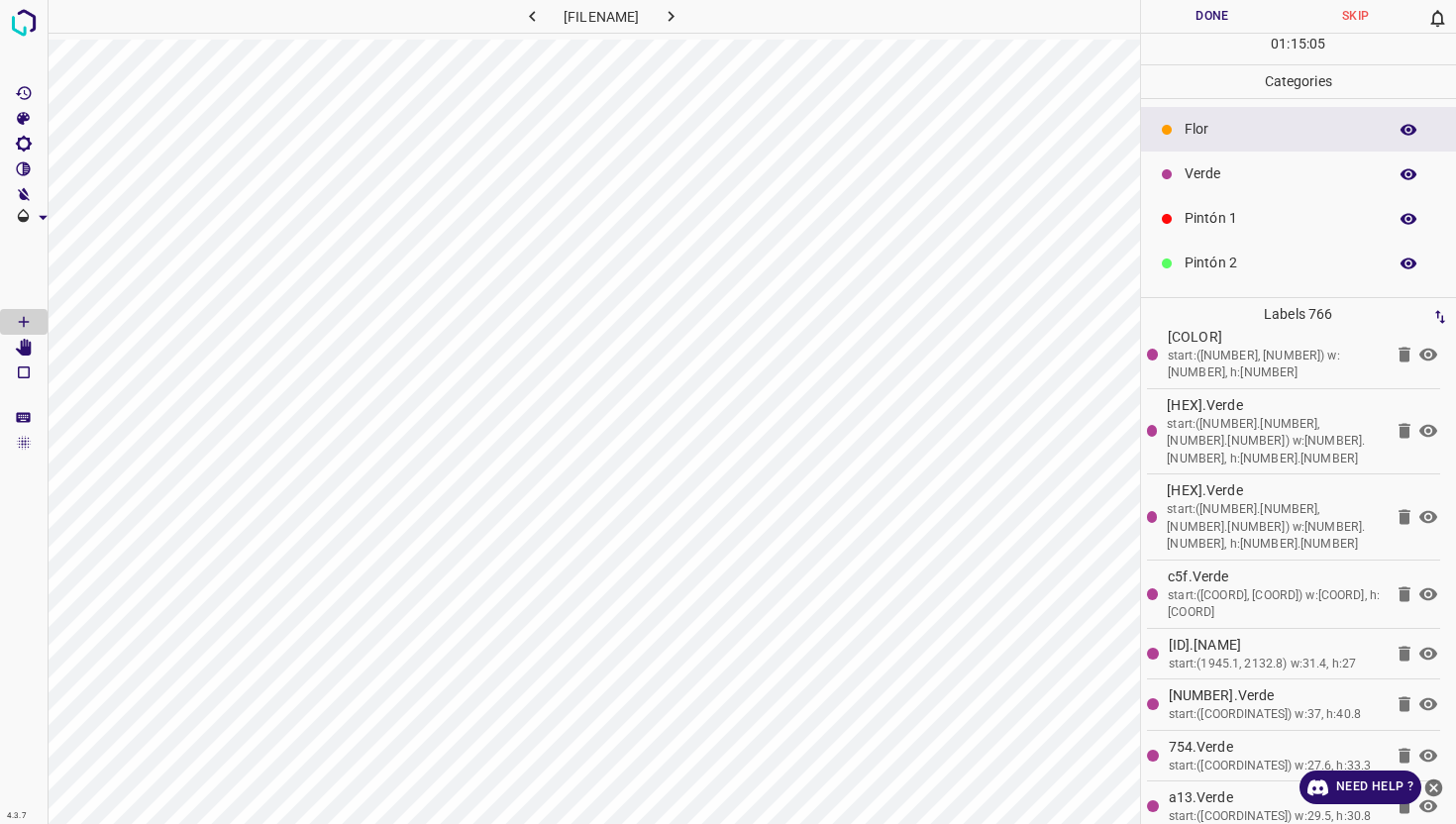 click on "Verde" at bounding box center [1281, 173] 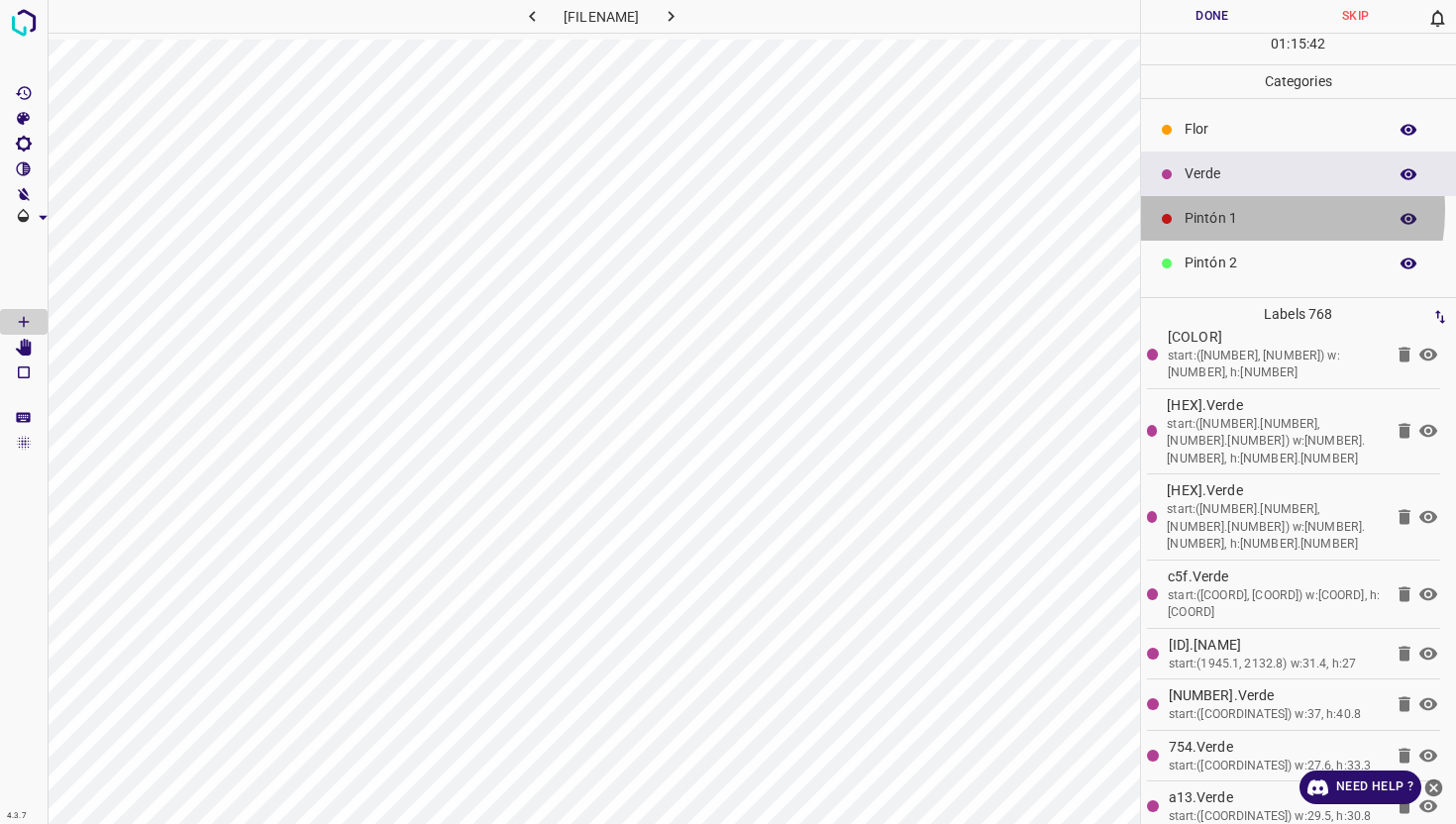click on "Pintón 1" at bounding box center [1281, 218] 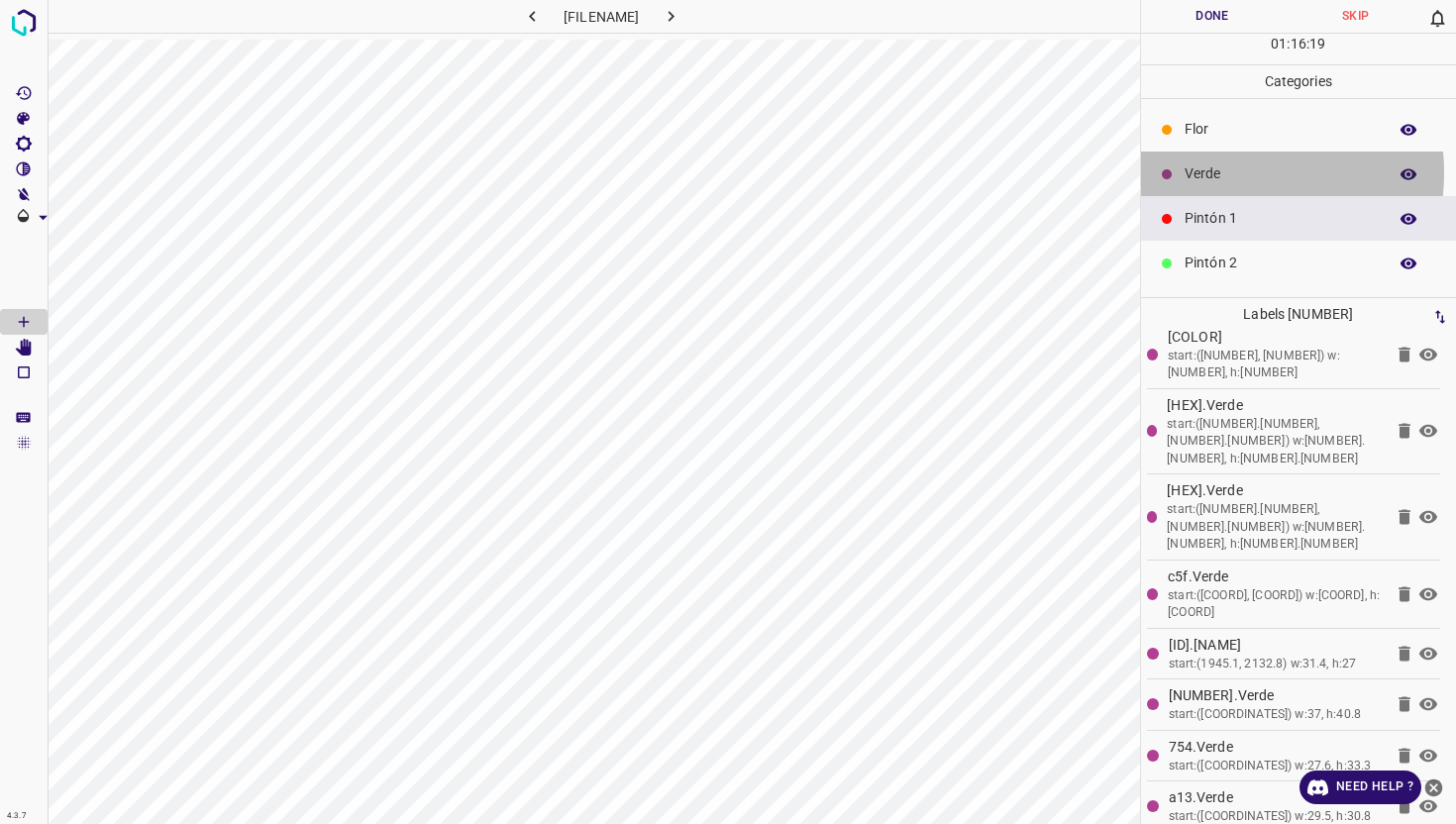 click on "Verde" at bounding box center (1281, 173) 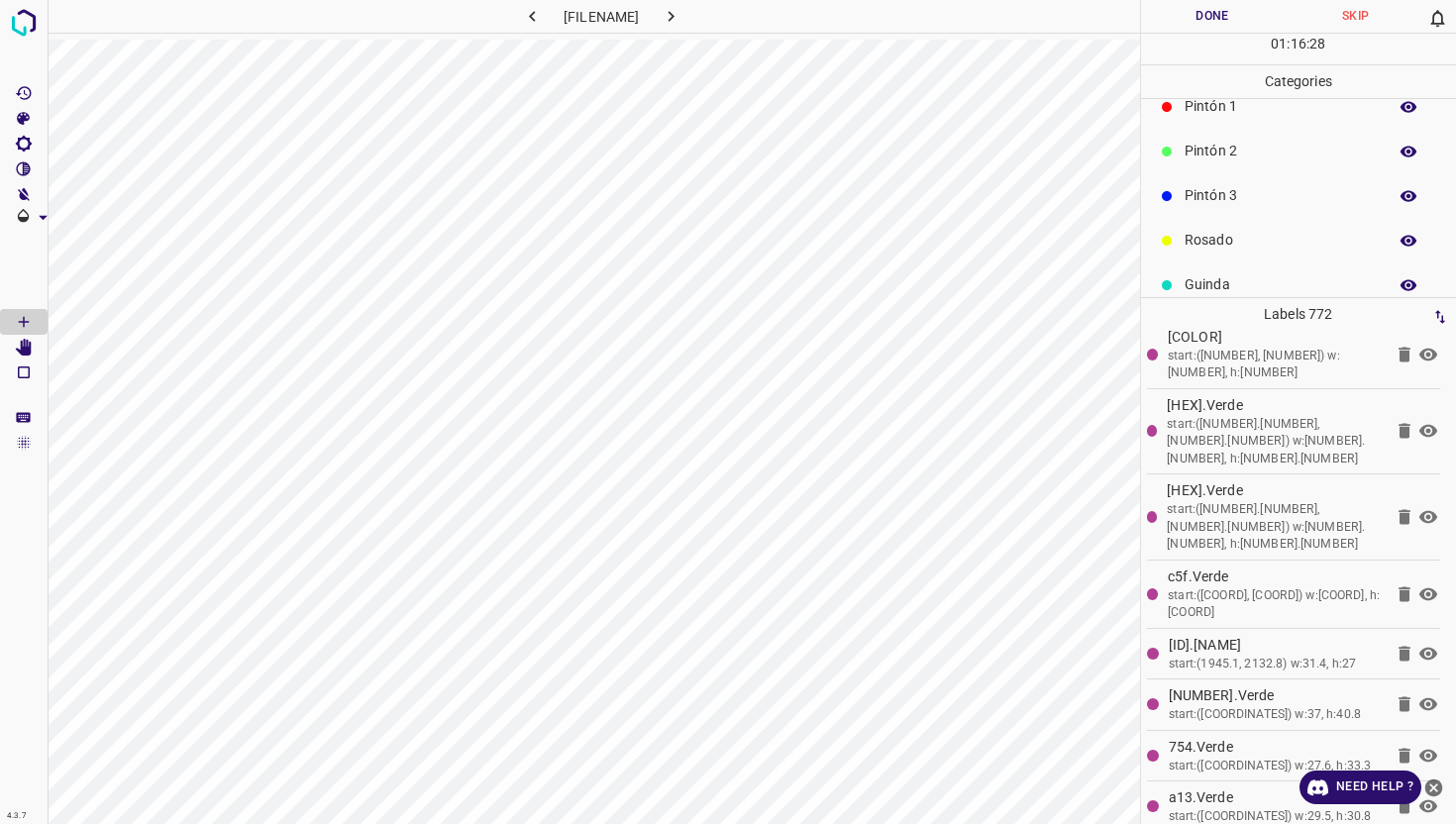 scroll, scrollTop: 174, scrollLeft: 0, axis: vertical 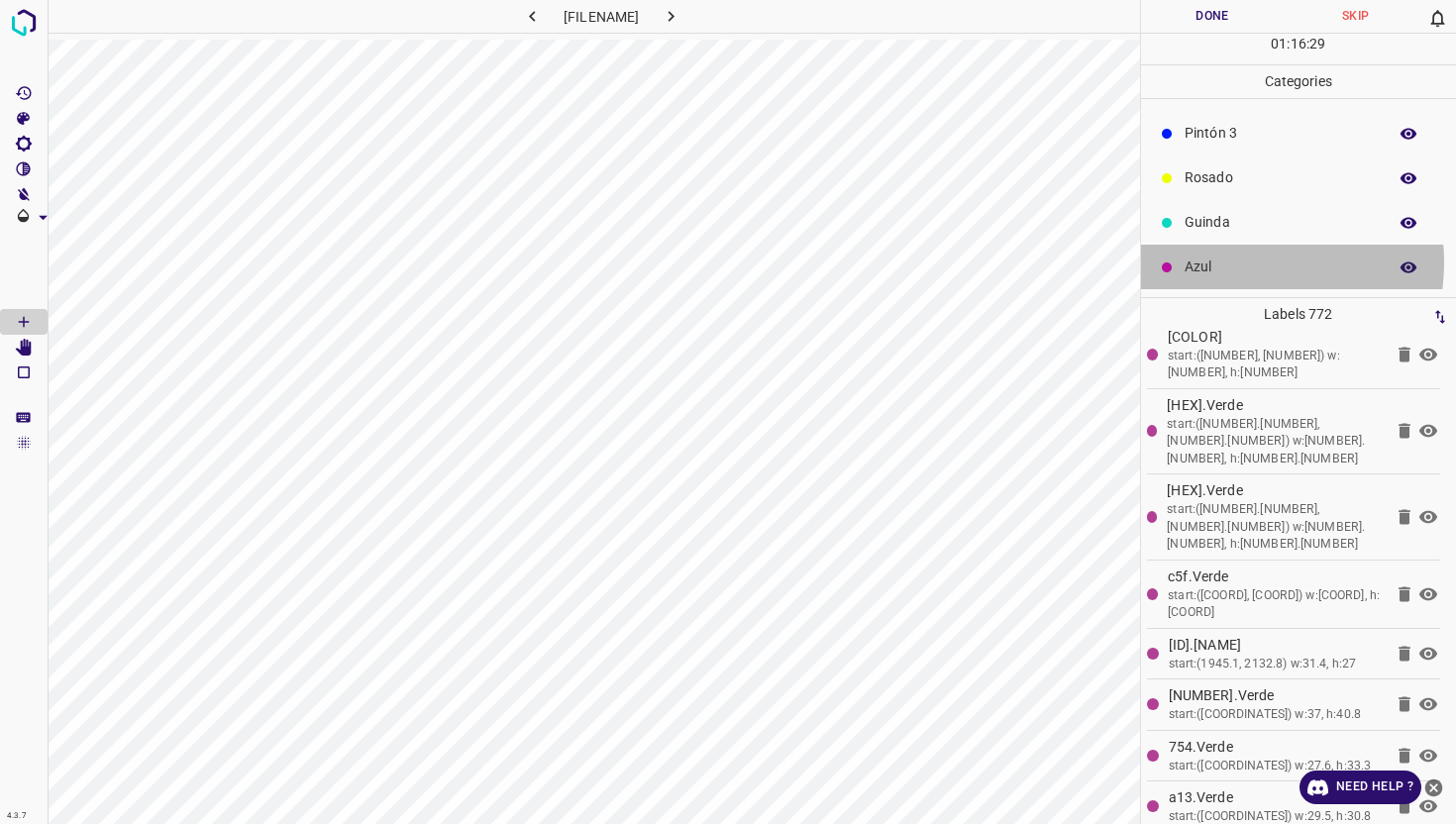drag, startPoint x: 1236, startPoint y: 262, endPoint x: 1140, endPoint y: 258, distance: 96.083297 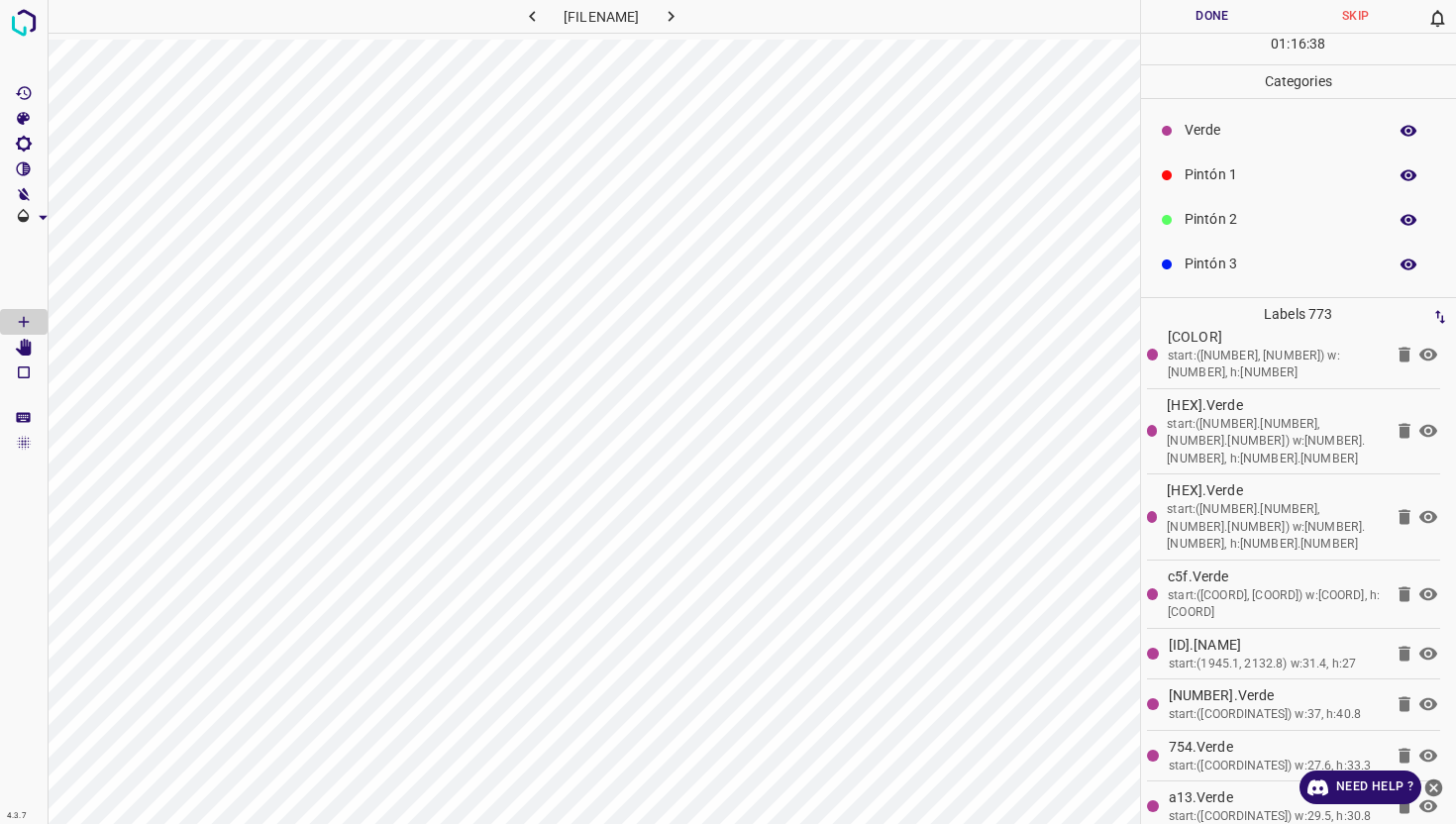 scroll, scrollTop: 42, scrollLeft: 0, axis: vertical 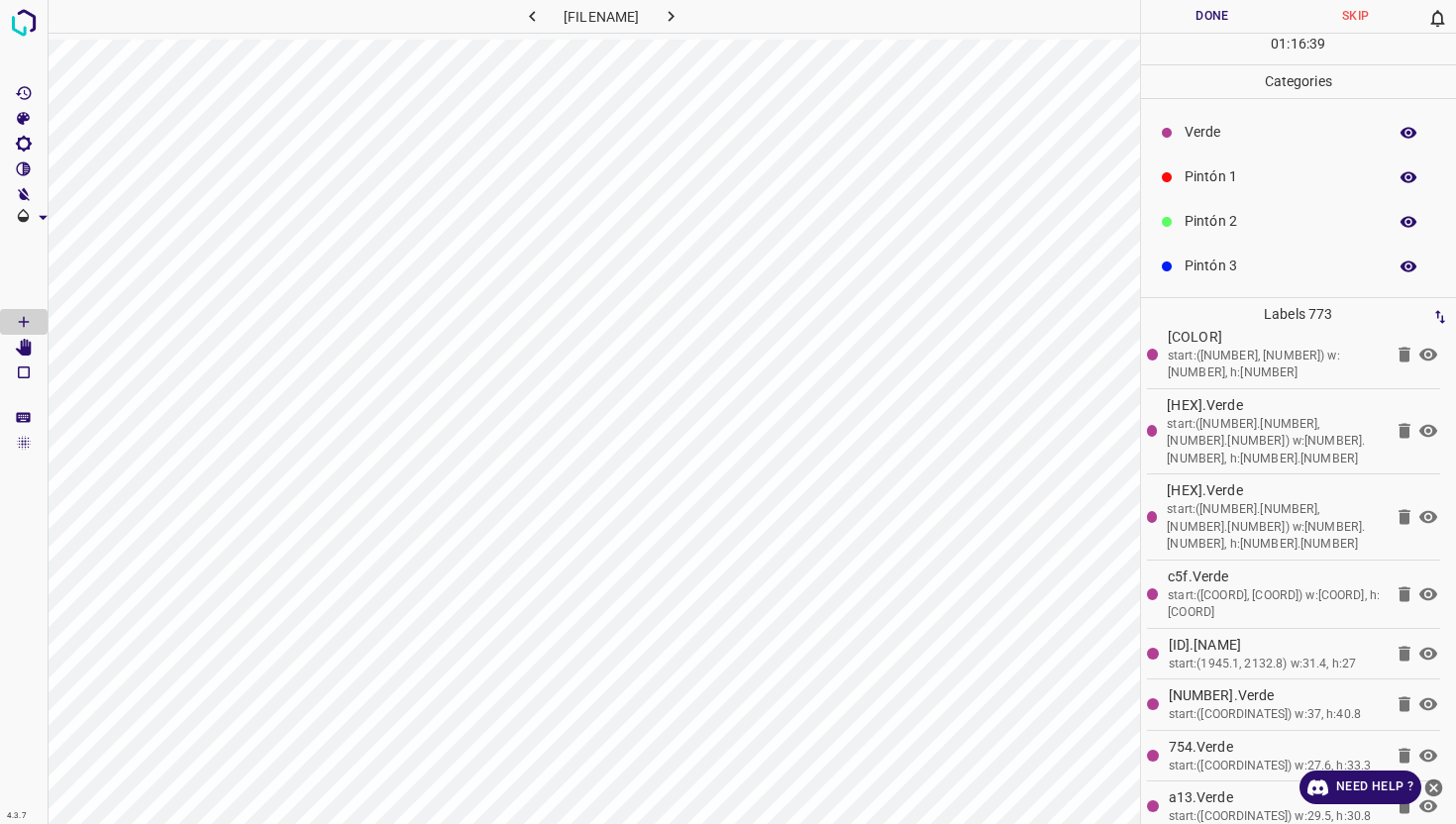 click on "Verde" at bounding box center [1281, 132] 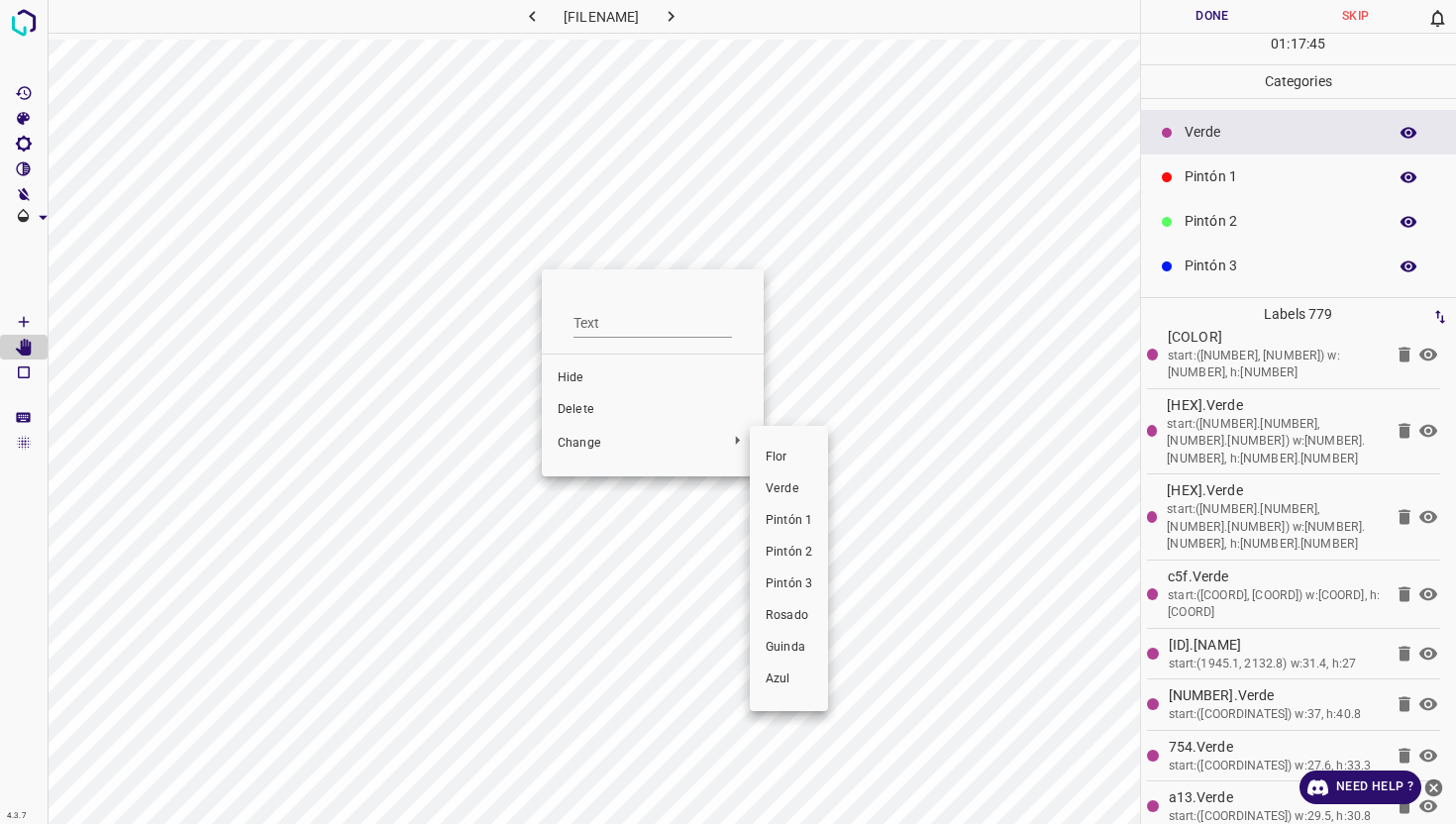 click on "Pintón 1" at bounding box center [788, 521] 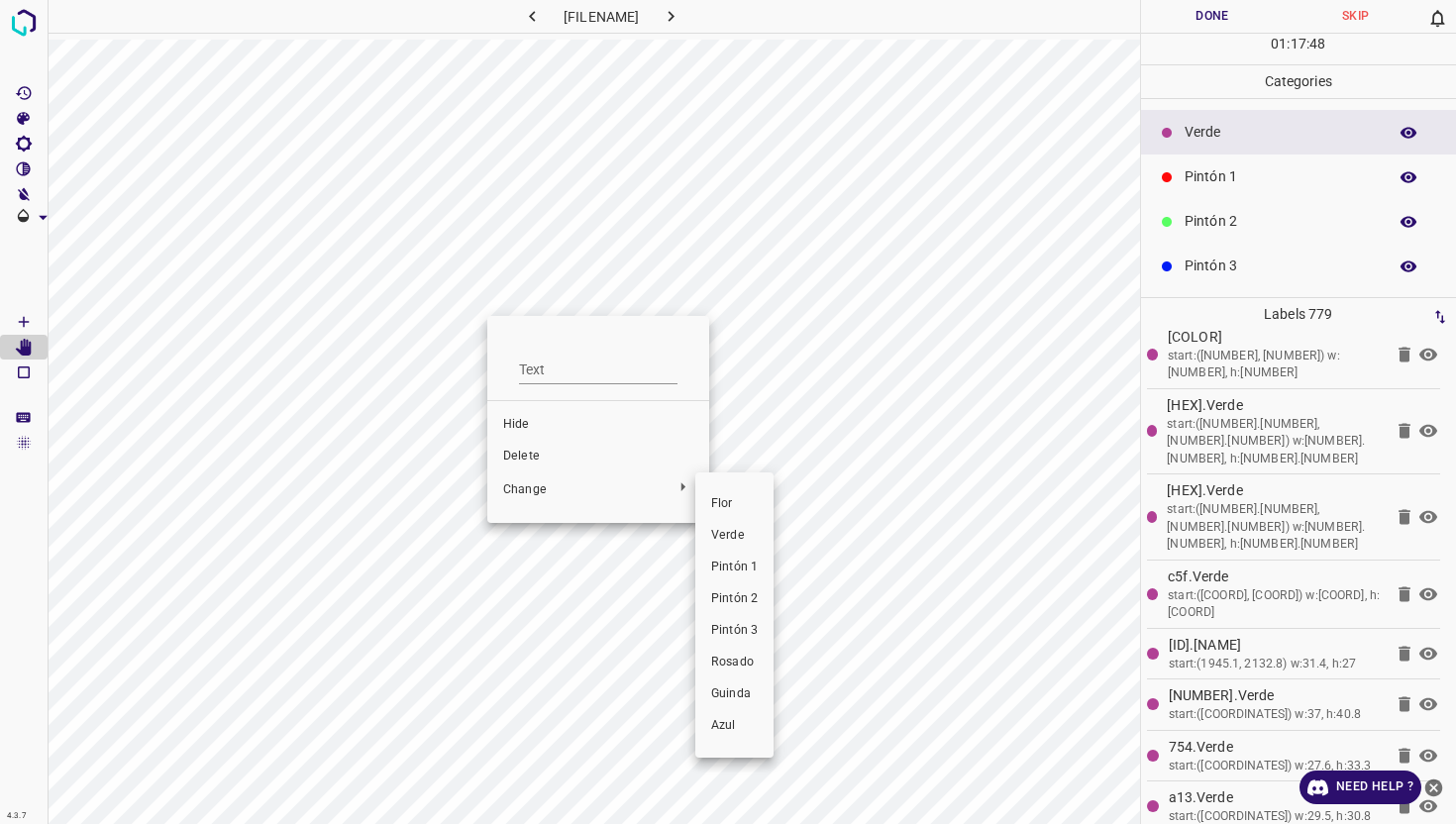 click on "Pintón 1" at bounding box center [734, 567] 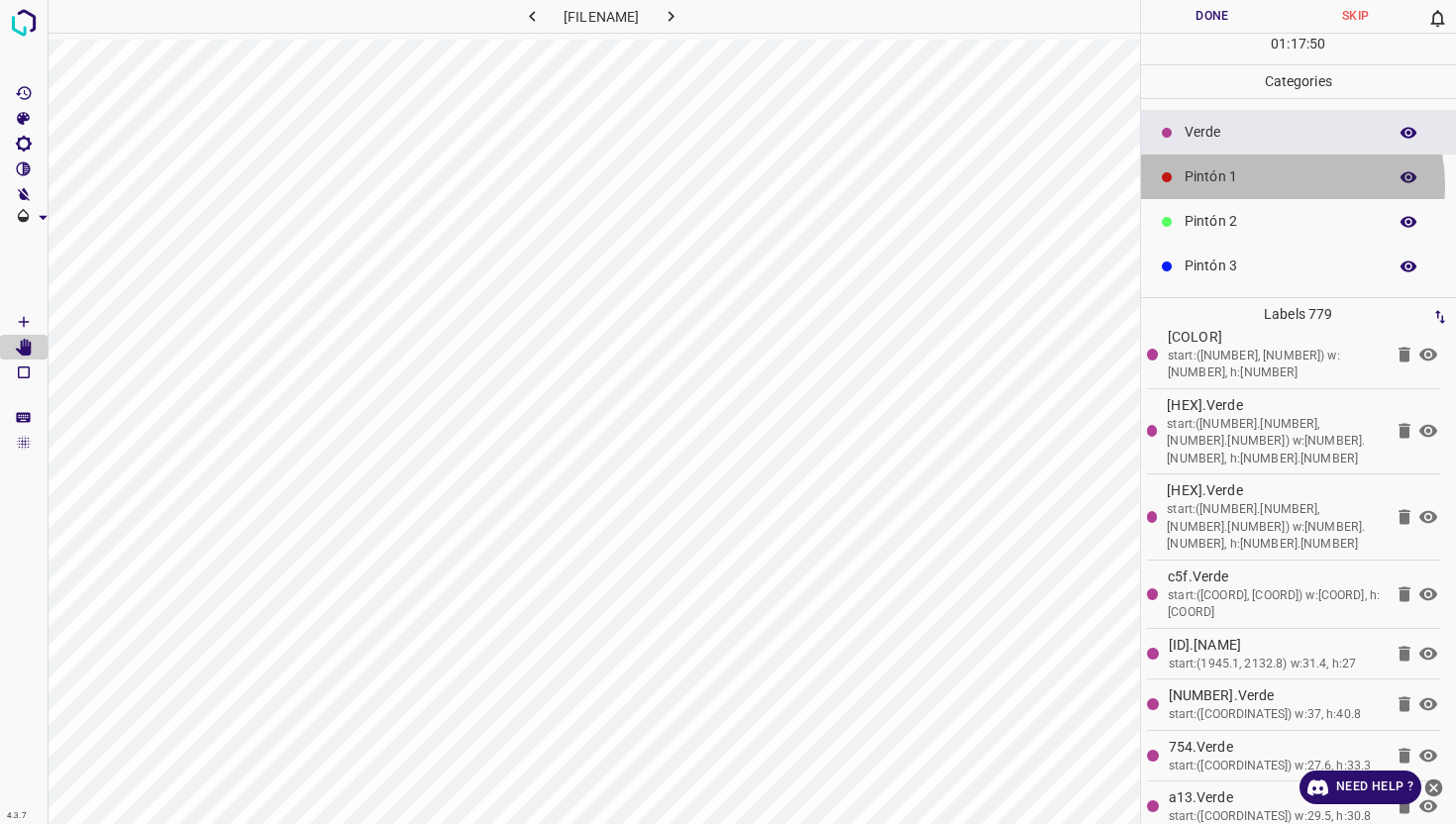 click on "Pintón 1" at bounding box center [1281, 176] 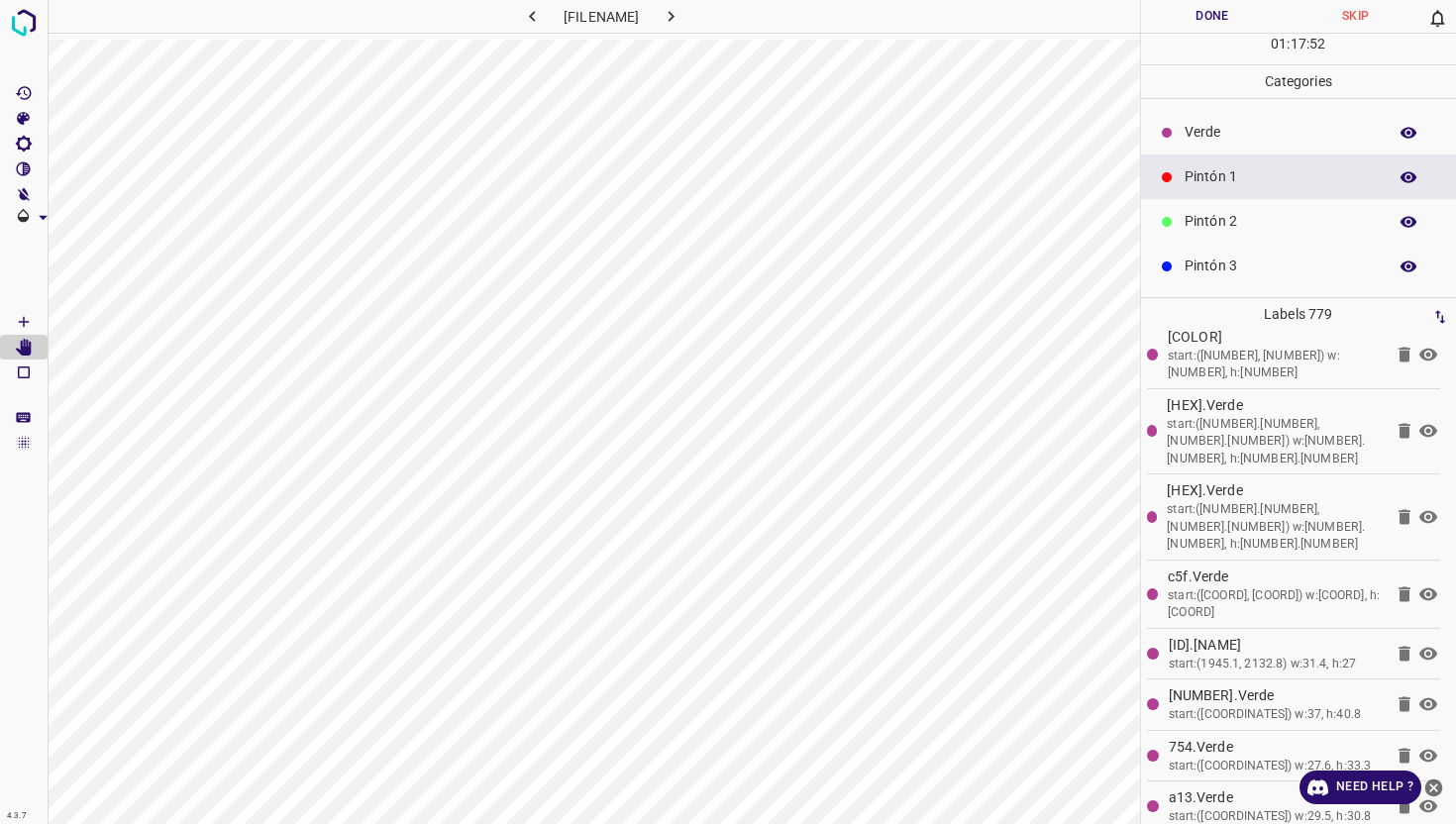 click on "Verde" at bounding box center [1299, 132] 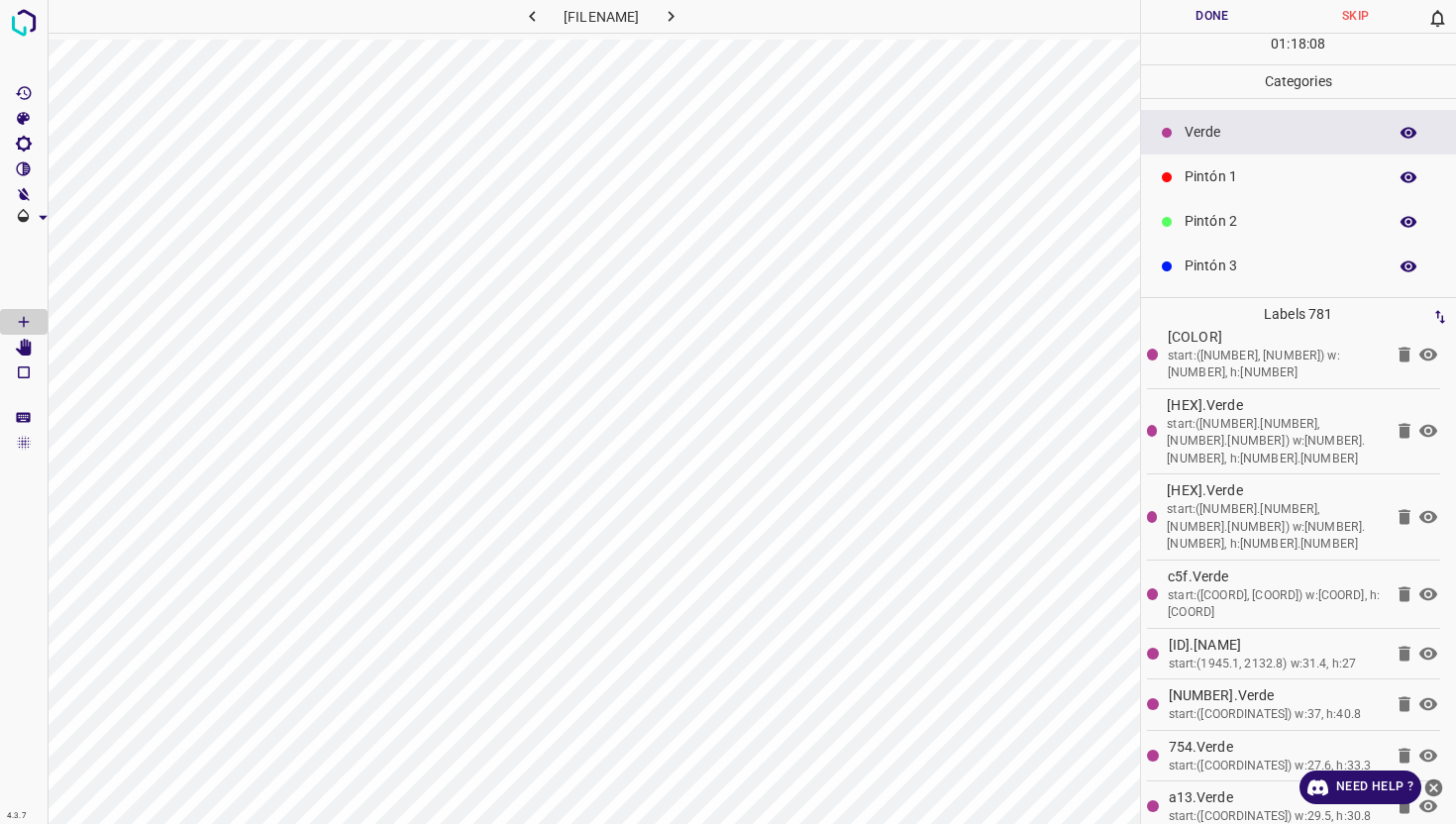 click on "Pintón 1" at bounding box center [1299, 176] 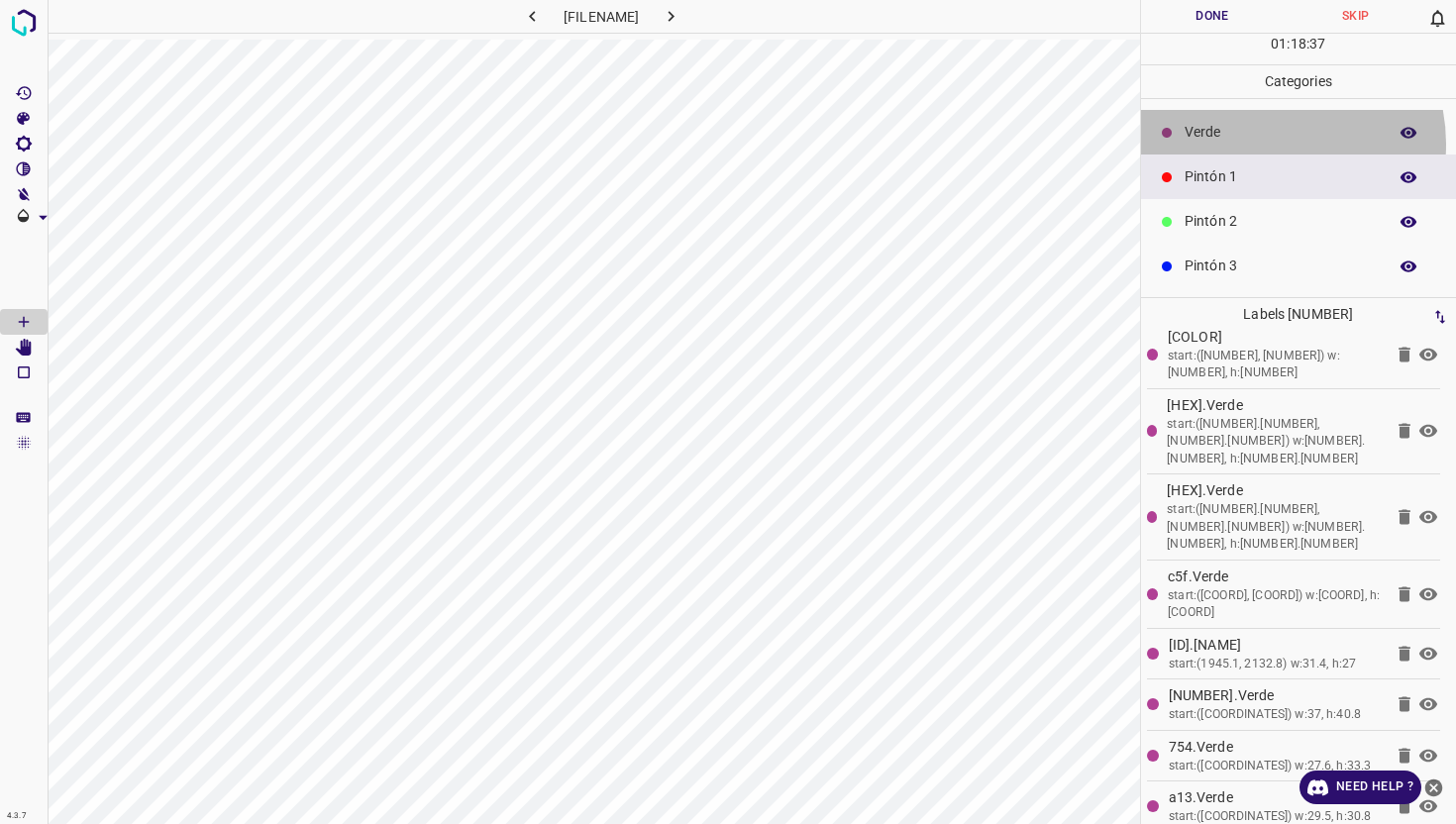 click on "Verde" at bounding box center (1299, 132) 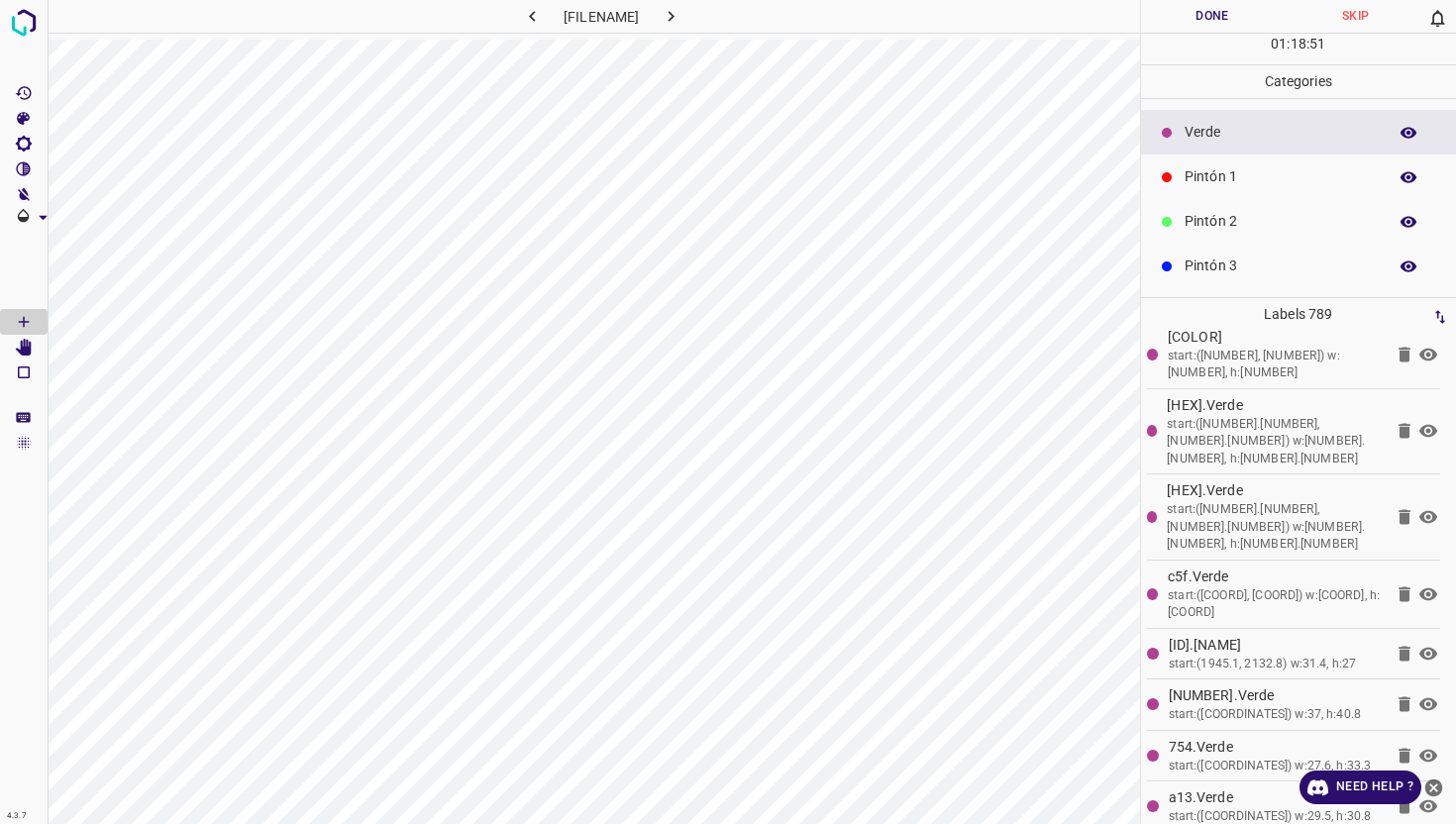 click on "Pintón 1" at bounding box center (1281, 176) 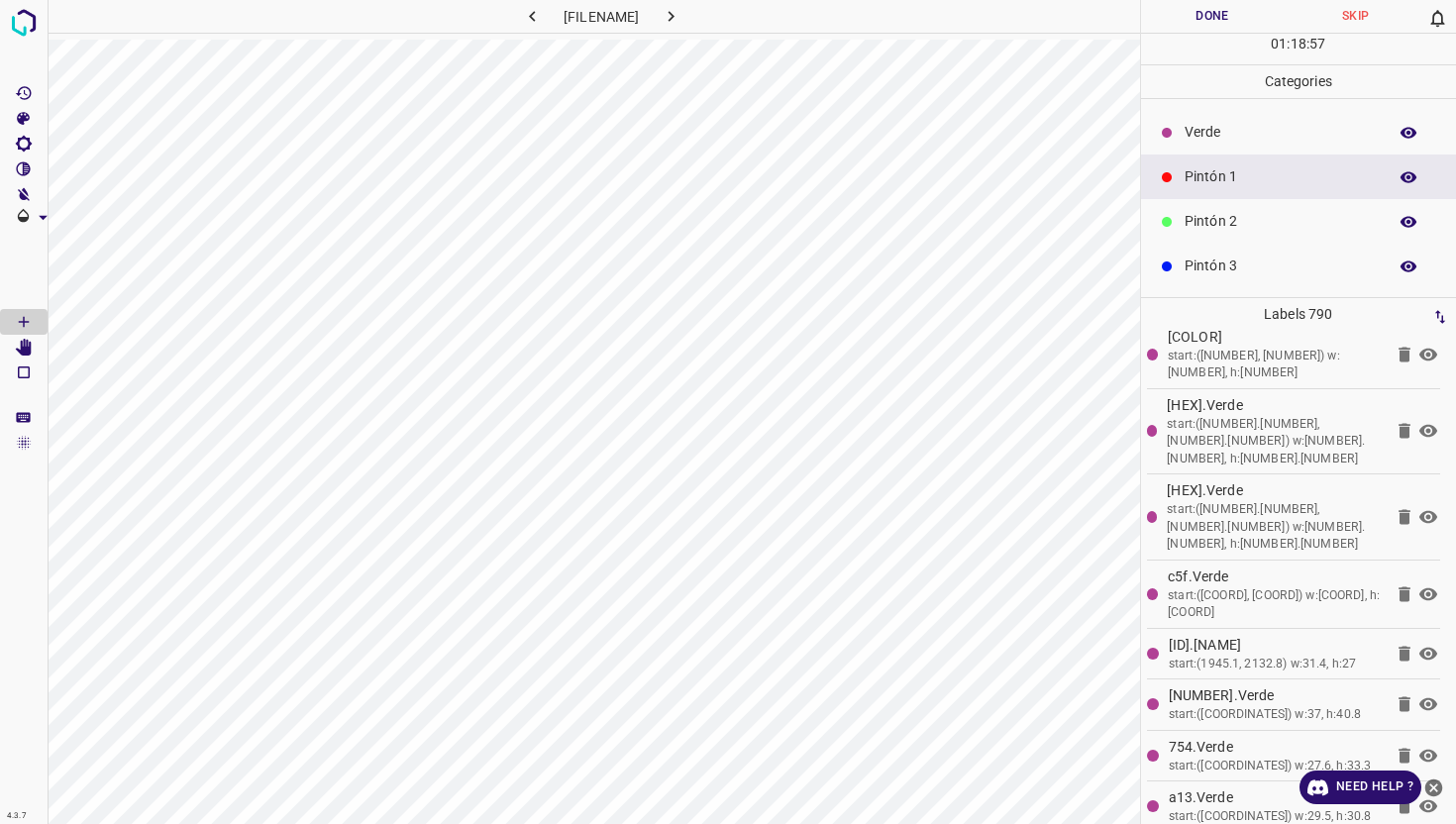 click on "Verde" at bounding box center (1299, 132) 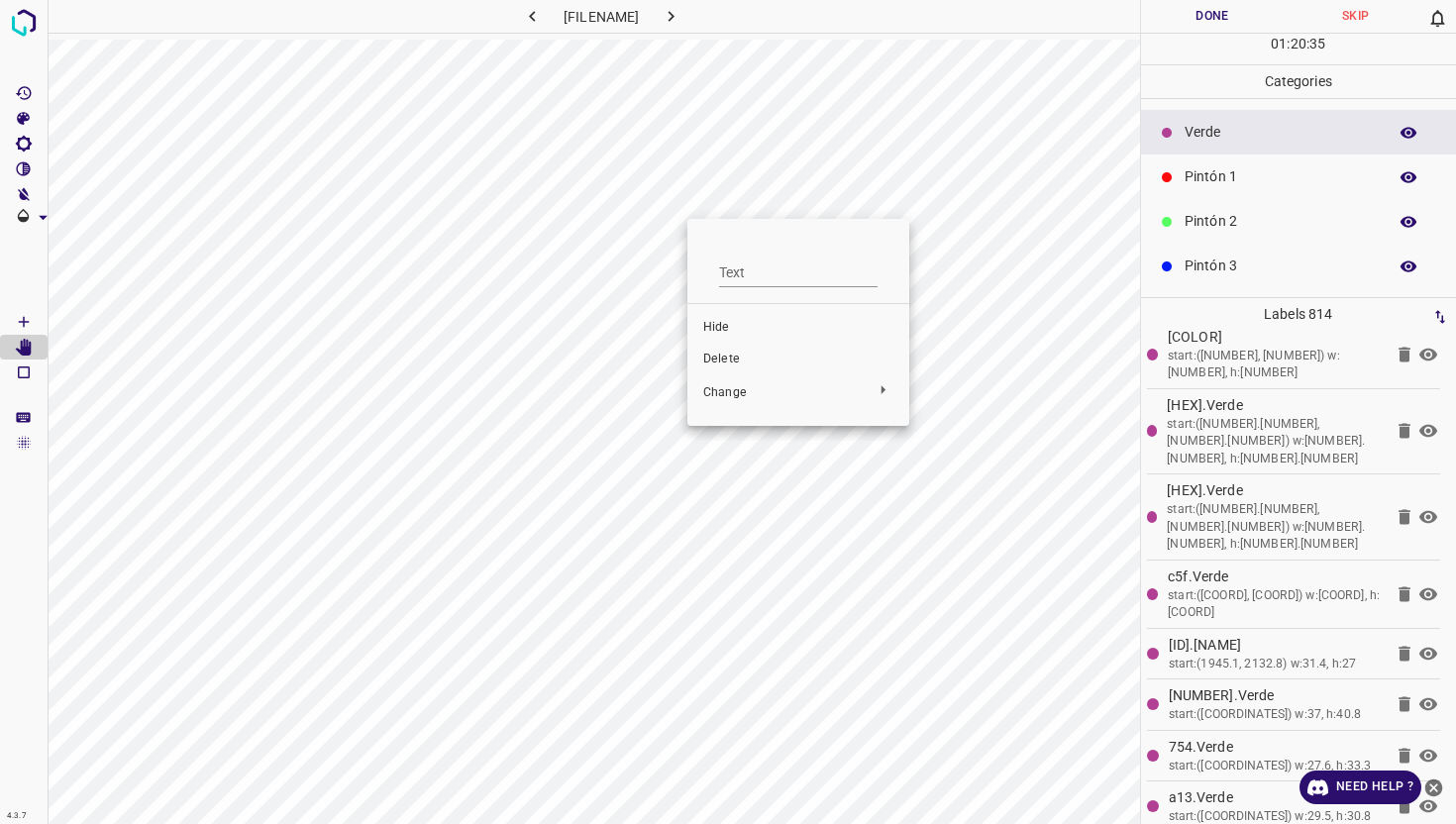 click on "Delete" at bounding box center [798, 360] 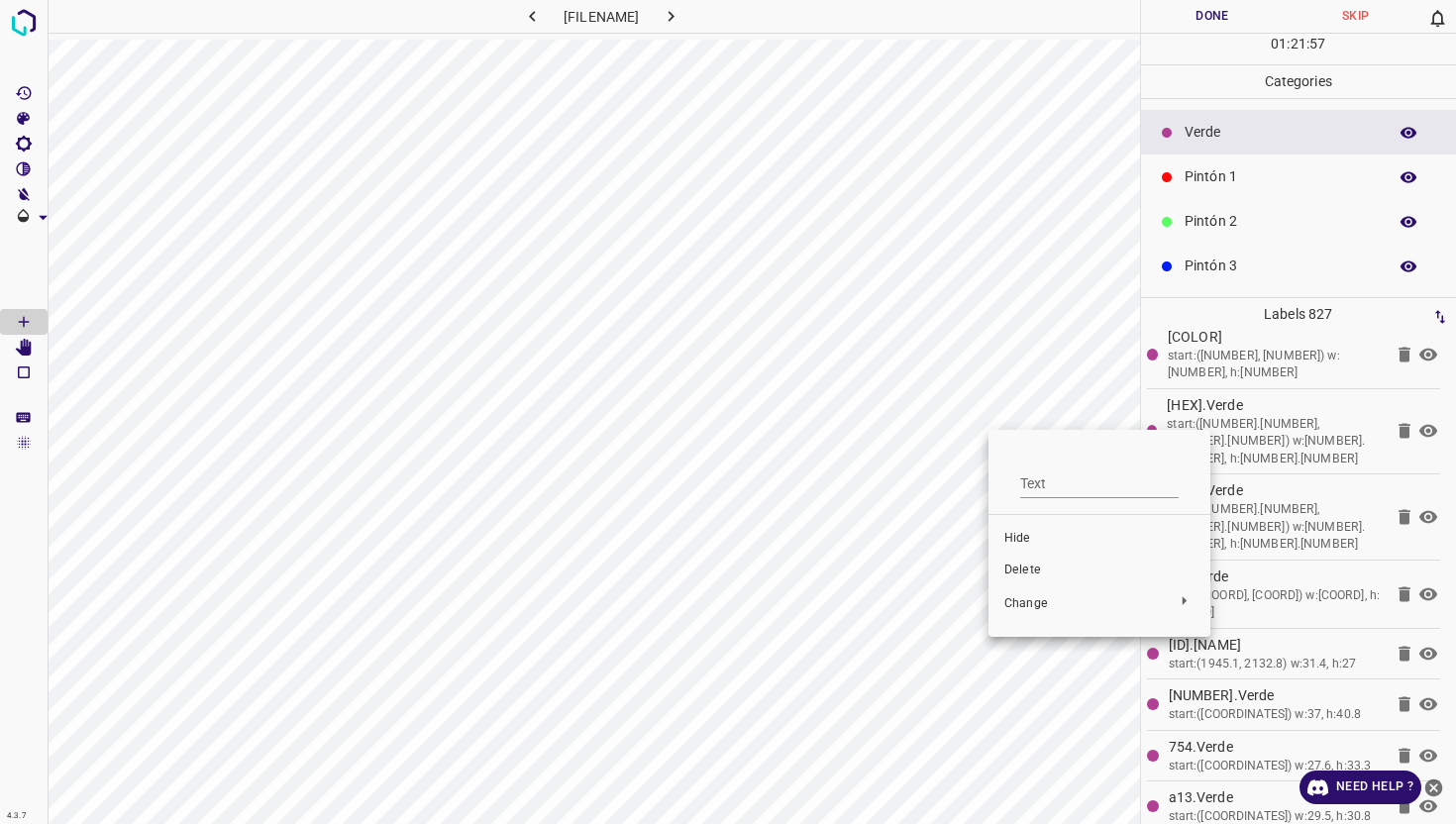 click on "Delete" at bounding box center (1099, 570) 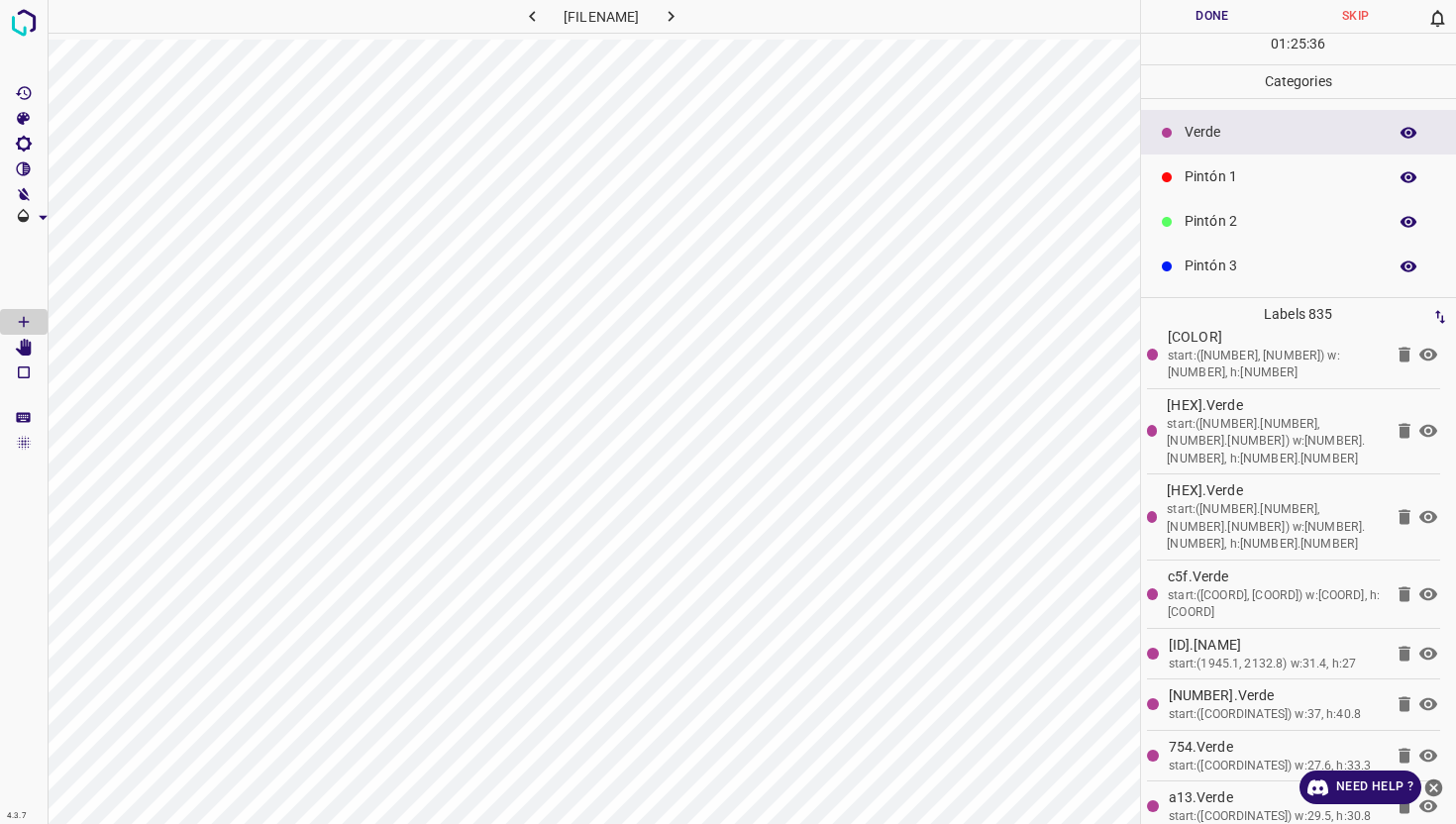 click on "Done" at bounding box center [1212, 16] 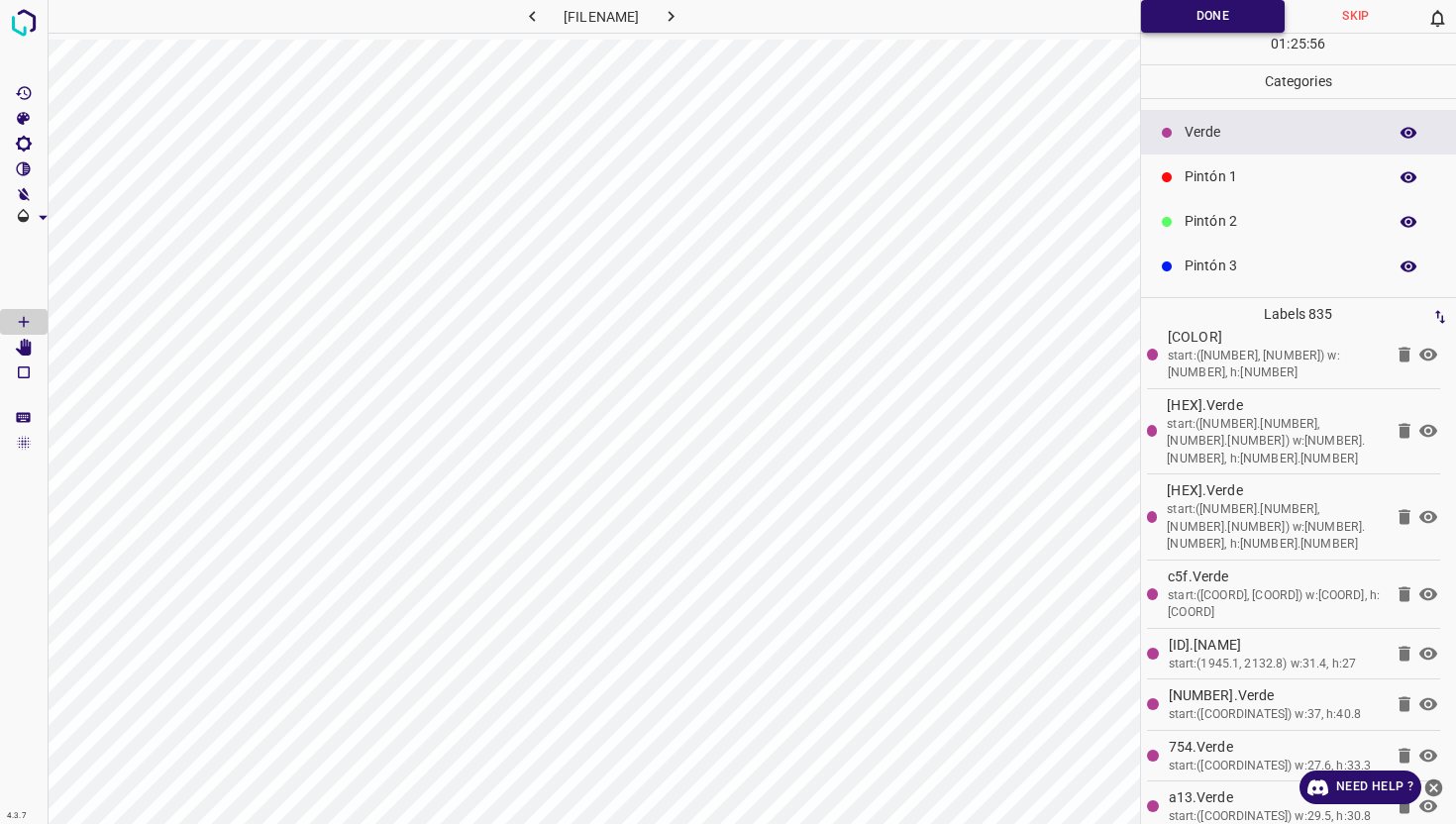 click on "Done" at bounding box center [1213, 16] 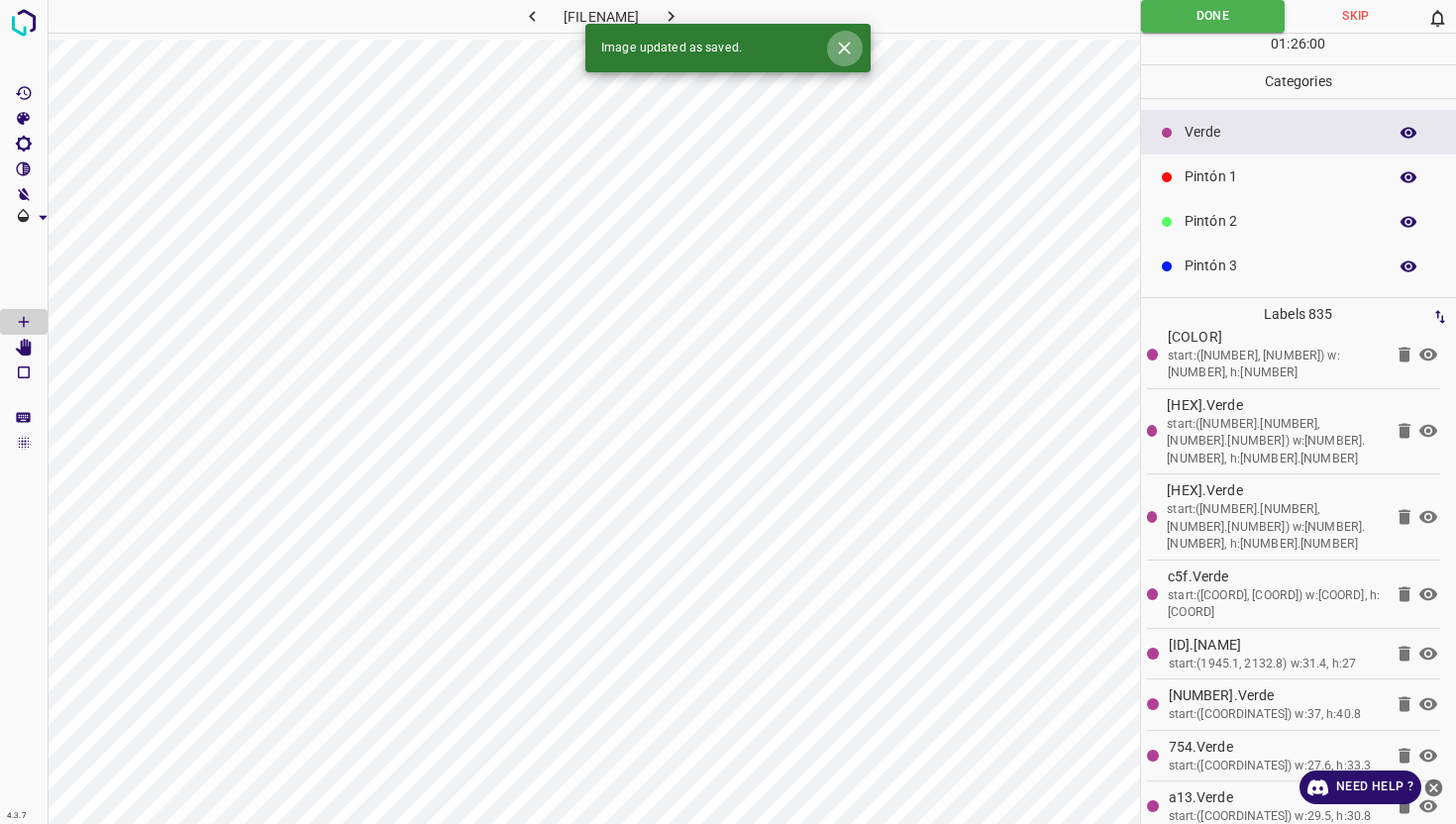 click 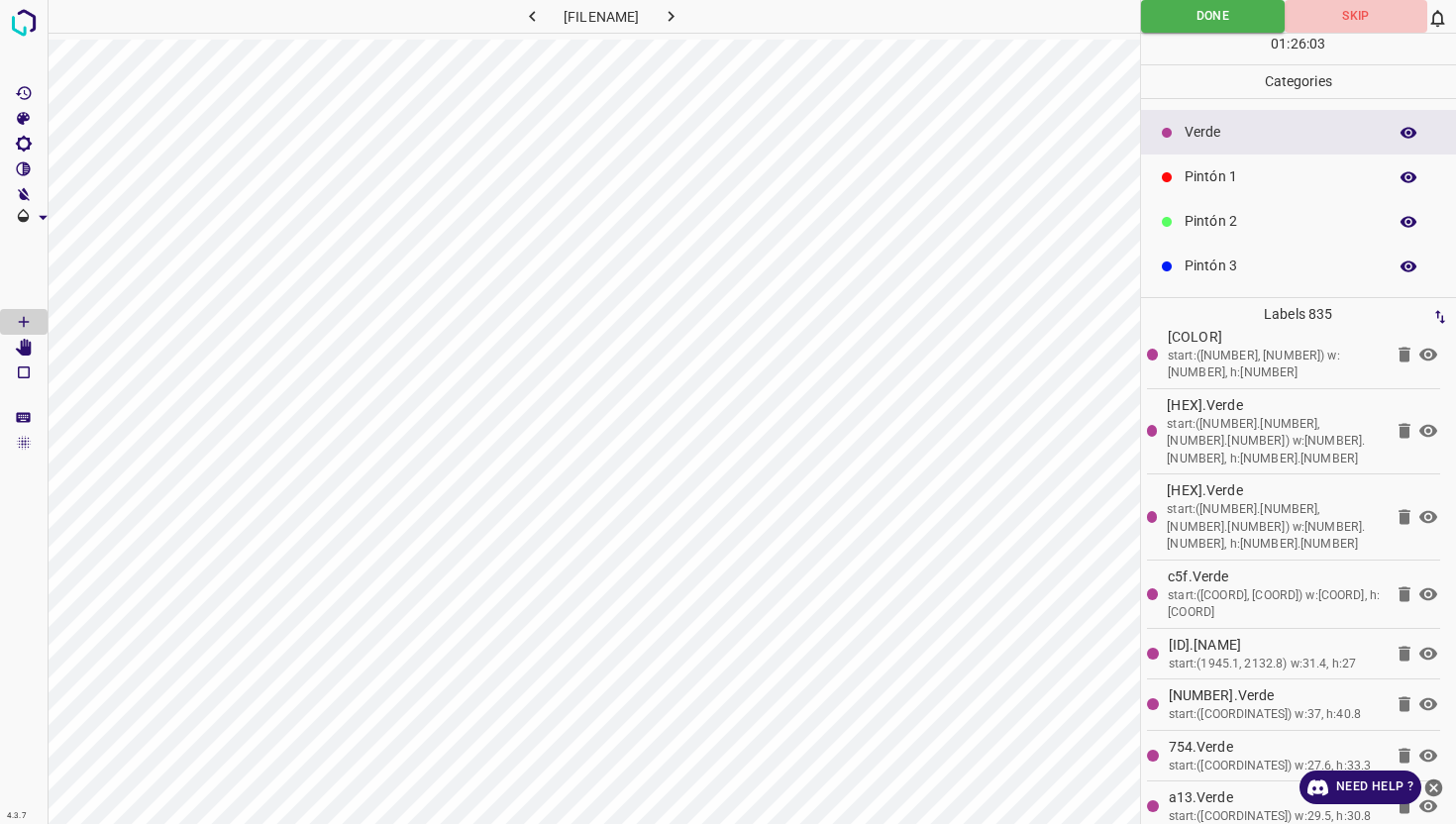 click on "Skip" at bounding box center [1356, 16] 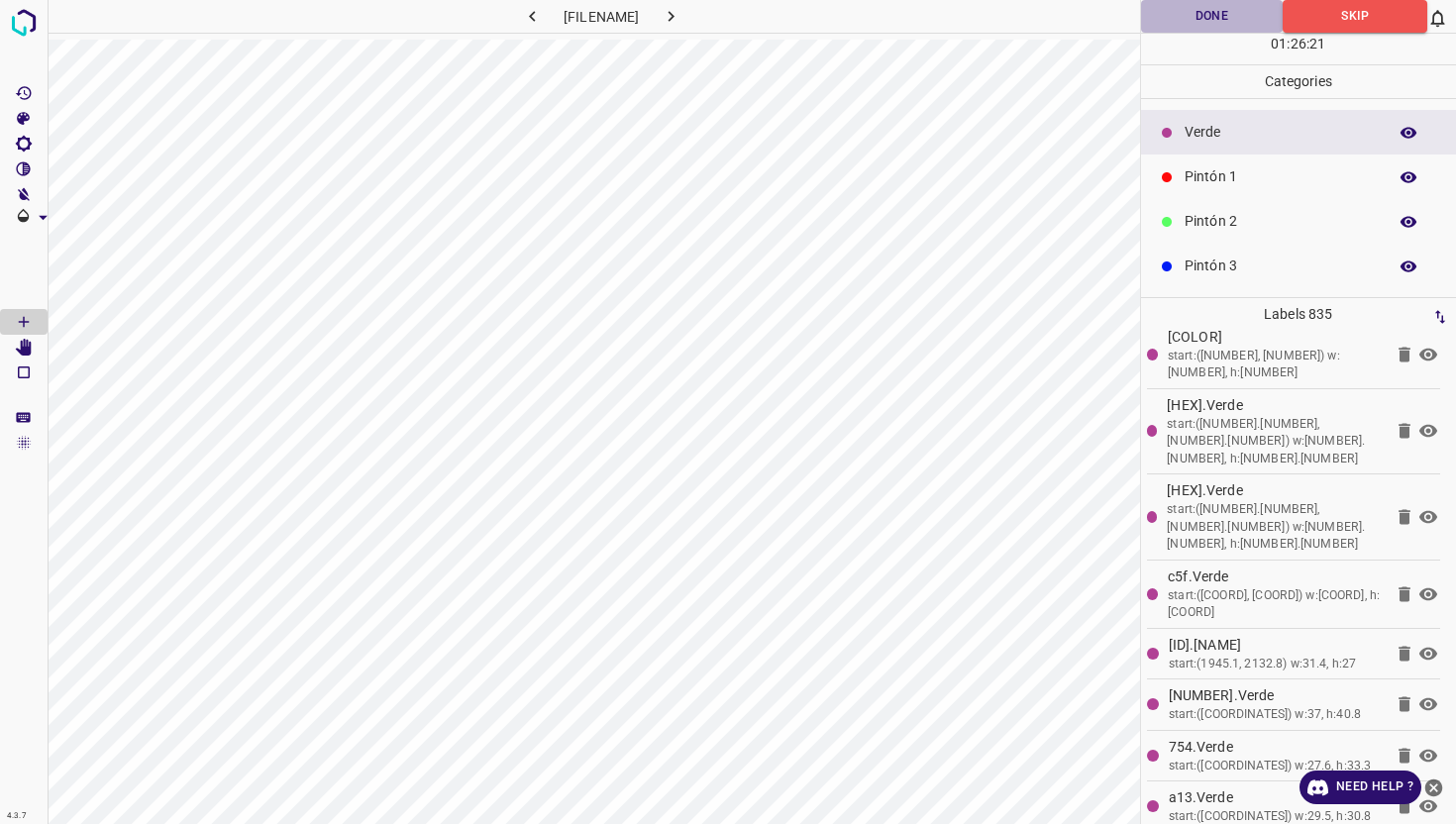 click on "Done" at bounding box center (1212, 16) 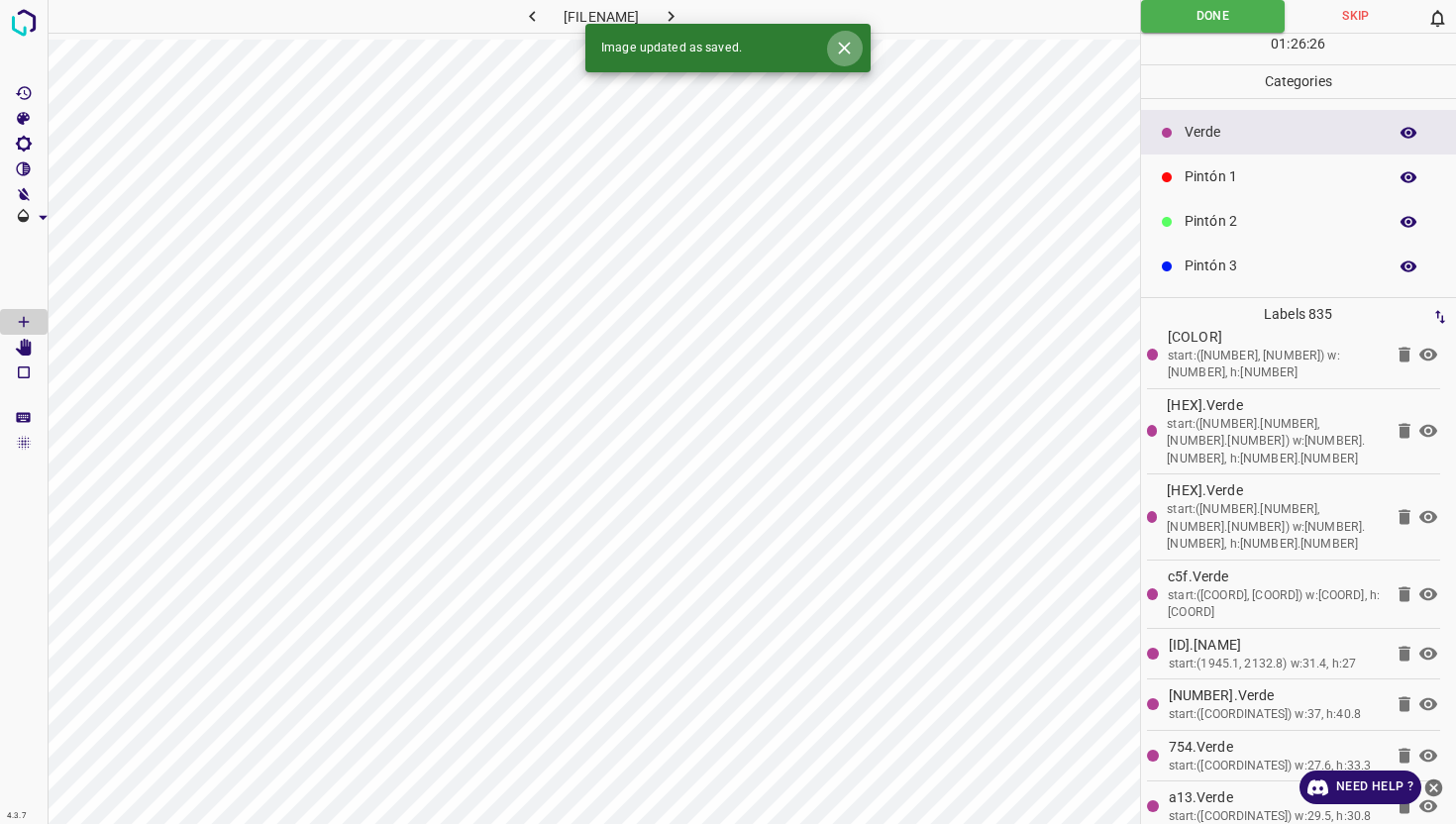 click 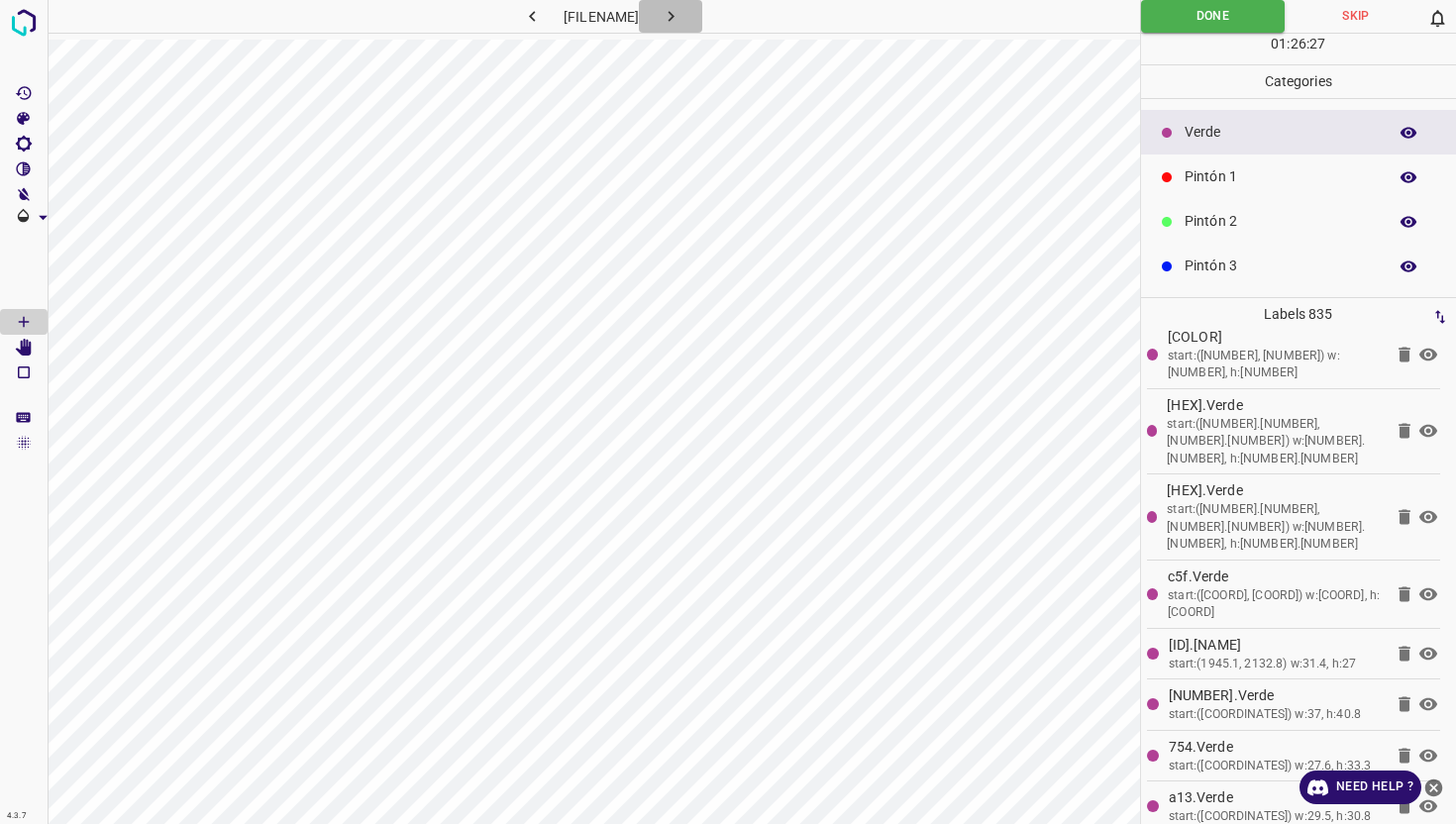 click 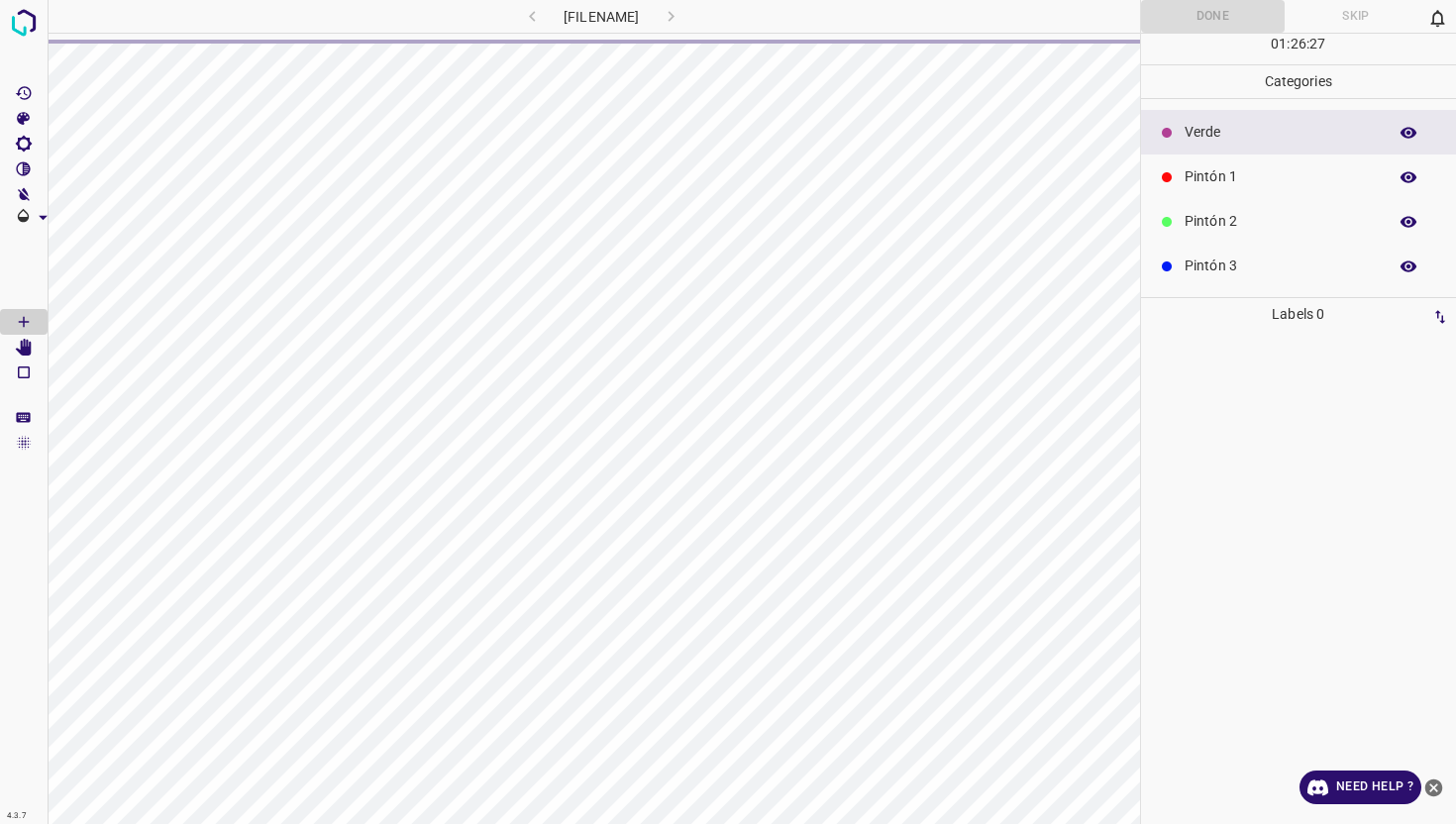 scroll, scrollTop: 0, scrollLeft: 0, axis: both 